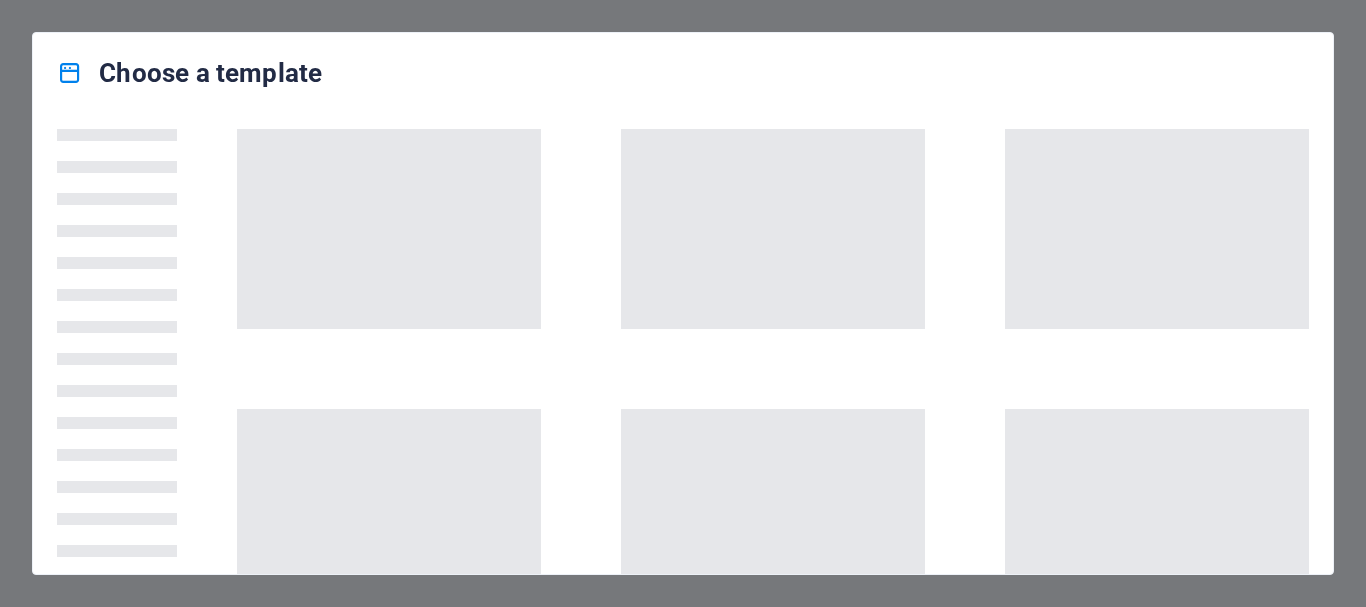 scroll, scrollTop: 0, scrollLeft: 0, axis: both 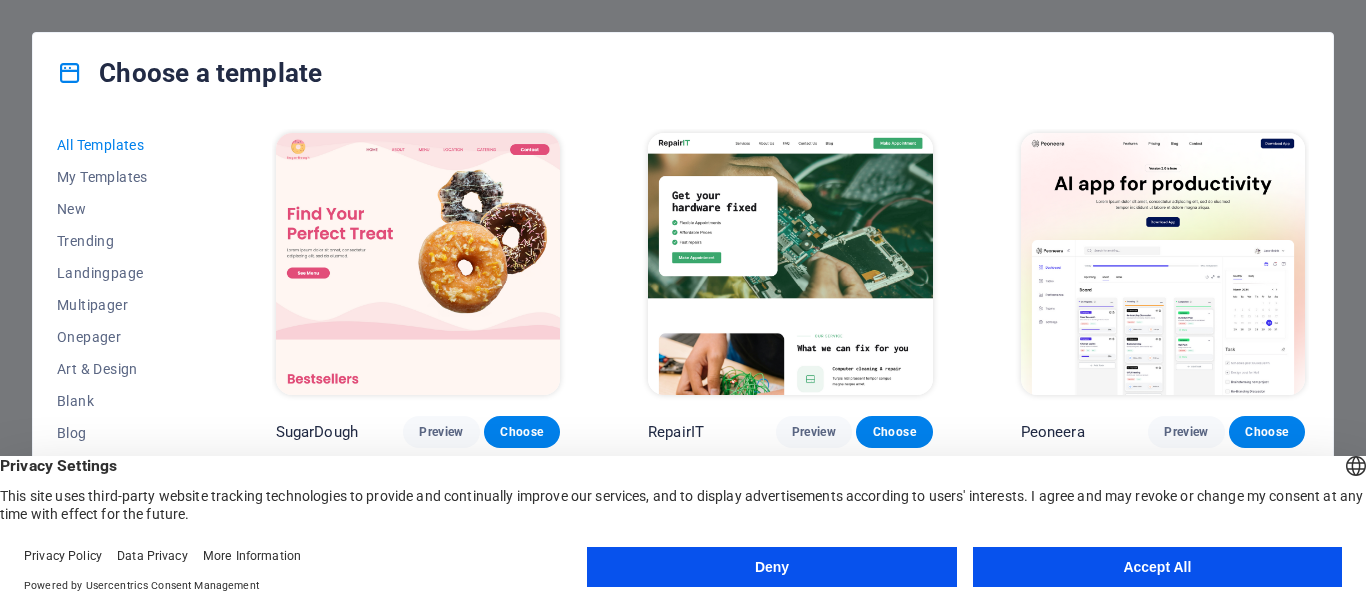 click on "Accept All" at bounding box center [1157, 567] 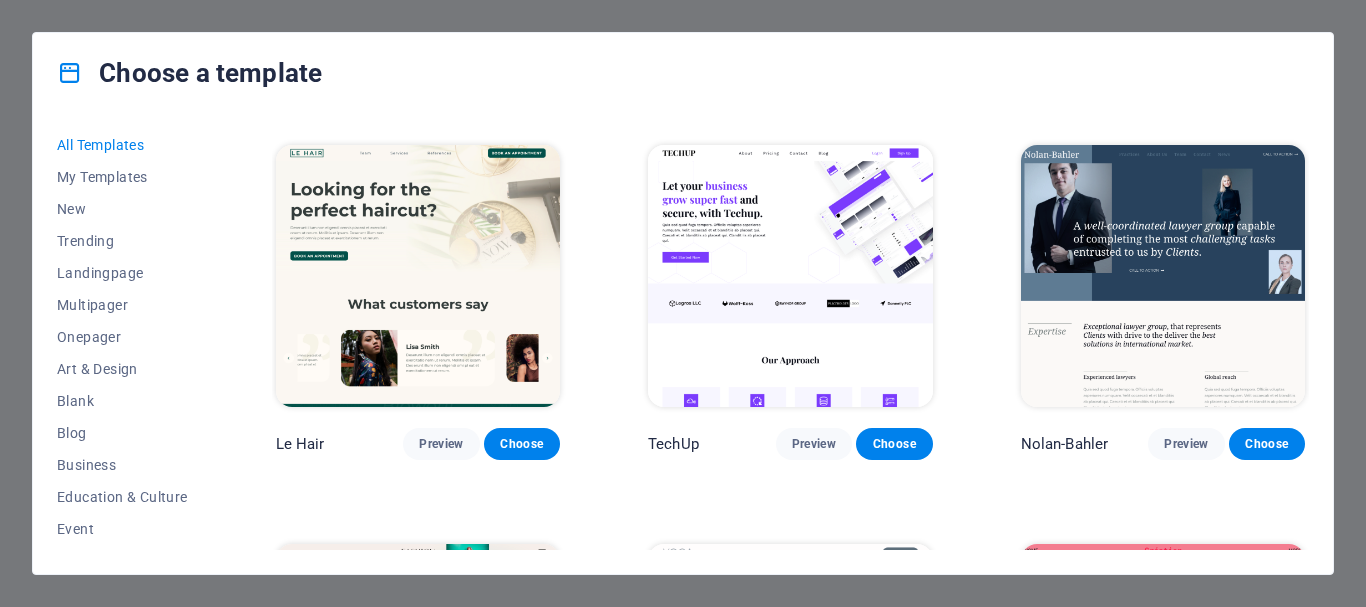 scroll, scrollTop: 5620, scrollLeft: 0, axis: vertical 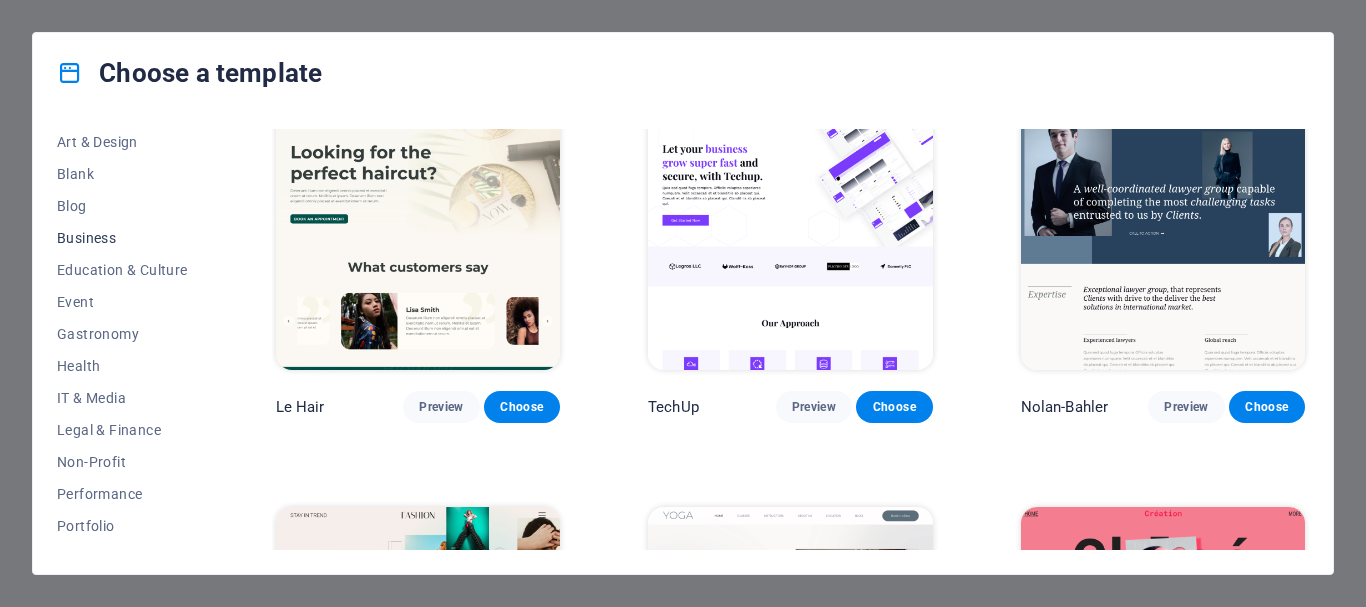 click on "Business" at bounding box center [122, 238] 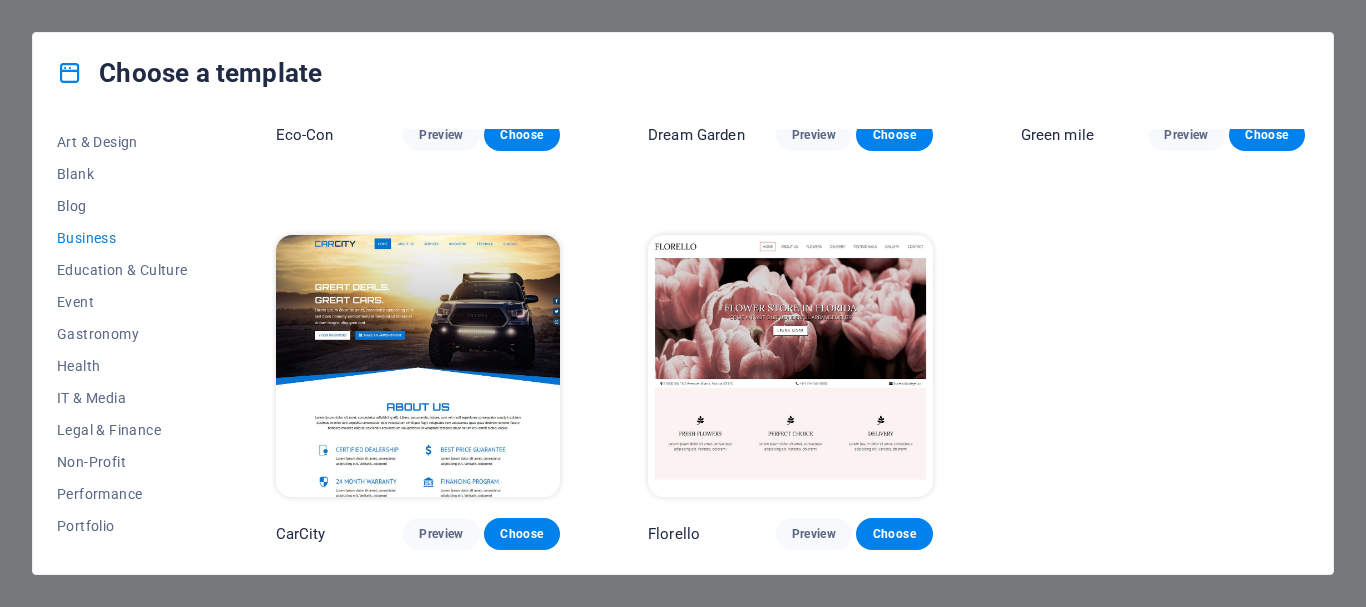 scroll, scrollTop: 293, scrollLeft: 0, axis: vertical 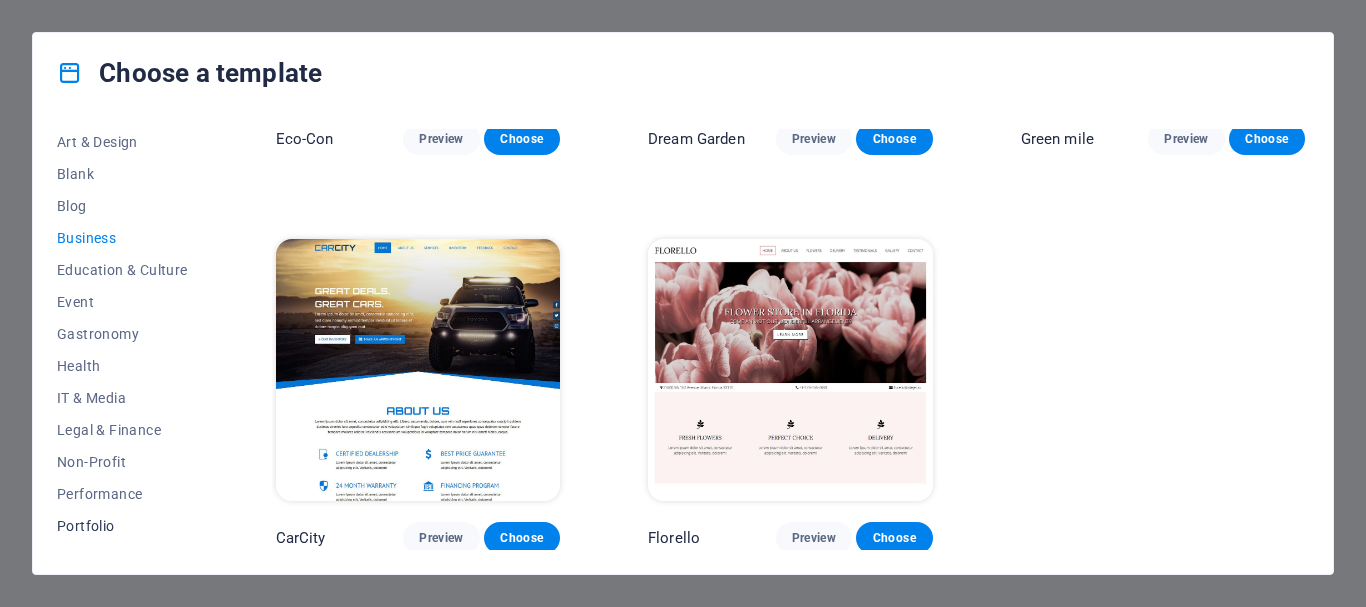 click on "Portfolio" at bounding box center (122, 526) 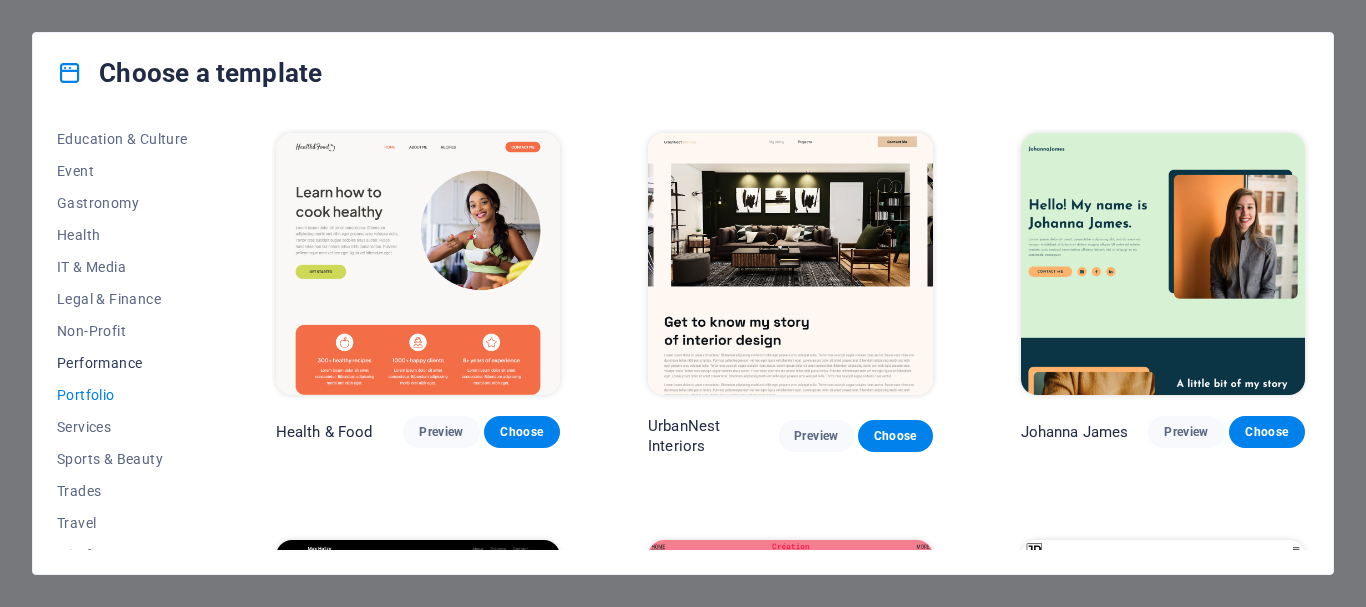 scroll, scrollTop: 379, scrollLeft: 0, axis: vertical 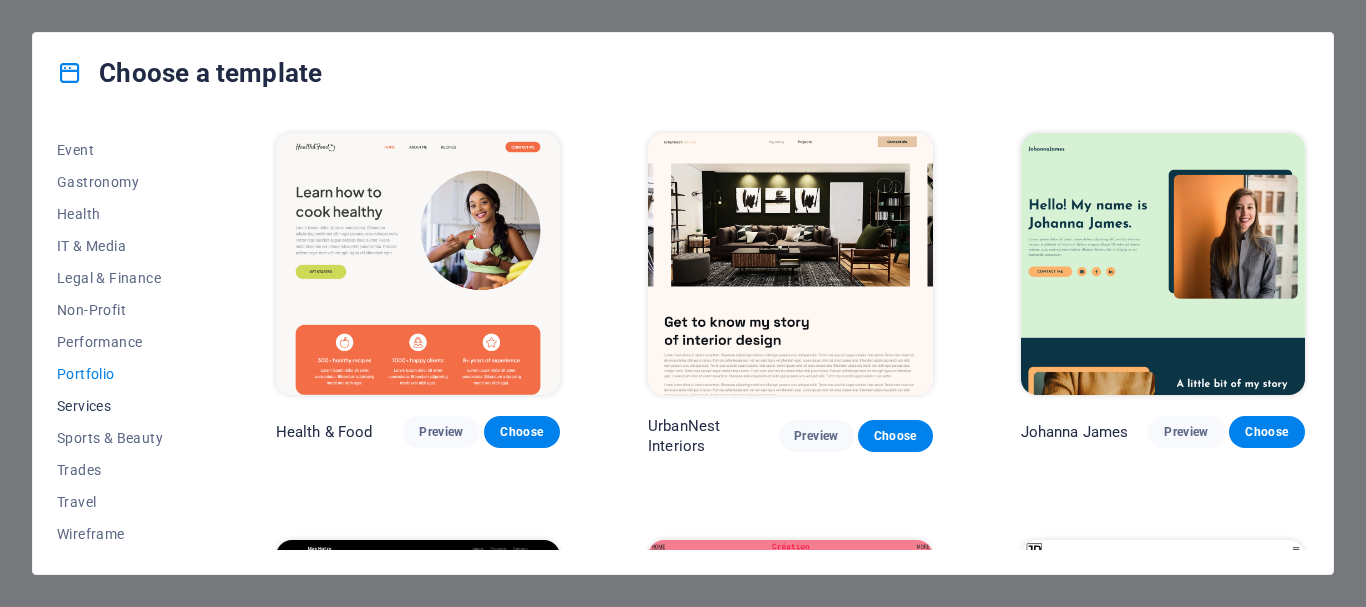 click on "Services" at bounding box center [122, 406] 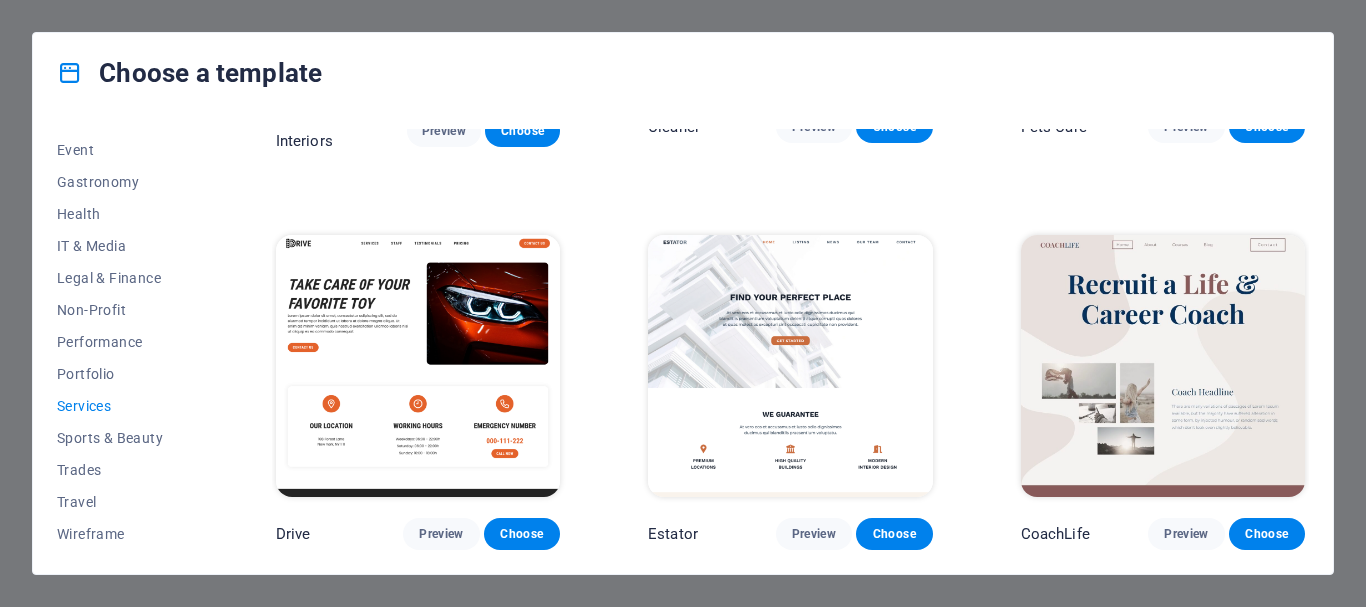 scroll, scrollTop: 760, scrollLeft: 0, axis: vertical 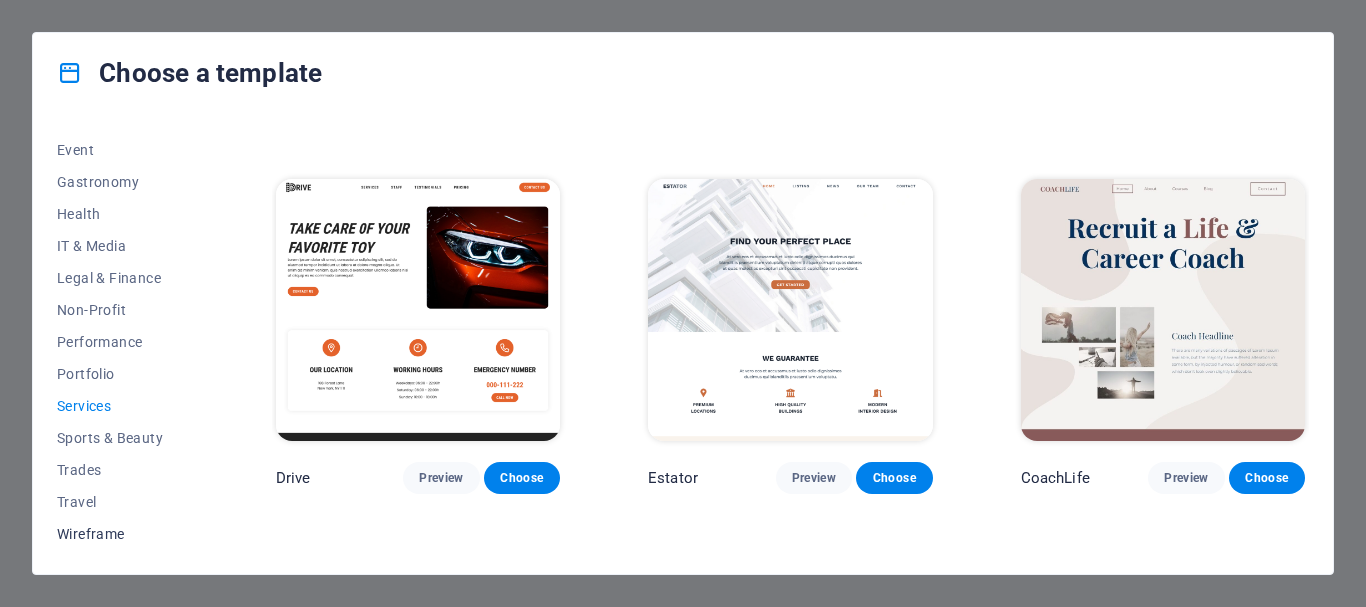 click on "Wireframe" at bounding box center (122, 534) 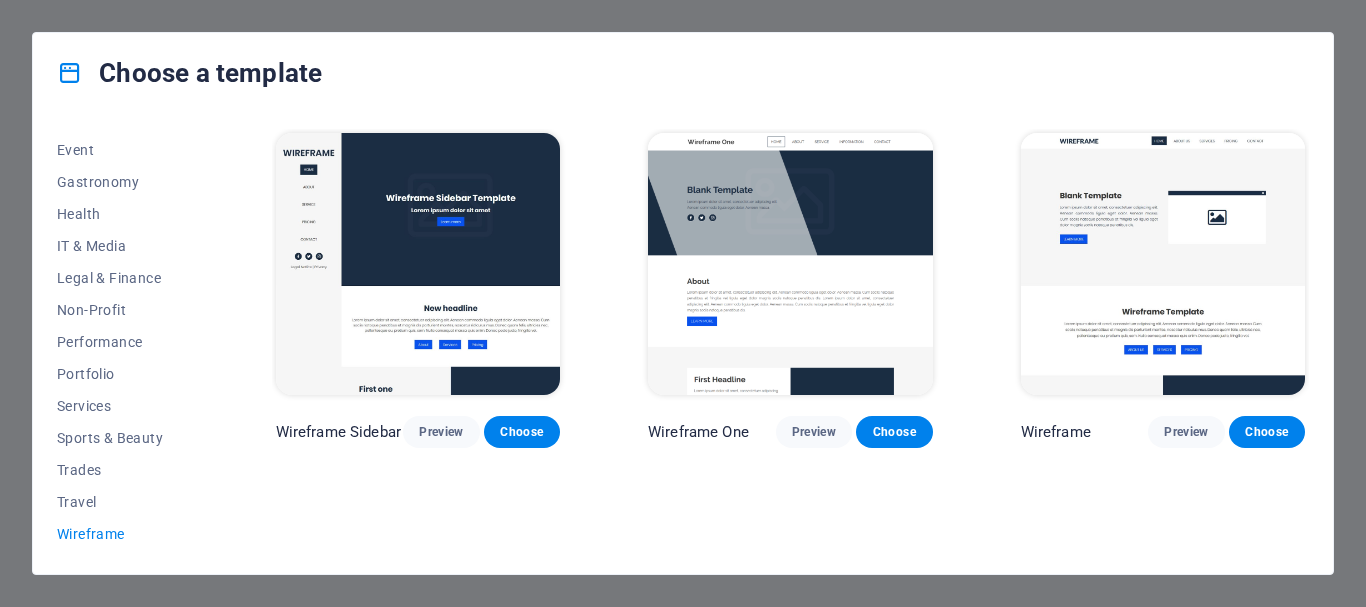 scroll, scrollTop: 0, scrollLeft: 0, axis: both 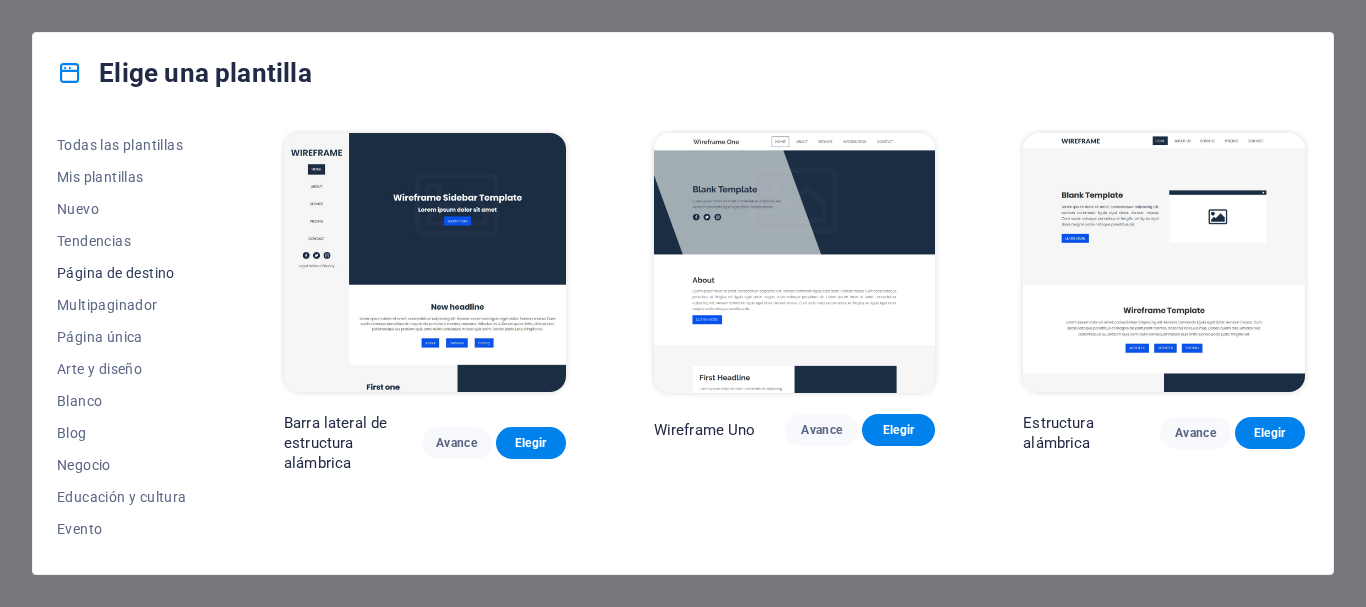 click on "Página de destino" at bounding box center (126, 273) 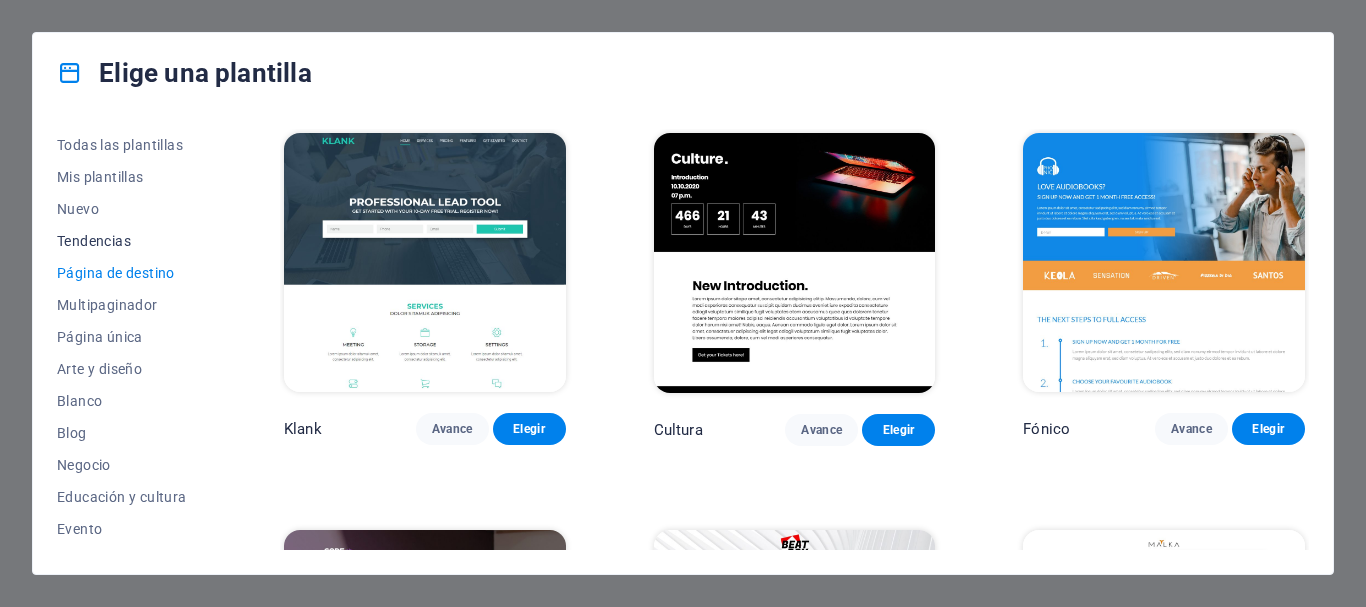 click on "Tendencias" at bounding box center [94, 241] 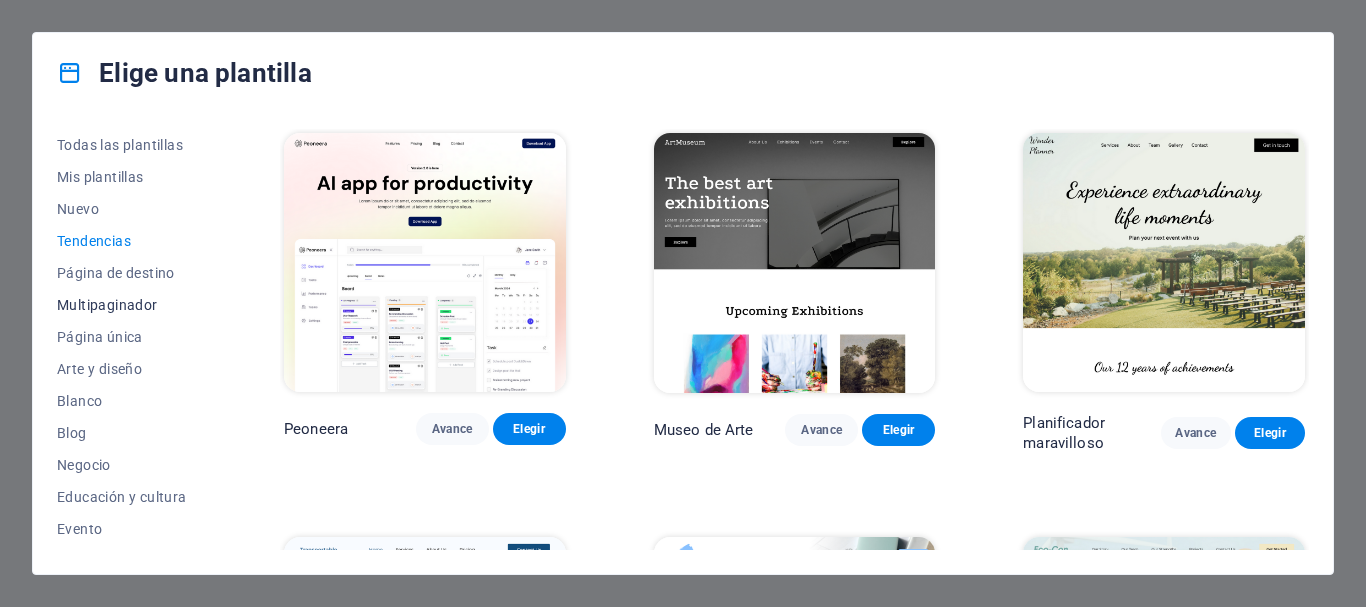 click on "Multipaginador" at bounding box center [107, 305] 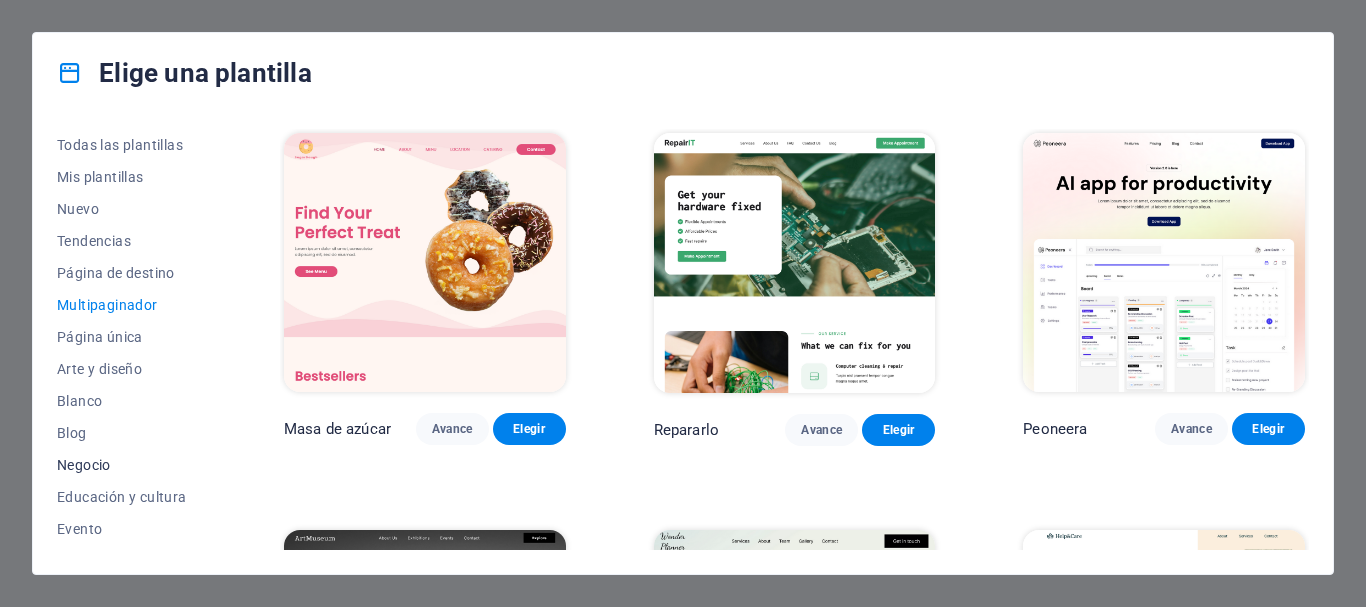 click on "Negocio" at bounding box center [84, 465] 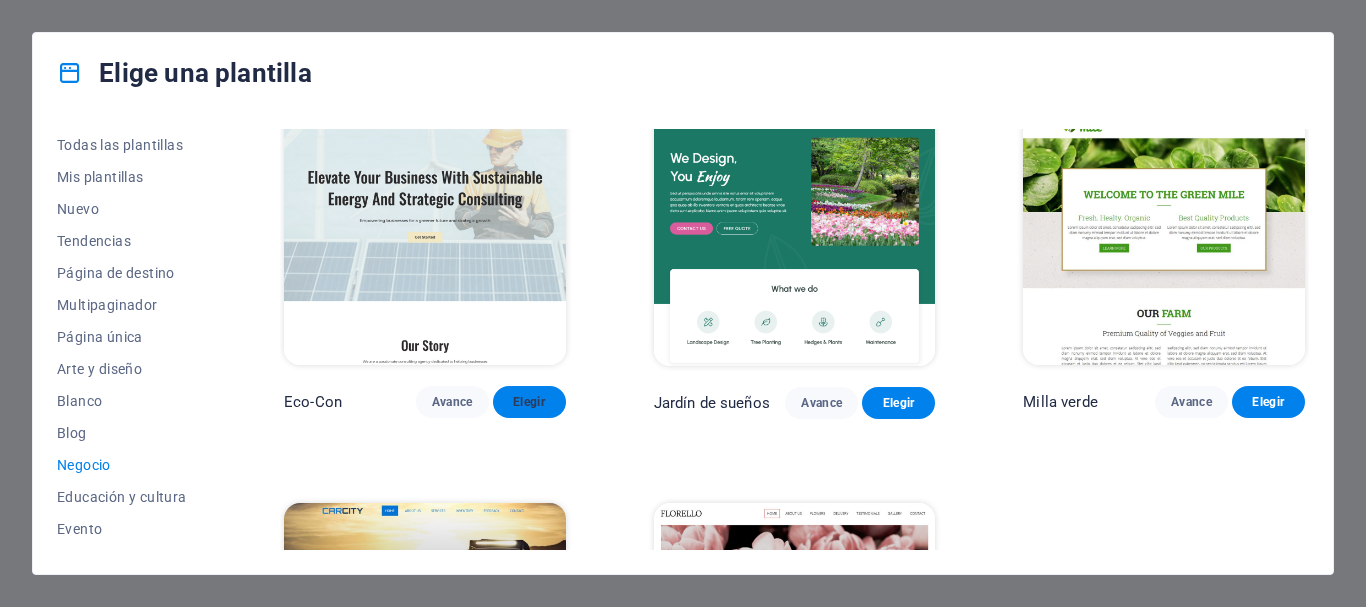 scroll, scrollTop: 0, scrollLeft: 0, axis: both 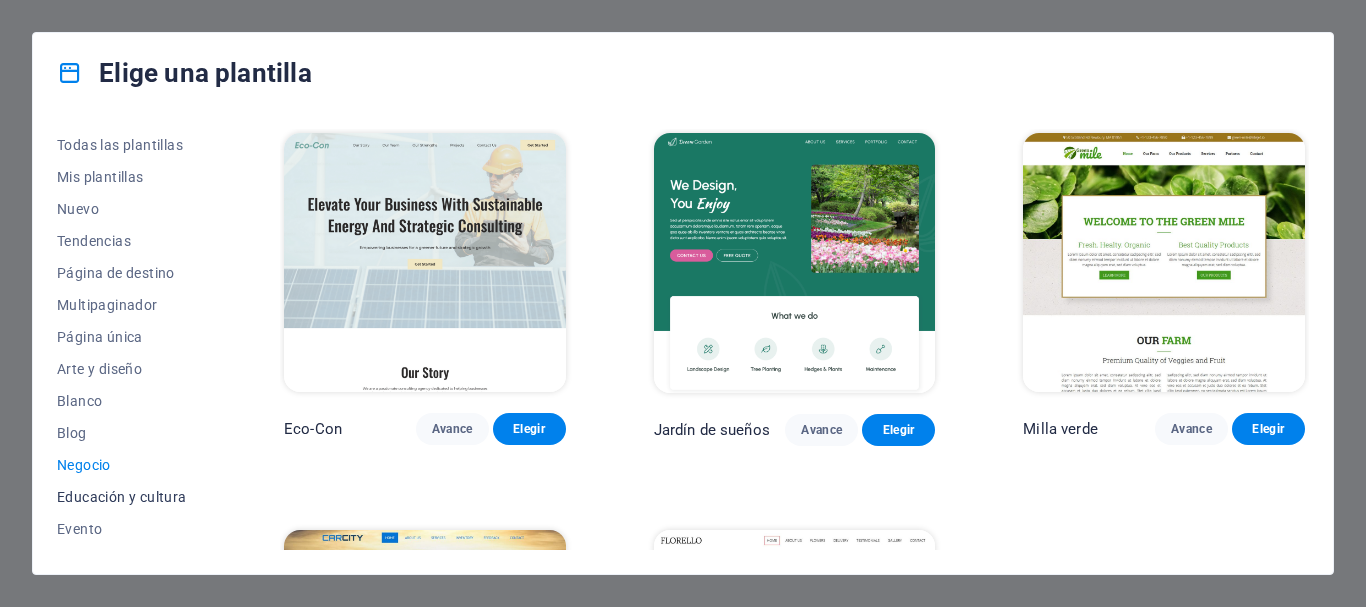 click on "Educación y cultura" at bounding box center [122, 497] 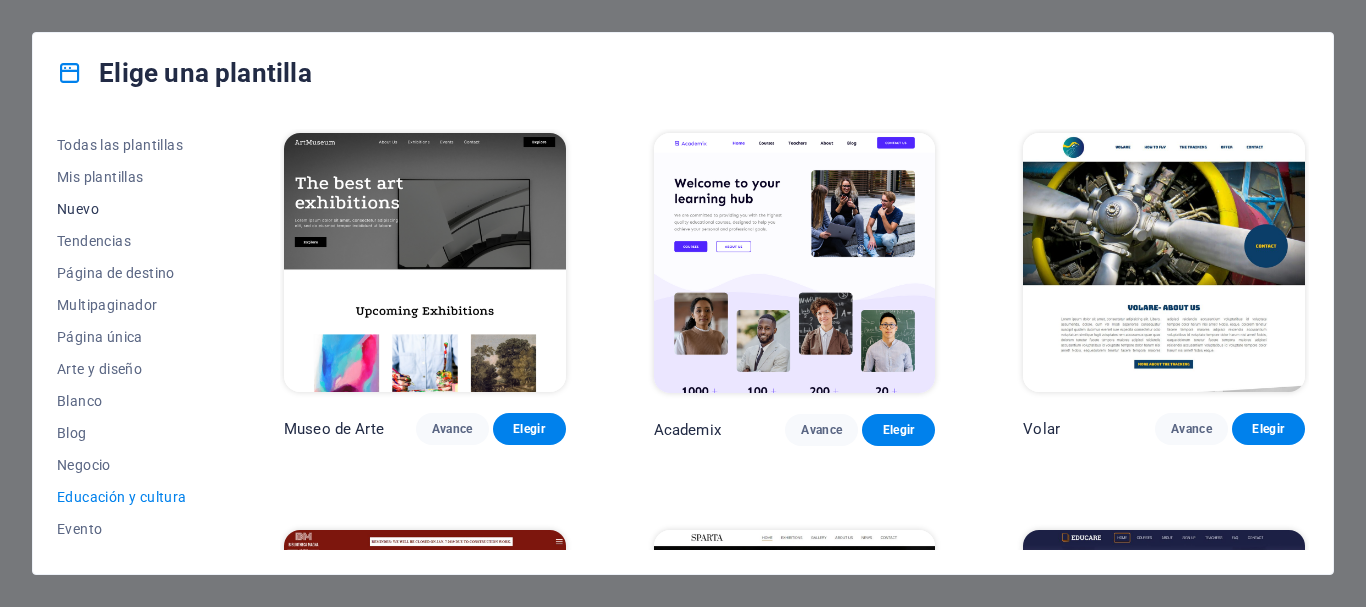 click on "Nuevo" at bounding box center [78, 209] 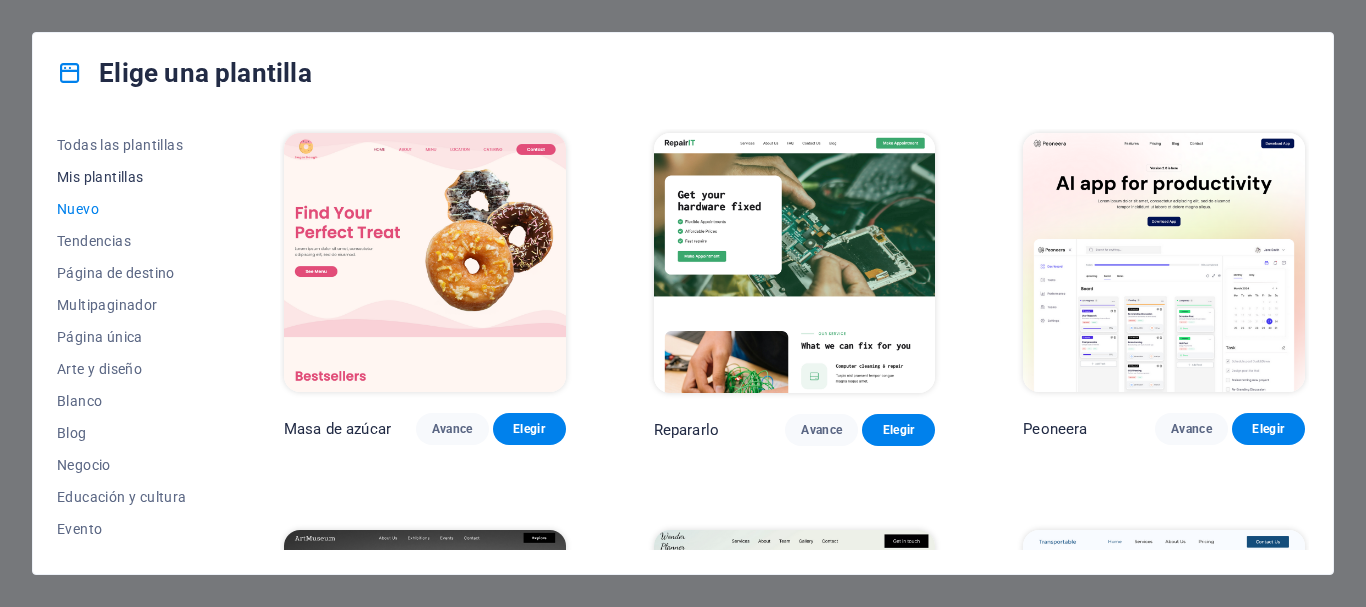 click on "Mis plantillas" at bounding box center (126, 177) 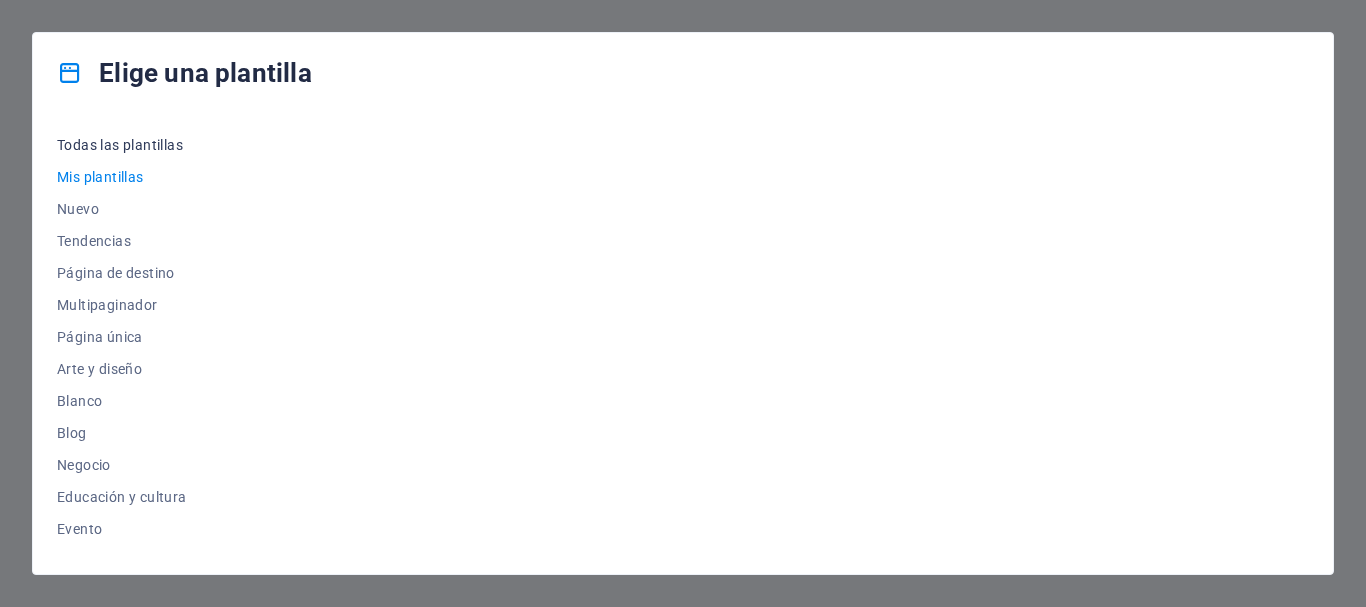 click on "Todas las plantillas" at bounding box center (120, 145) 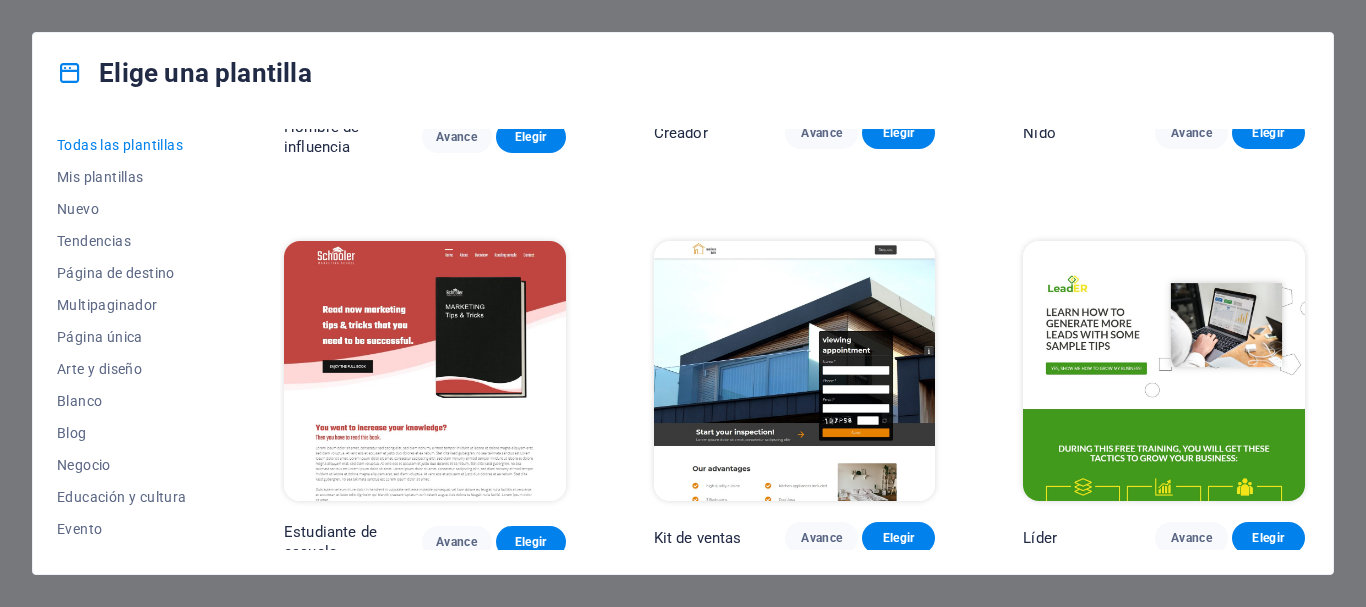 scroll, scrollTop: 20196, scrollLeft: 0, axis: vertical 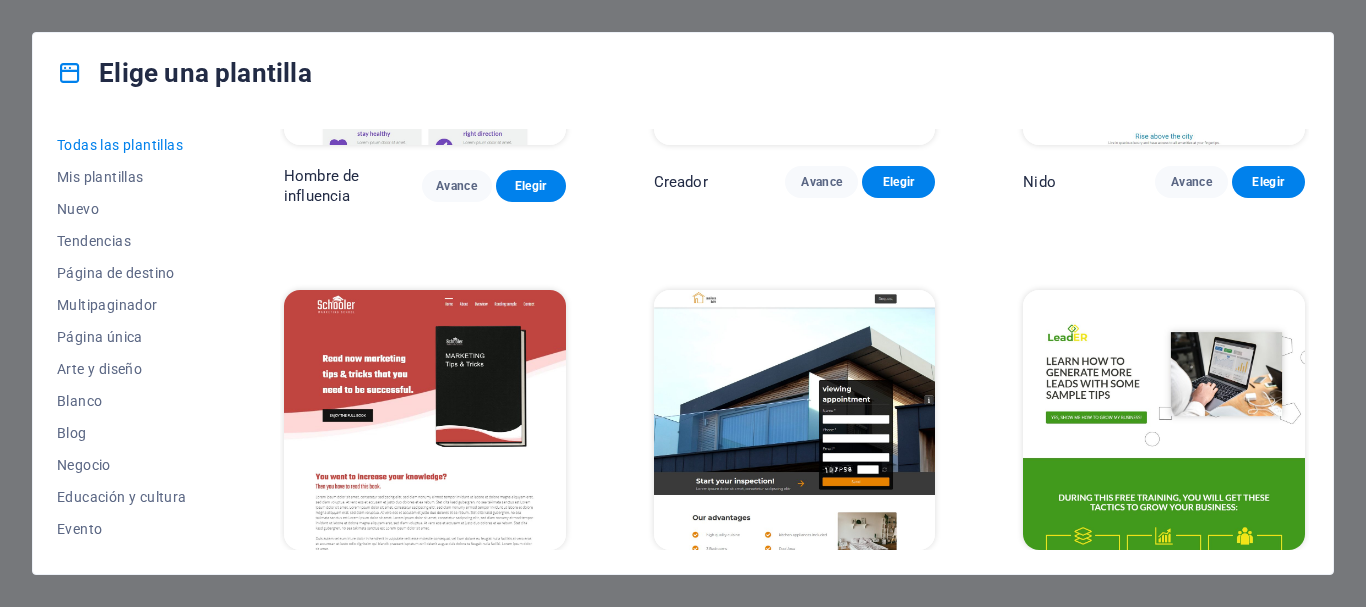 click on "Elegir" at bounding box center [899, 587] 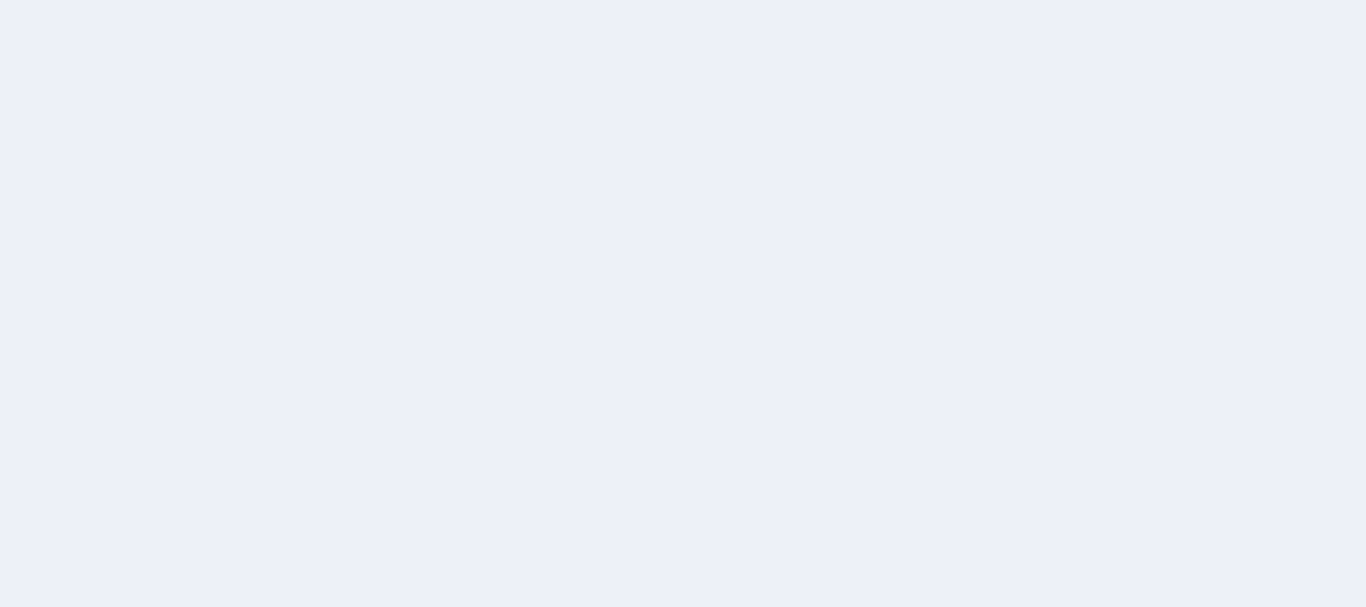 scroll, scrollTop: 0, scrollLeft: 0, axis: both 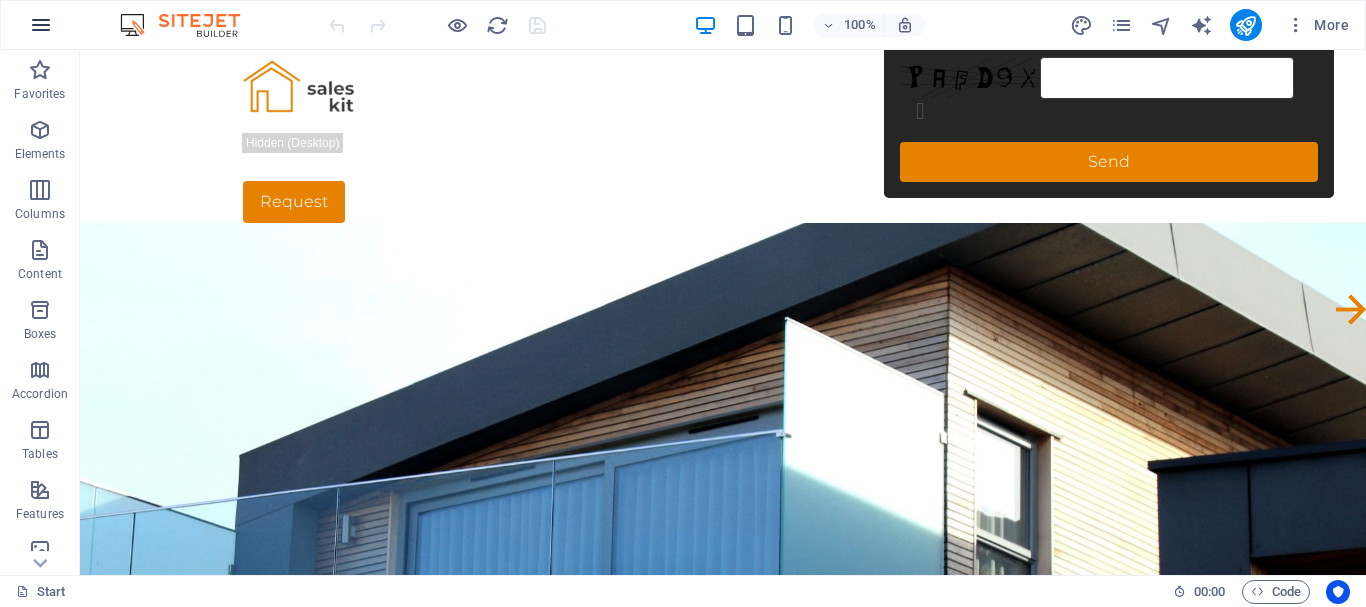 click at bounding box center [41, 25] 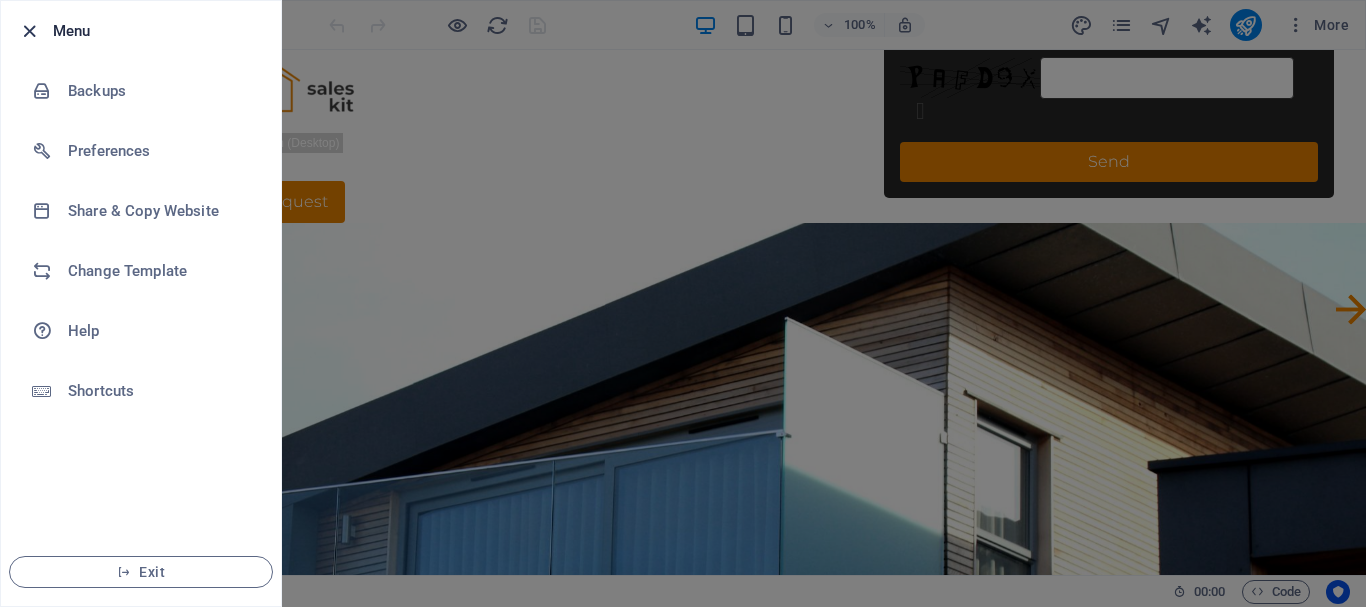 click at bounding box center [29, 31] 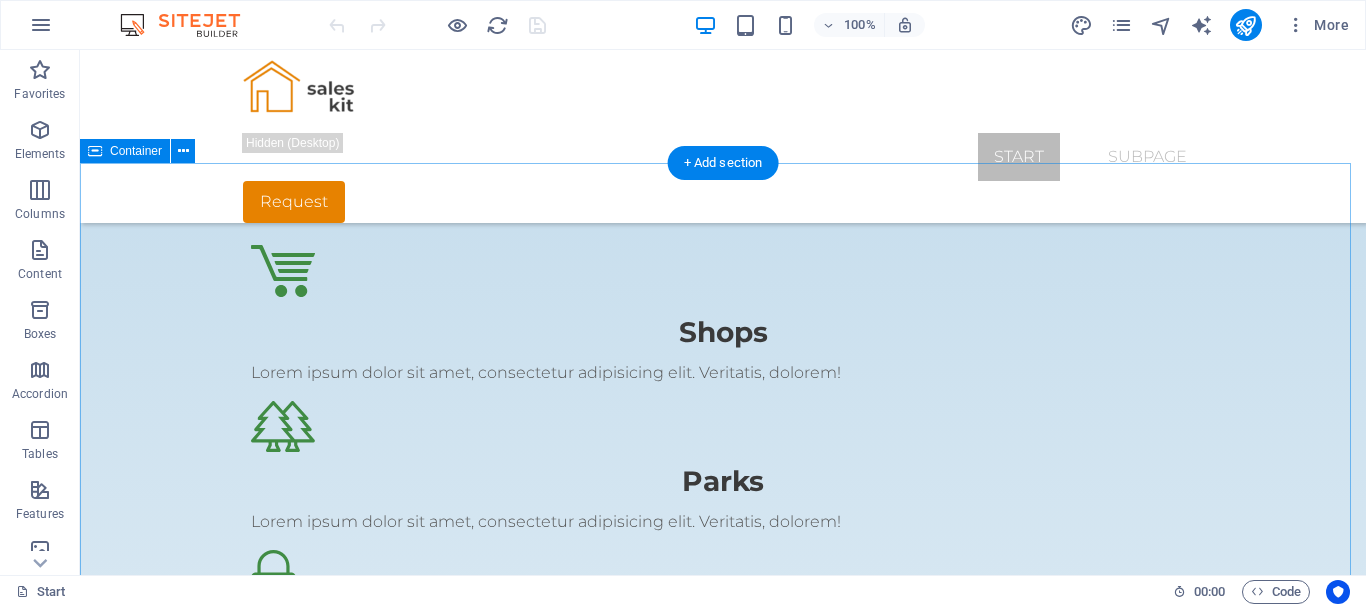 scroll, scrollTop: 0, scrollLeft: 0, axis: both 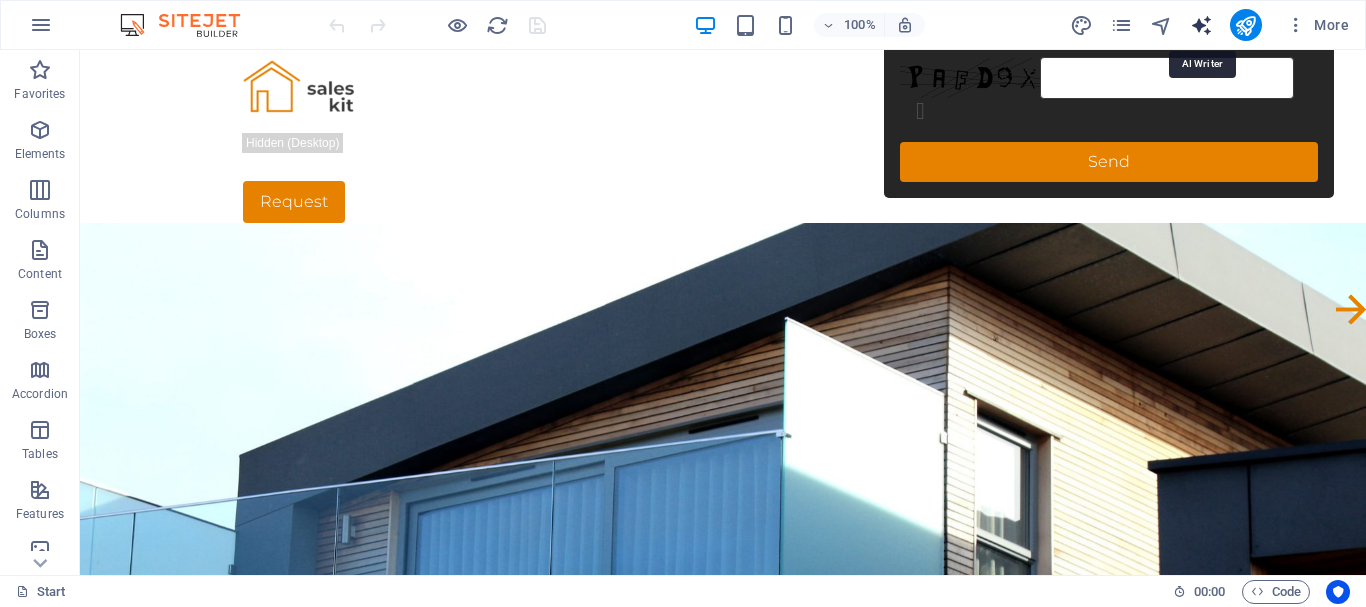 click at bounding box center [1201, 25] 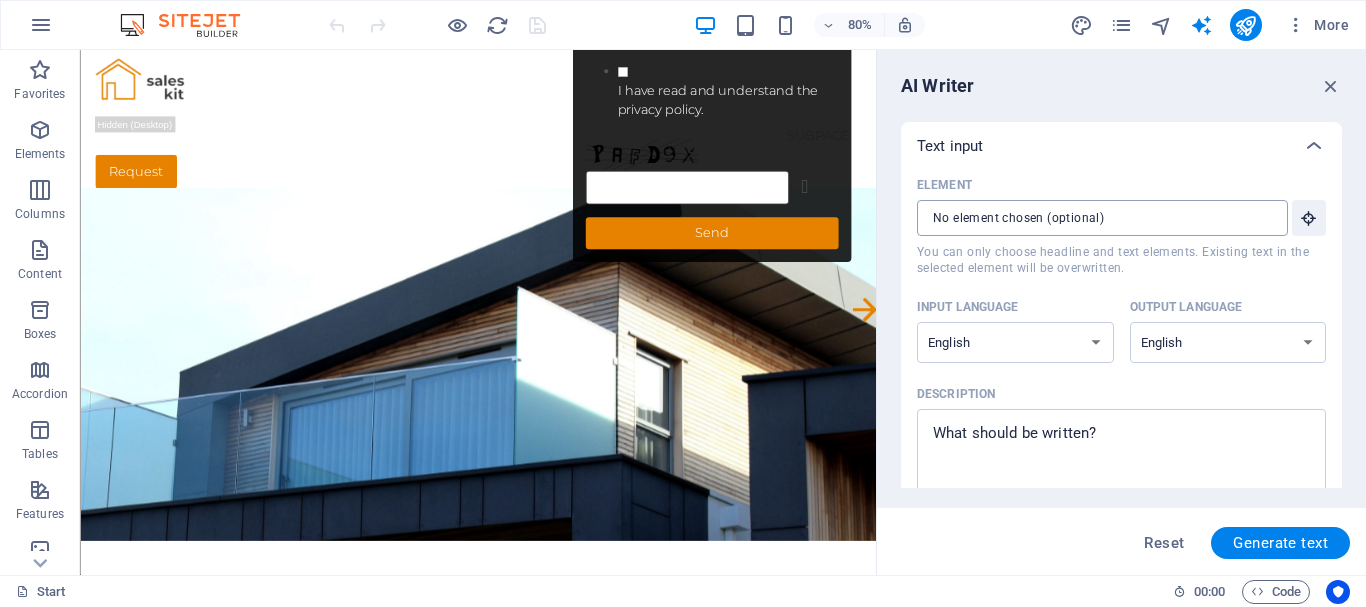 click on "Element ​ You can only choose headline and text elements. Existing text in the selected element will be overwritten." at bounding box center (1095, 218) 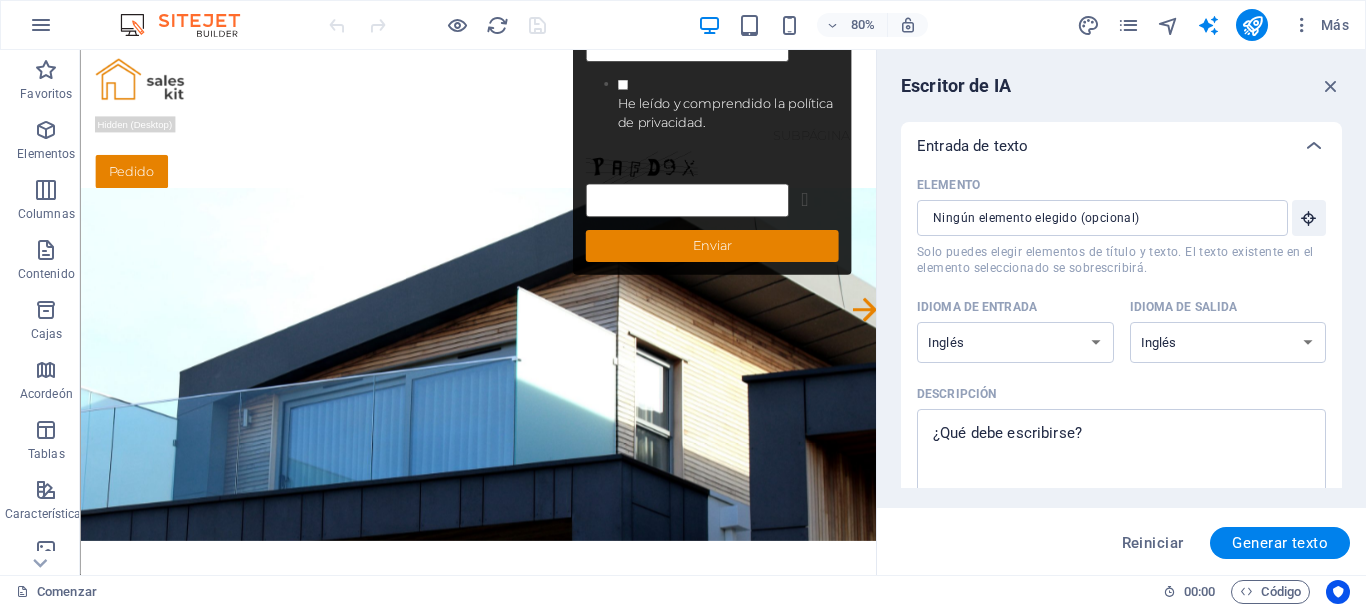 click on "Escritor de IA" at bounding box center (1121, 86) 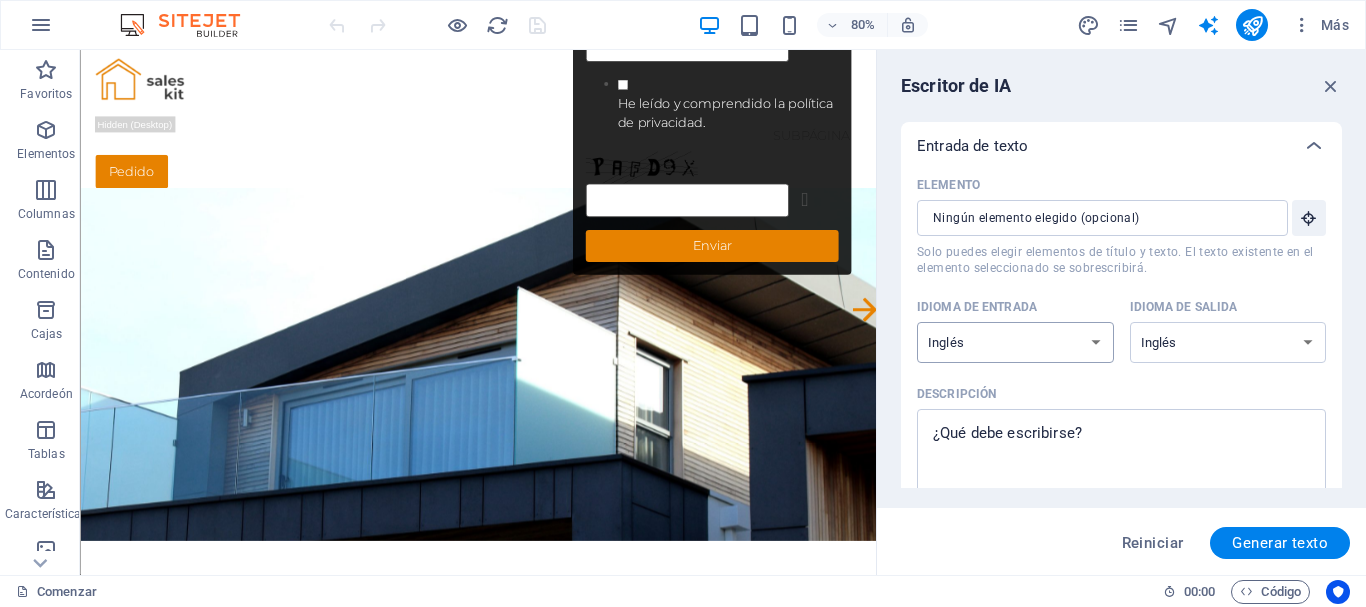 click on "albanés árabe armenio Awadhi azerbaiyano baskir vasco bielorruso bengalí Bhojpuri bosnio portugués brasileño búlgaro Cantonés (Yue) catalán Chhattisgarhi Chino croata checo danés Dogri Holandés Inglés estonio feroés finlandés Francés gallego georgiano Alemán Griego Gujarati Haryanvi hindi húngaro indonesio irlandés italiano japonés javanés Canarés Cachemira kazajo Konkani coreano Kirguistán letón lituano macedónio Maithili malayo maltés mandarín chino mandarín Maratí Marwari Min Nan Moldavo mongol montenegrino Nepalí noruego Oriya Pastún Persa (farsi) Polaco portugués punjabi Rajastán rumano ruso Sanskrit Santali serbio Sindhi Cingalés eslovaco esloveno esloveno Español ucranio Urdu uzbeko vietnamita galés Wu" at bounding box center [1015, 342] 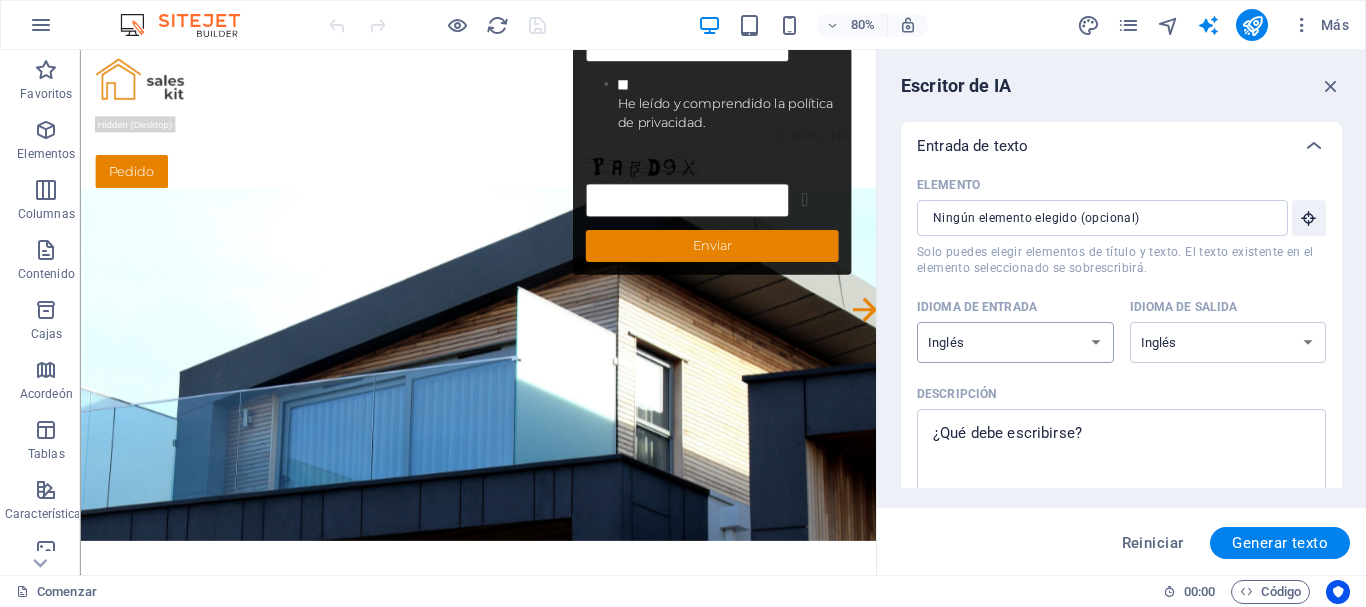 select on "Spanish" 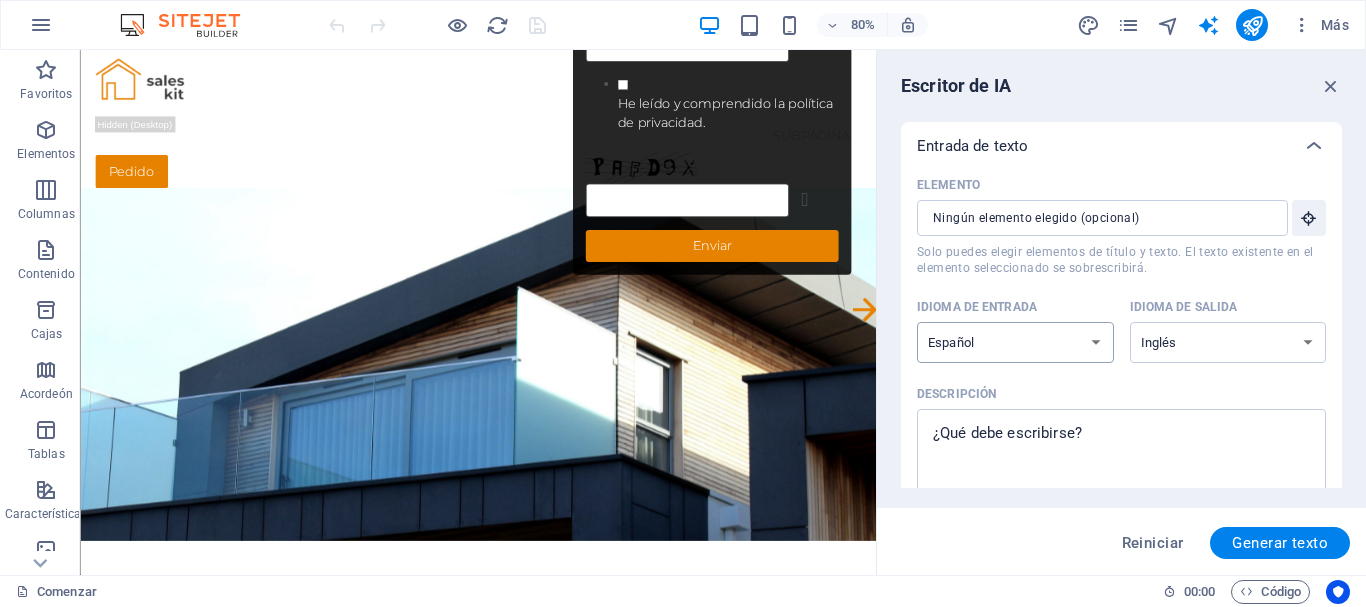 click on "albanés árabe armenio Awadhi azerbaiyano baskir vasco bielorruso bengalí Bhojpuri bosnio portugués brasileño búlgaro Cantonés (Yue) catalán Chhattisgarhi Chino croata checo danés Dogri Holandés Inglés estonio feroés finlandés Francés gallego georgiano Alemán Griego Gujarati Haryanvi hindi húngaro indonesio irlandés italiano japonés javanés Canarés Cachemira kazajo Konkani coreano Kirguistán letón lituano macedónio Maithili malayo maltés mandarín chino mandarín Maratí Marwari Min Nan Moldavo mongol montenegrino Nepalí noruego Oriya Pastún Persa (farsi) Polaco portugués punjabi Rajastán rumano ruso Sanskrit Santali serbio Sindhi Cingalés eslovaco esloveno esloveno Español ucranio Urdu uzbeko vietnamita galés Wu" at bounding box center (1015, 342) 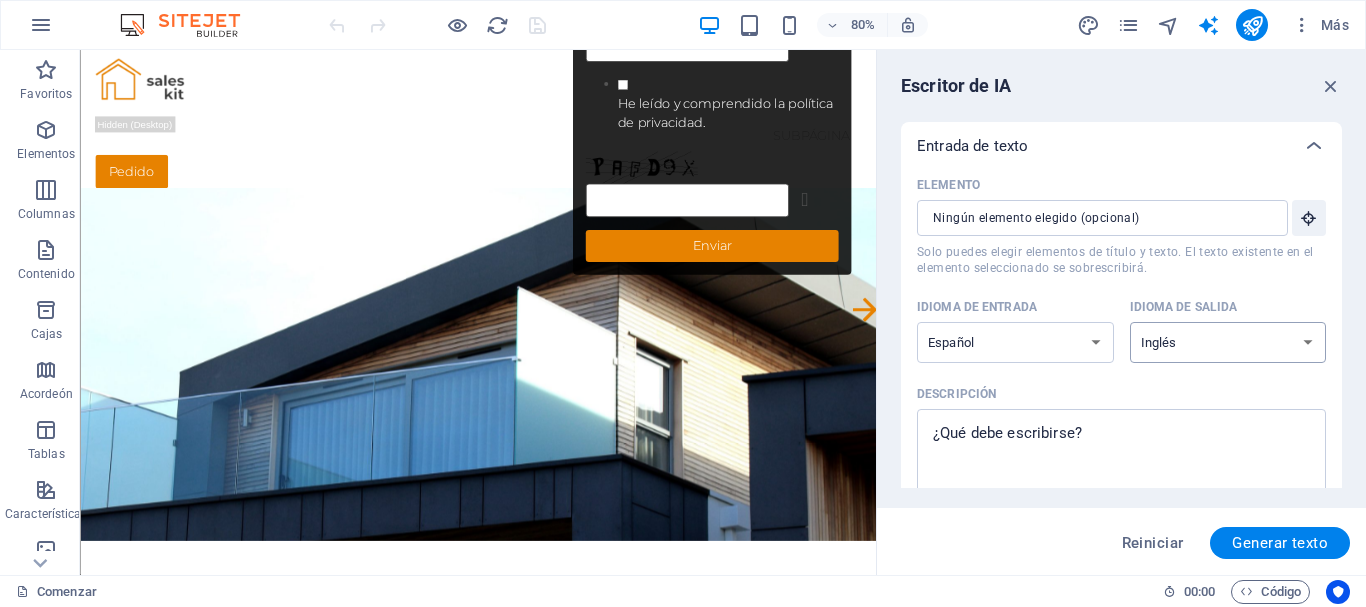 click on "albanés árabe armenio Awadhi azerbaiyano baskir vasco bielorruso bengalí Bhojpuri bosnio portugués brasileño búlgaro Cantonés (Yue) catalán Chhattisgarhi Chino croata checo danés Dogri Holandés Inglés estonio feroés finlandés Francés gallego georgiano Alemán Griego Gujarati Haryanvi hindi húngaro indonesio irlandés italiano japonés javanés Canarés Cachemira kazajo Konkani coreano Kirguistán letón lituano macedónio Maithili malayo maltés mandarín chino mandarín Maratí Marwari Min Nan Moldavo mongol montenegrino Nepalí noruego Oriya Pastún Persa (farsi) Polaco portugués punjabi Rajastán rumano ruso Sanskrit Santali serbio Sindhi Cingalés eslovaco esloveno esloveno Español ucranio Urdu uzbeko vietnamita galés Wu" at bounding box center (1228, 342) 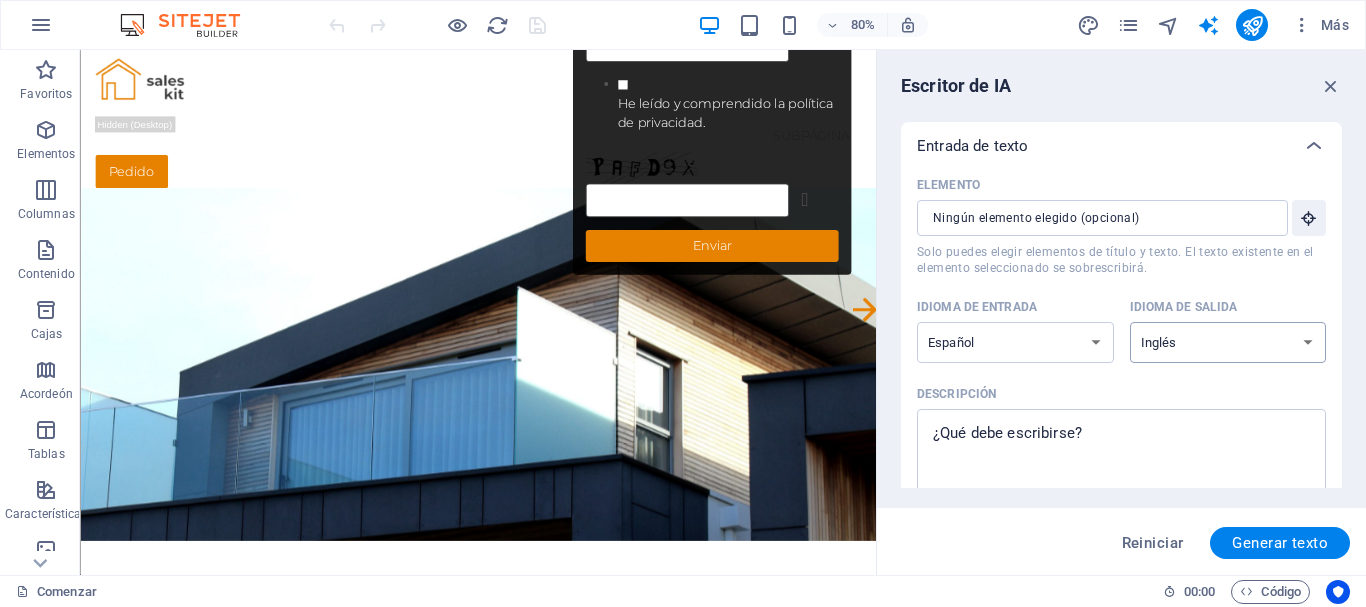 select on "Spanish" 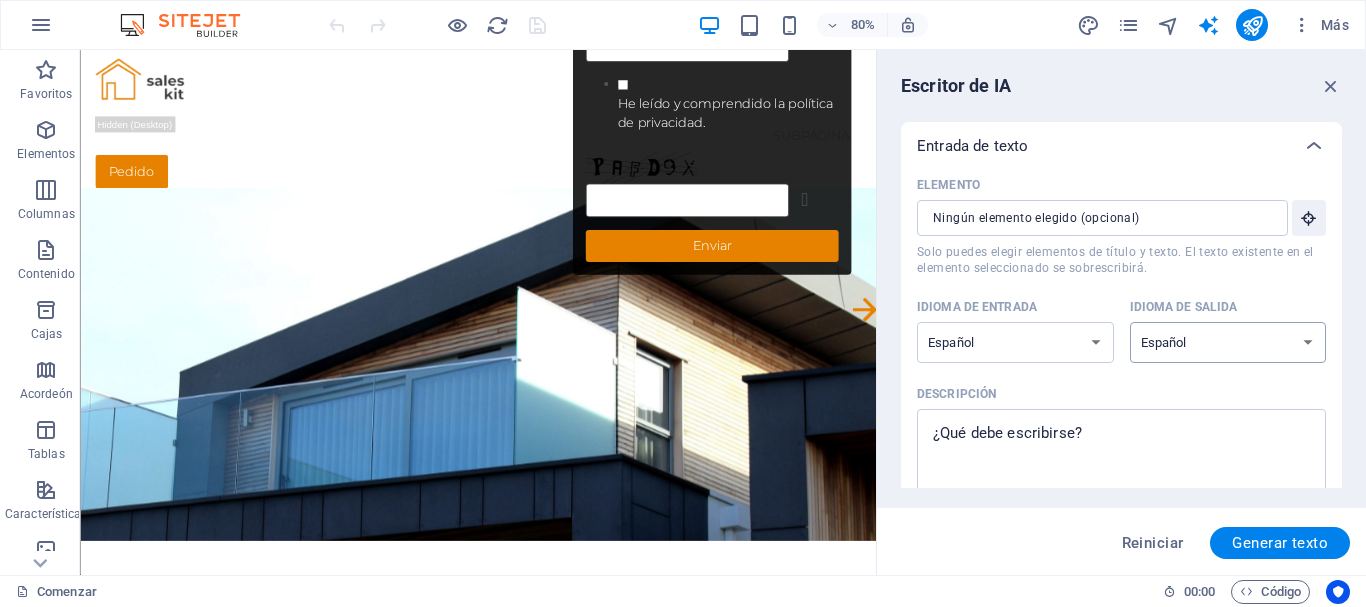 click on "albanés árabe armenio Awadhi azerbaiyano baskir vasco bielorruso bengalí Bhojpuri bosnio portugués brasileño búlgaro Cantonés (Yue) catalán Chhattisgarhi Chino croata checo danés Dogri Holandés Inglés estonio feroés finlandés Francés gallego georgiano Alemán Griego Gujarati Haryanvi hindi húngaro indonesio irlandés italiano japonés javanés Canarés Cachemira kazajo Konkani coreano Kirguistán letón lituano macedónio Maithili malayo maltés mandarín chino mandarín Maratí Marwari Min Nan Moldavo mongol montenegrino Nepalí noruego Oriya Pastún Persa (farsi) Polaco portugués punjabi Rajastán rumano ruso Sanskrit Santali serbio Sindhi Cingalés eslovaco esloveno esloveno Español ucranio Urdu uzbeko vietnamita galés Wu" at bounding box center [1228, 342] 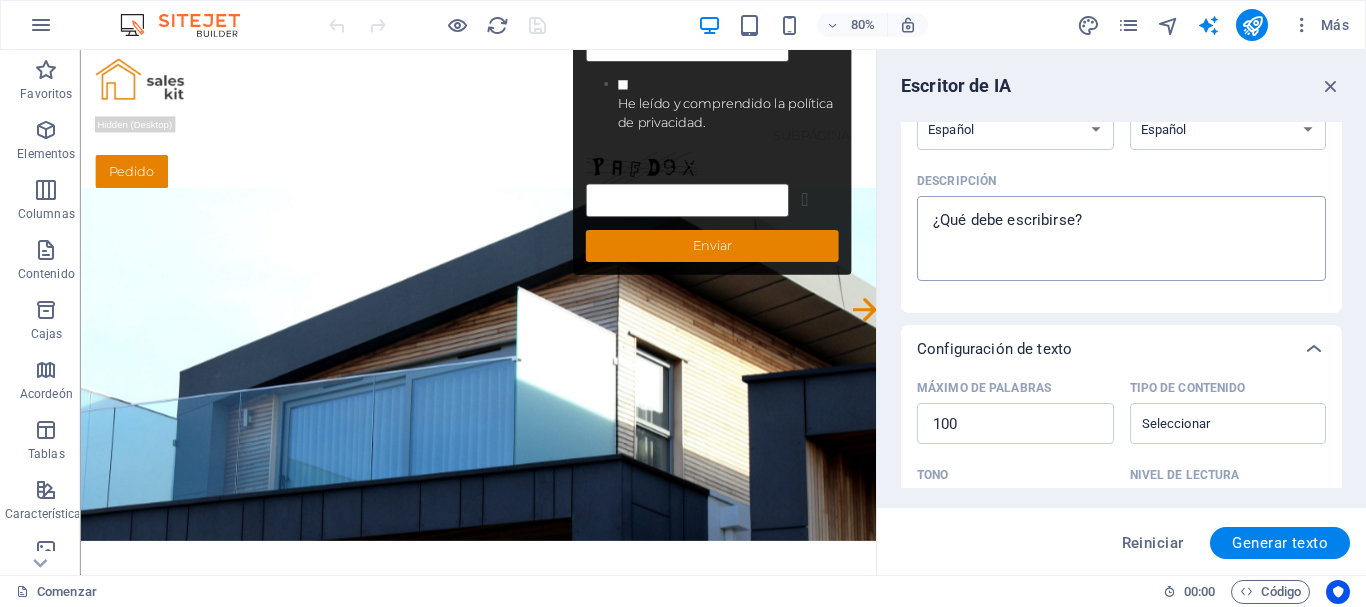 scroll, scrollTop: 227, scrollLeft: 0, axis: vertical 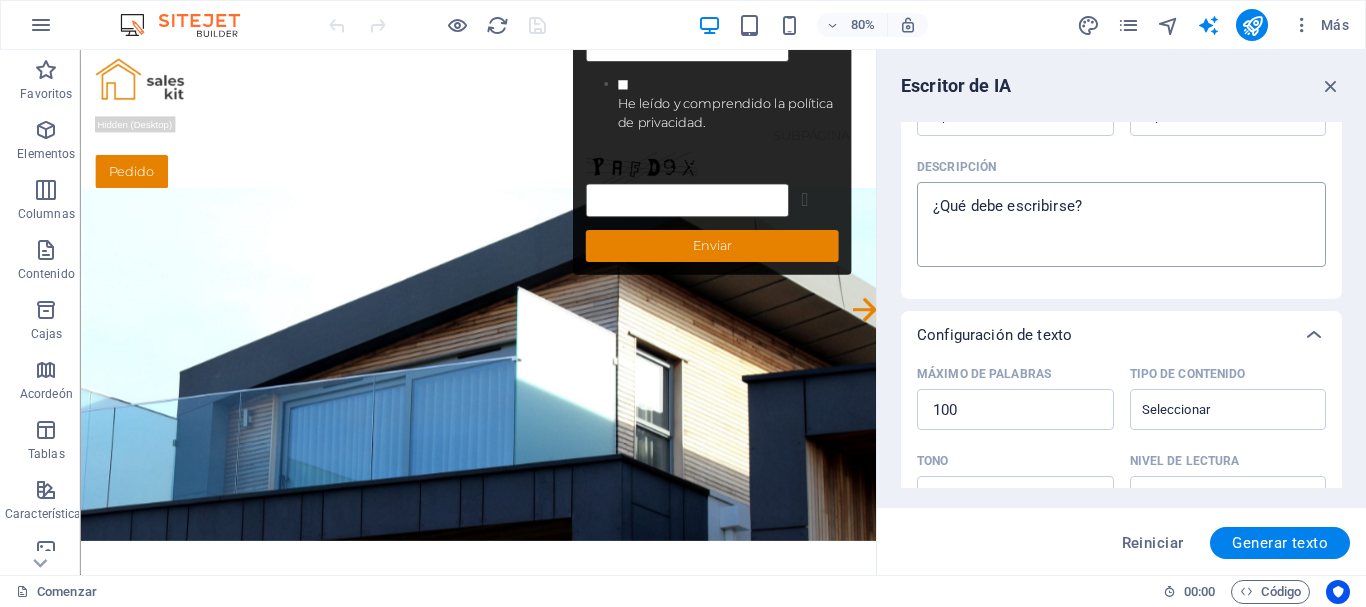 type on "x" 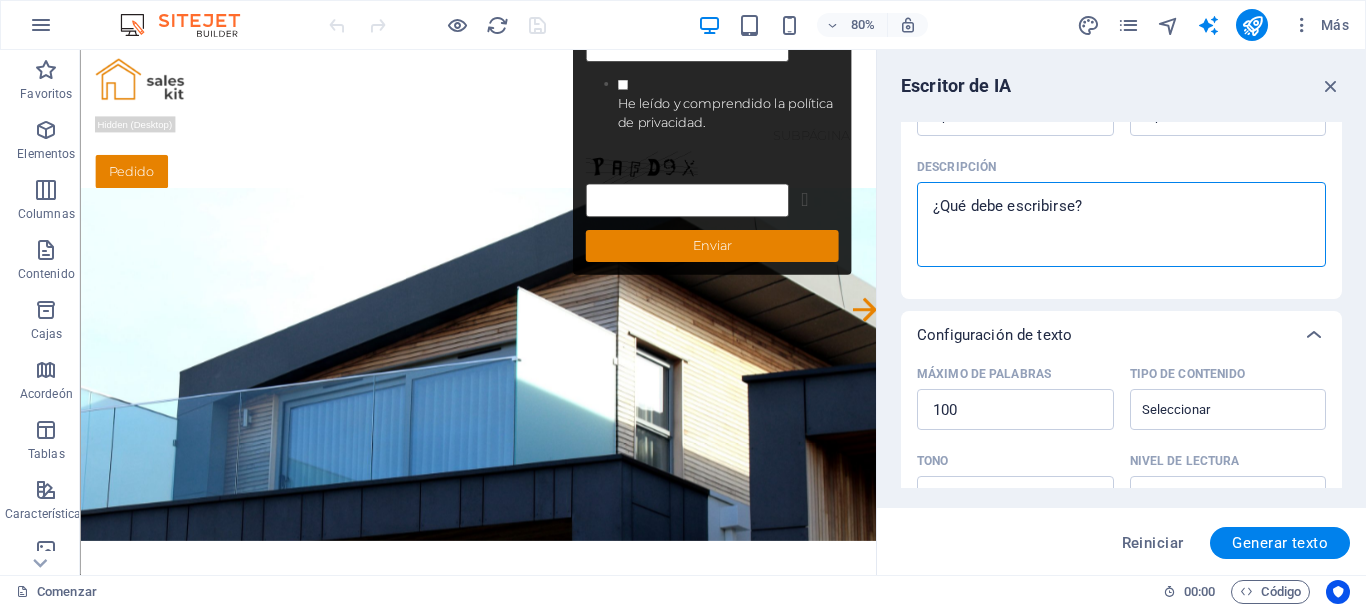click on "Descripción x ​" at bounding box center (1121, 224) 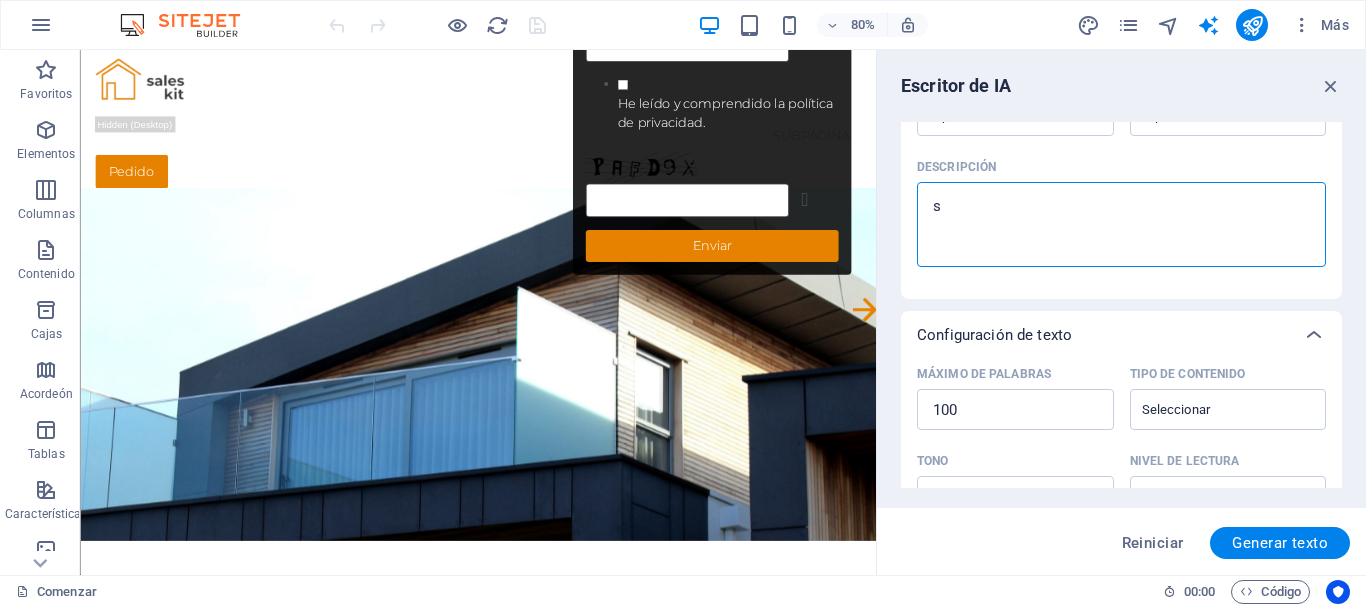type on "se" 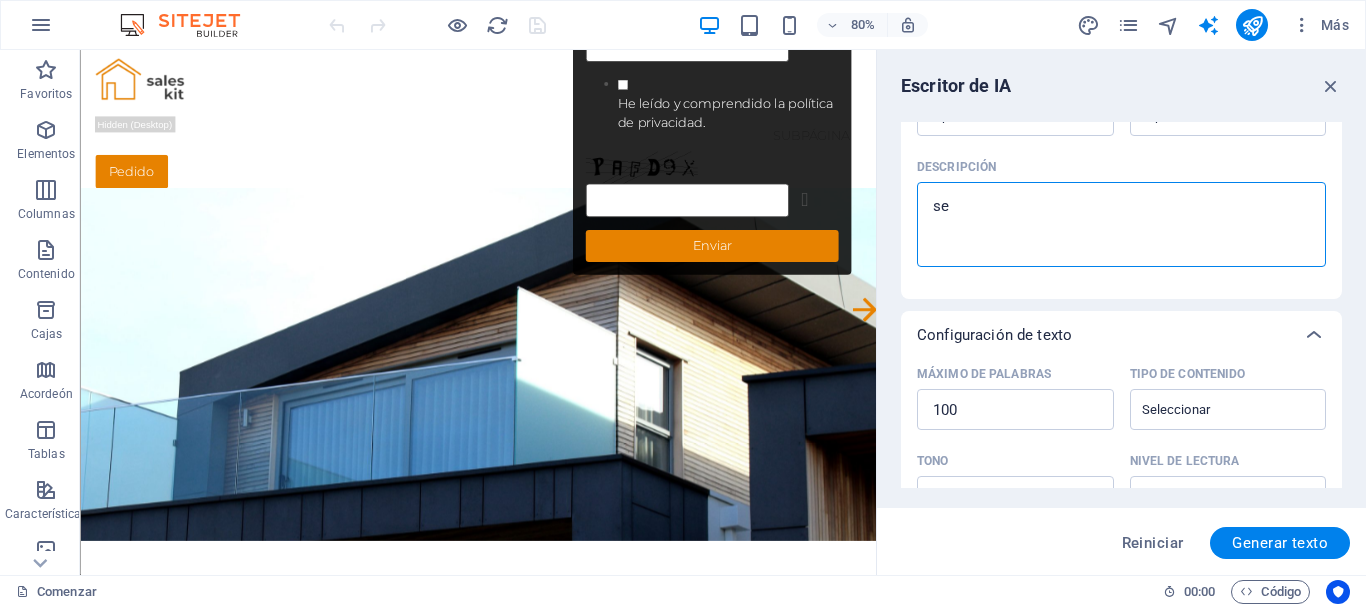 type on "se" 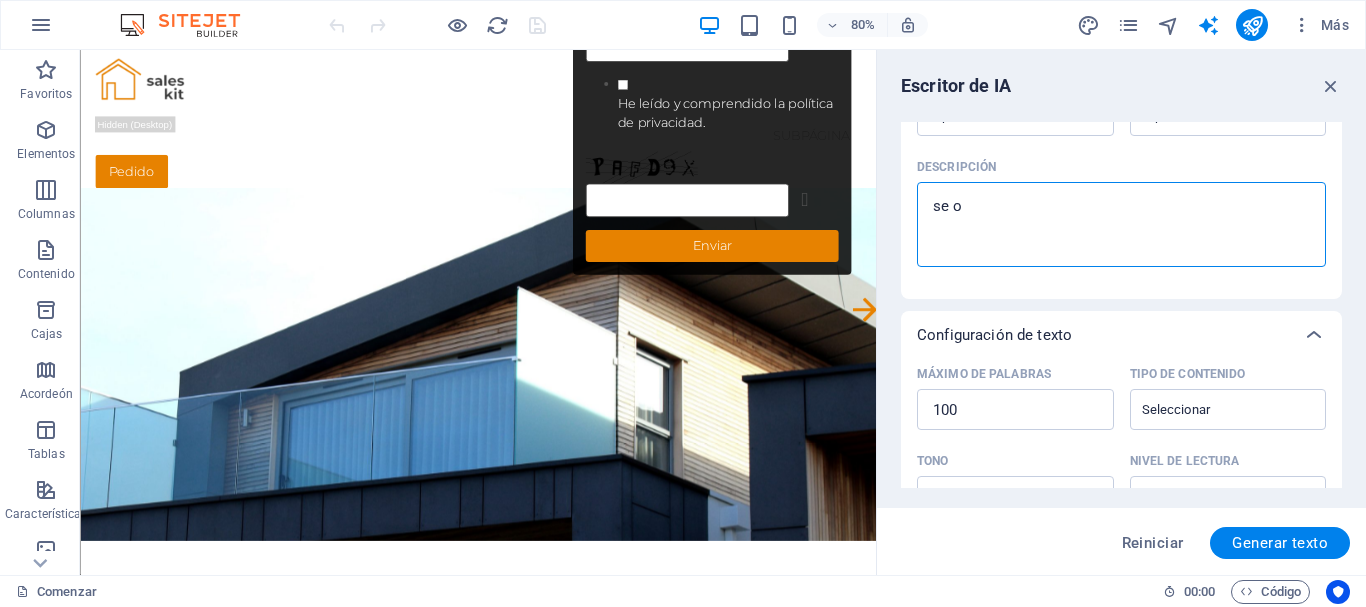 type on "se of" 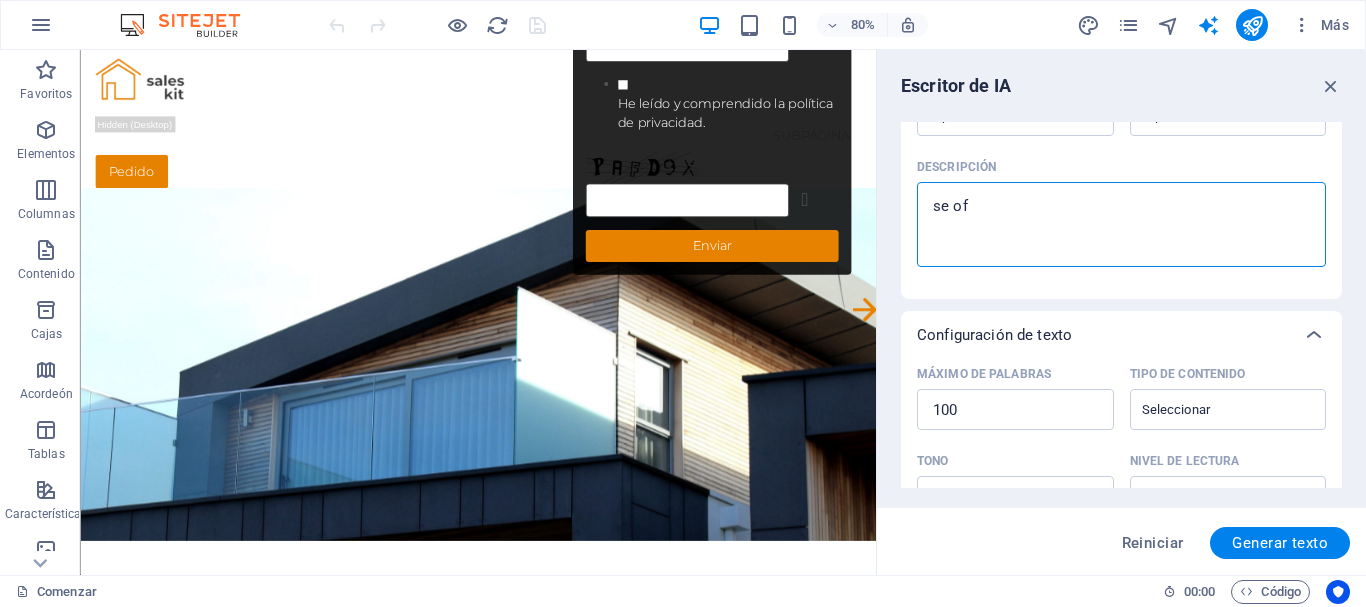 type on "se ofr" 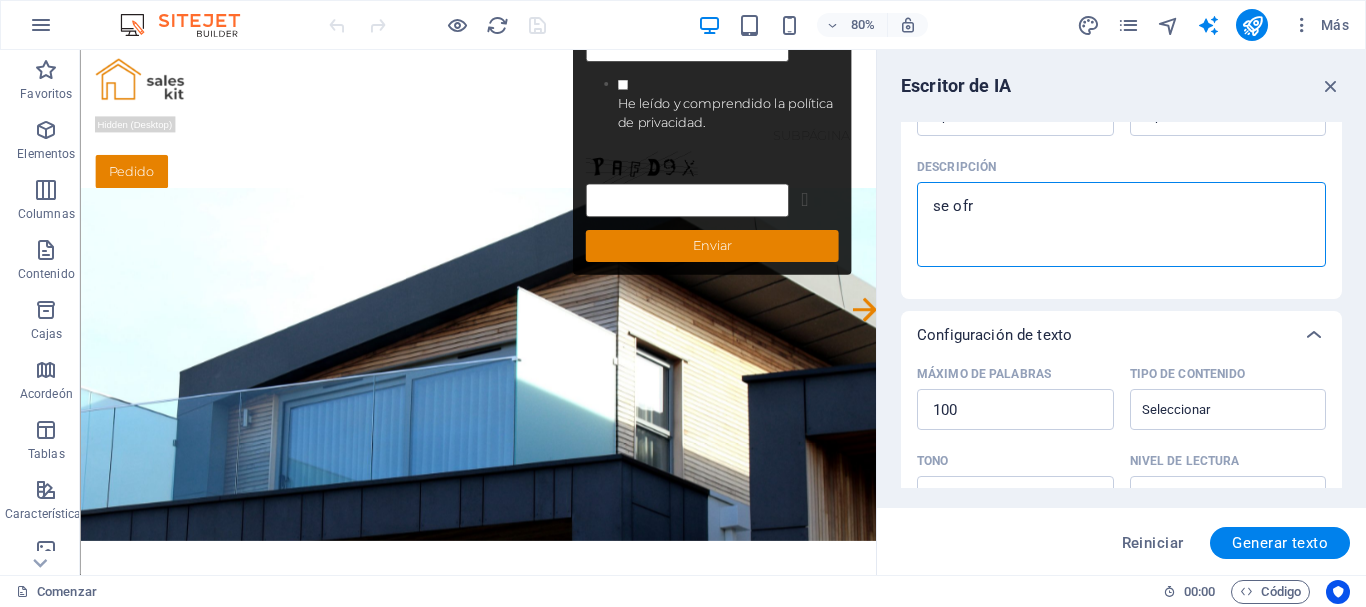 type on "se ofre" 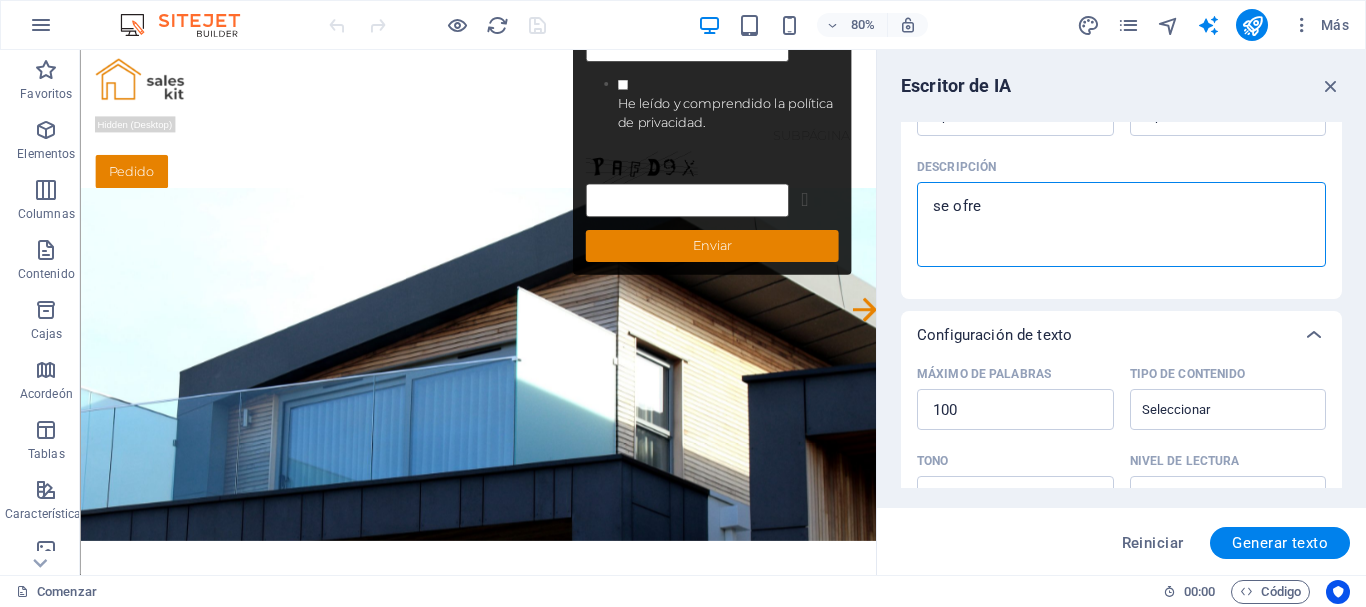 type on "x" 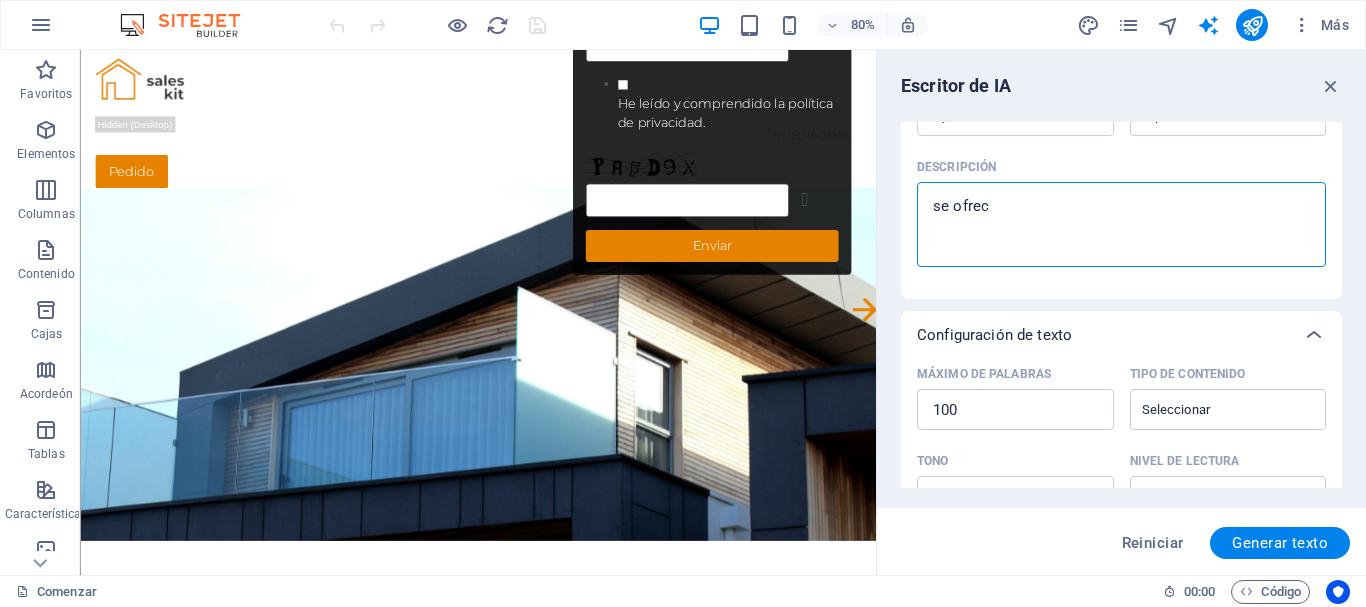 type on "se ofrece" 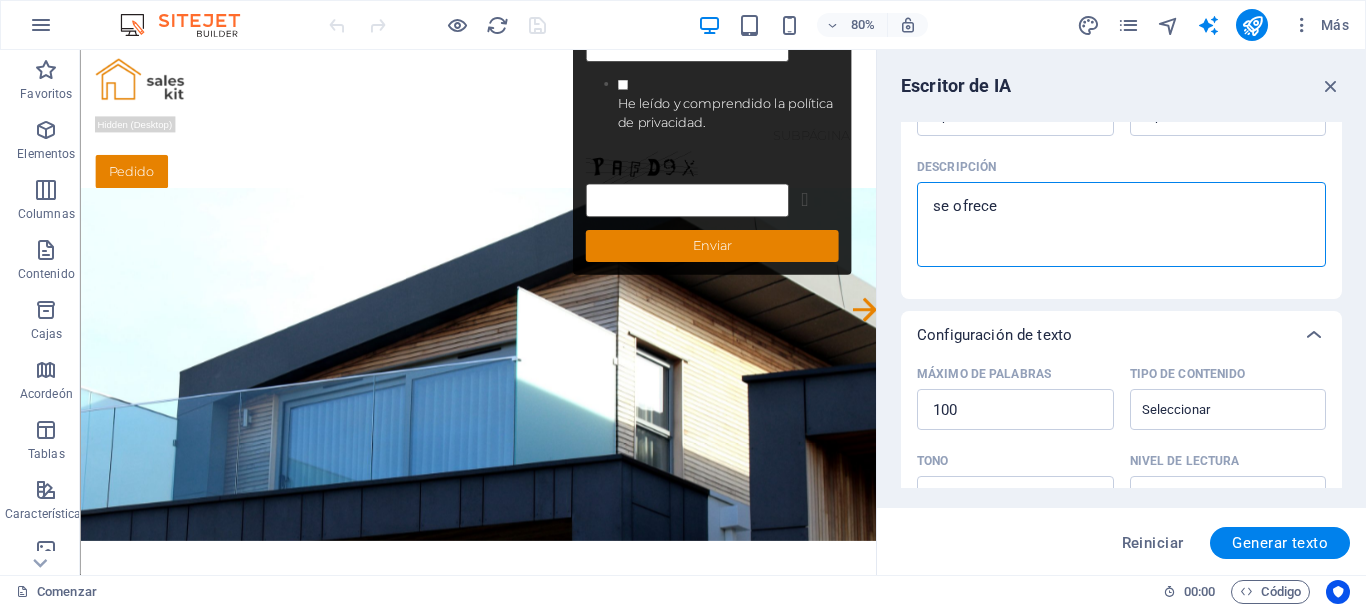 type on "se ofrece" 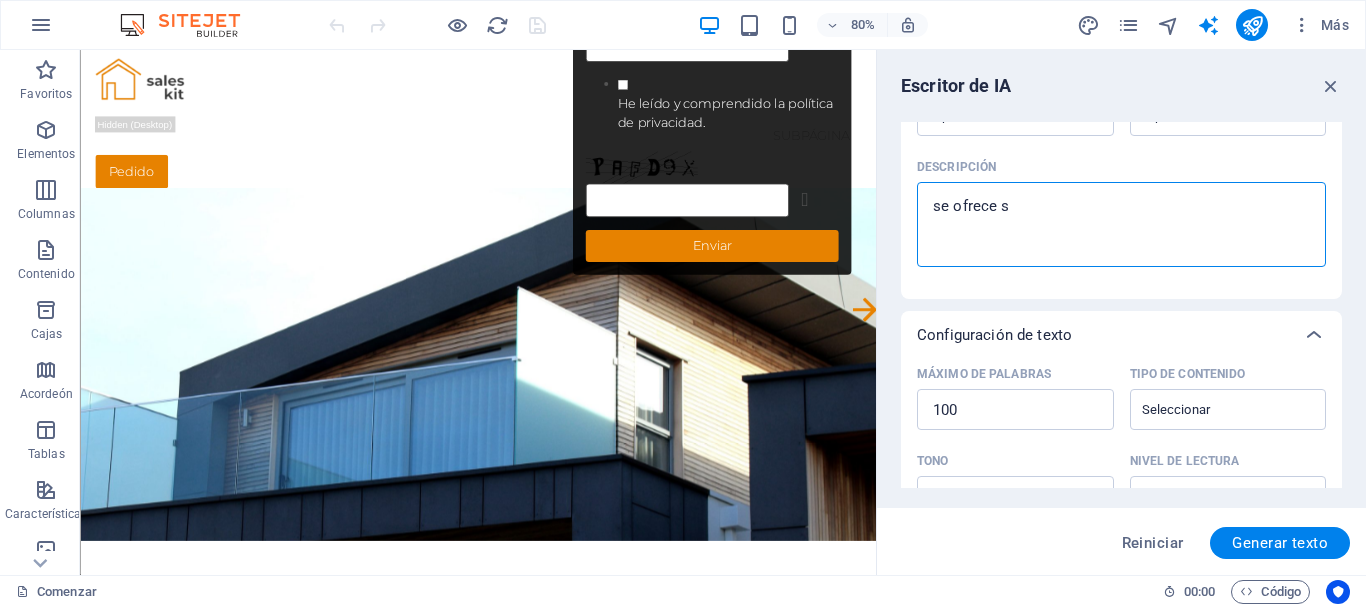 type on "se ofrece se" 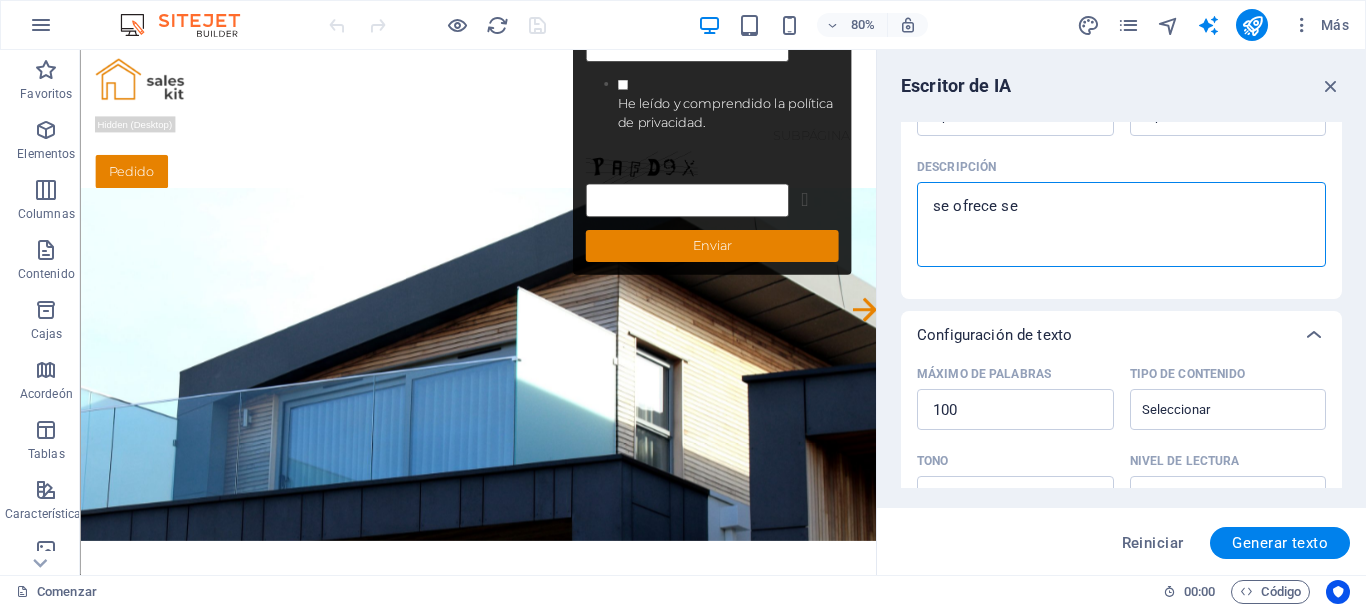 type on "se ofrece ser" 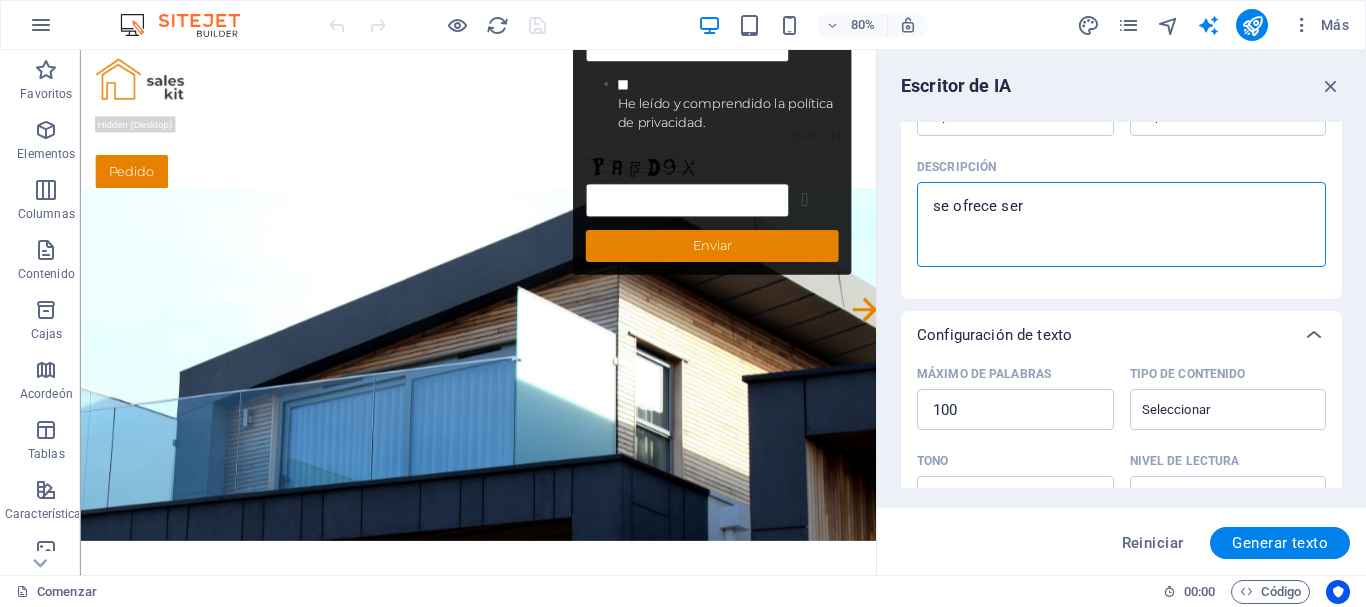 type on "se ofrece serv" 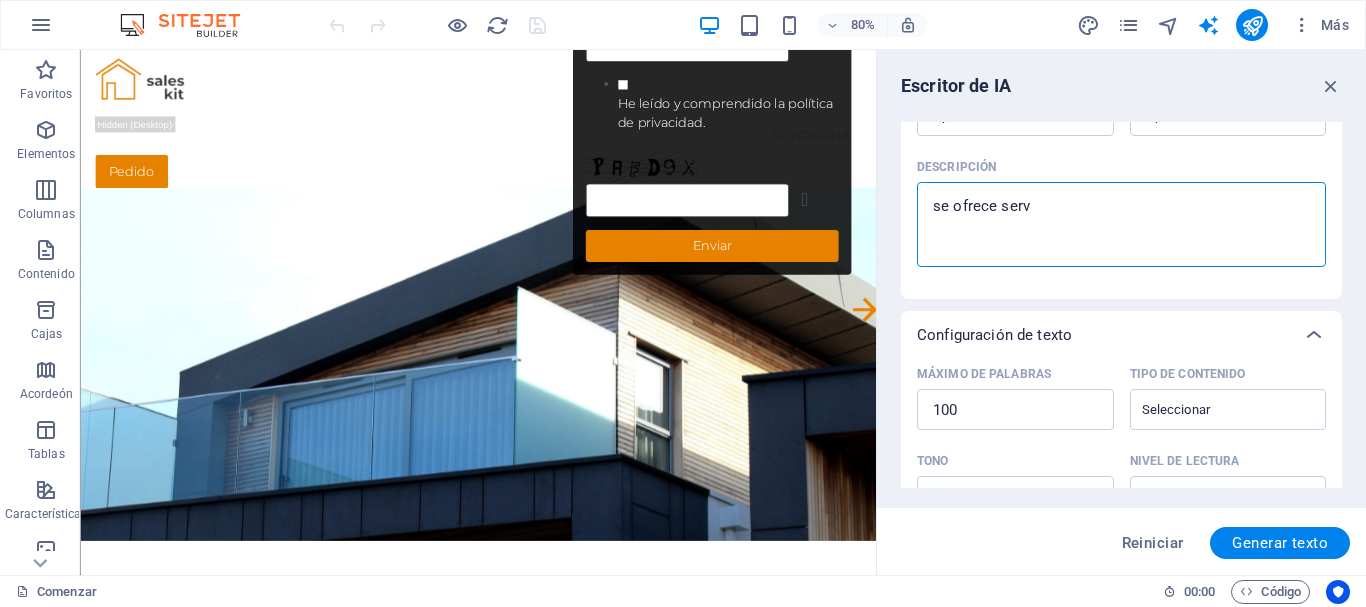 type on "x" 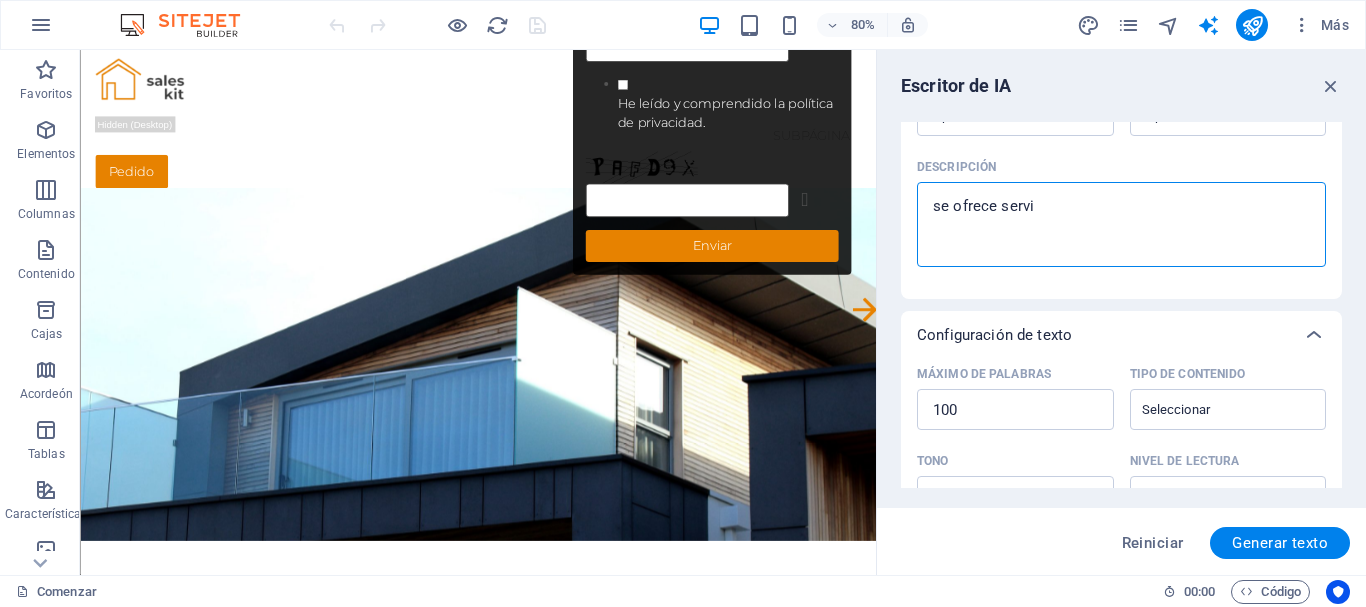 type on "se ofrece servic" 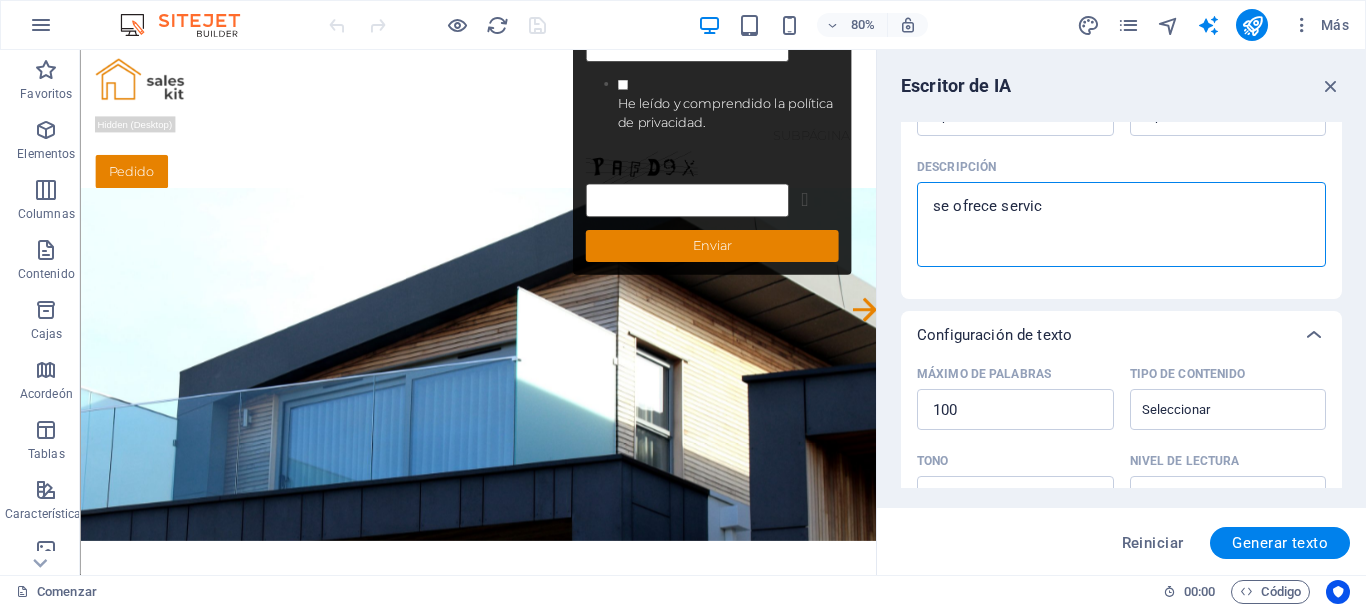 type on "se ofrece servici" 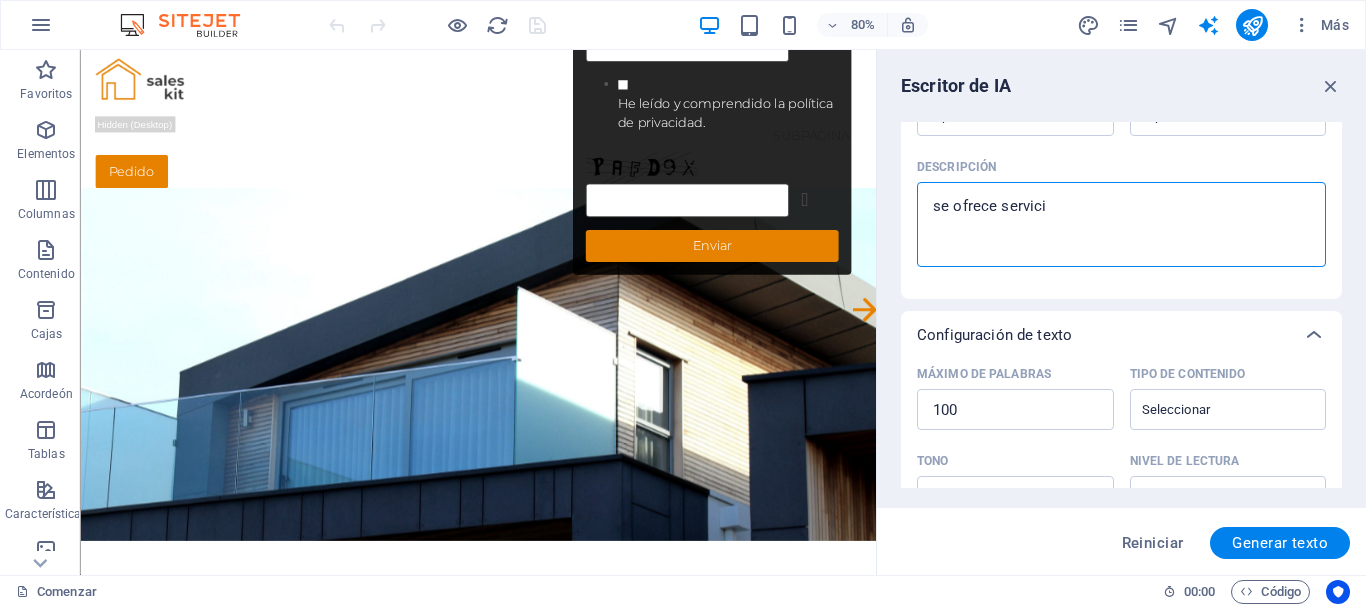 type on "se ofrece servicio" 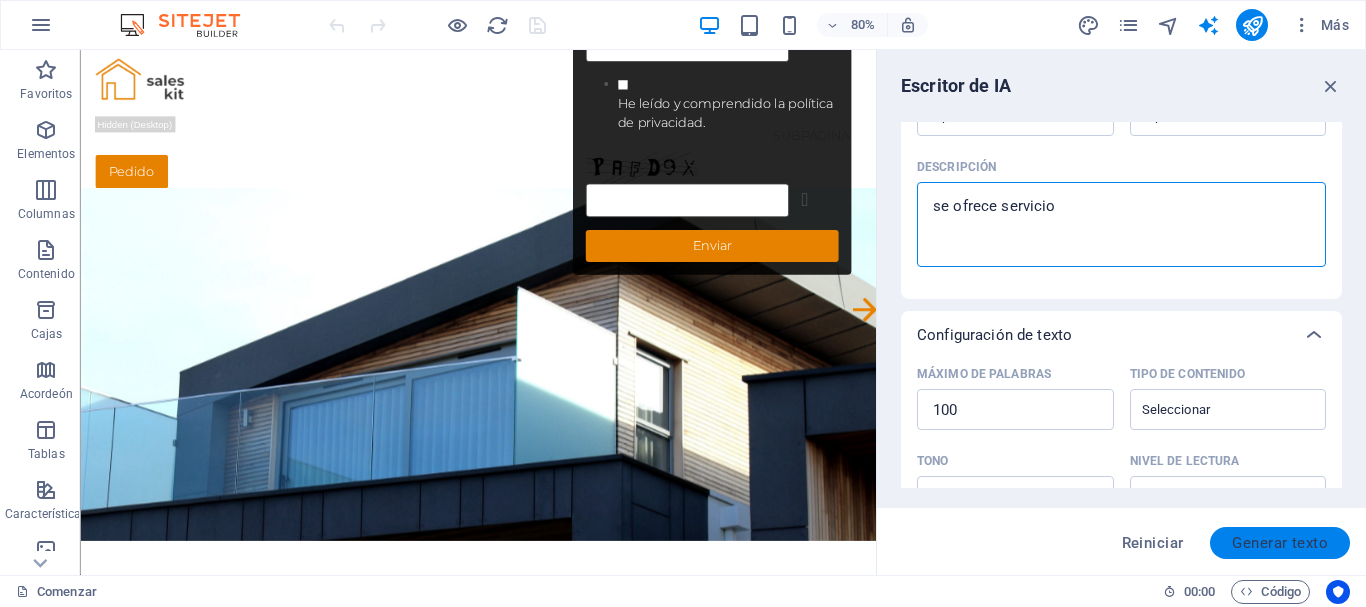 type on "se ofrece servicio" 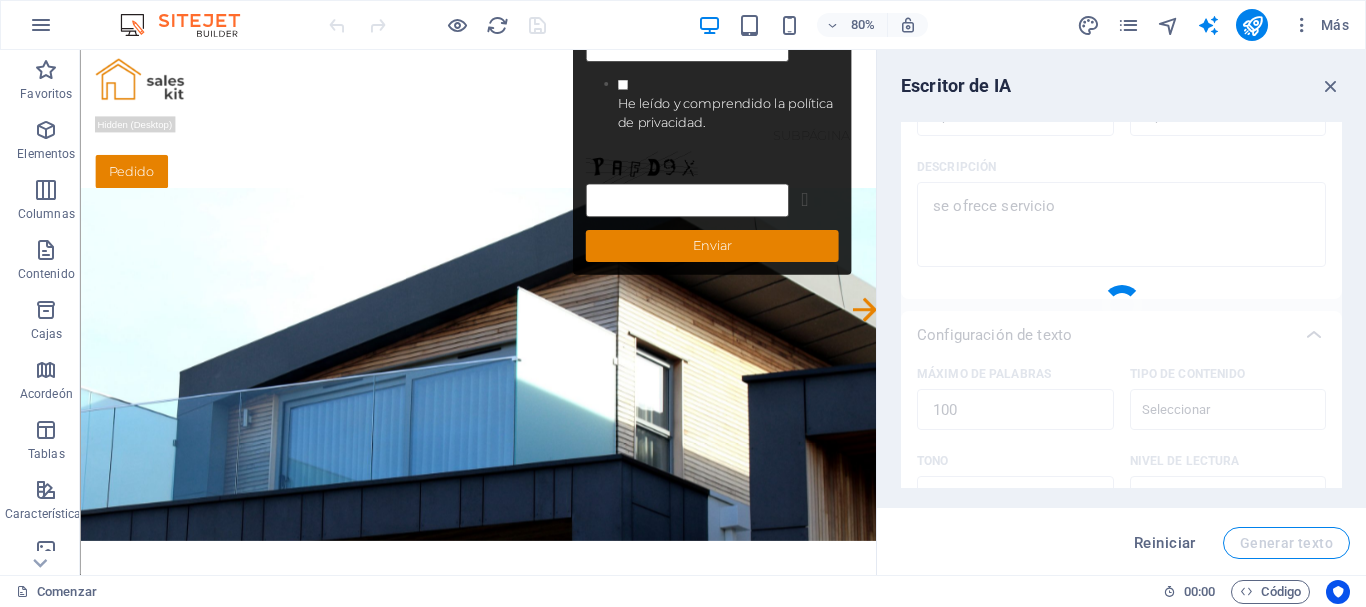 type on "x" 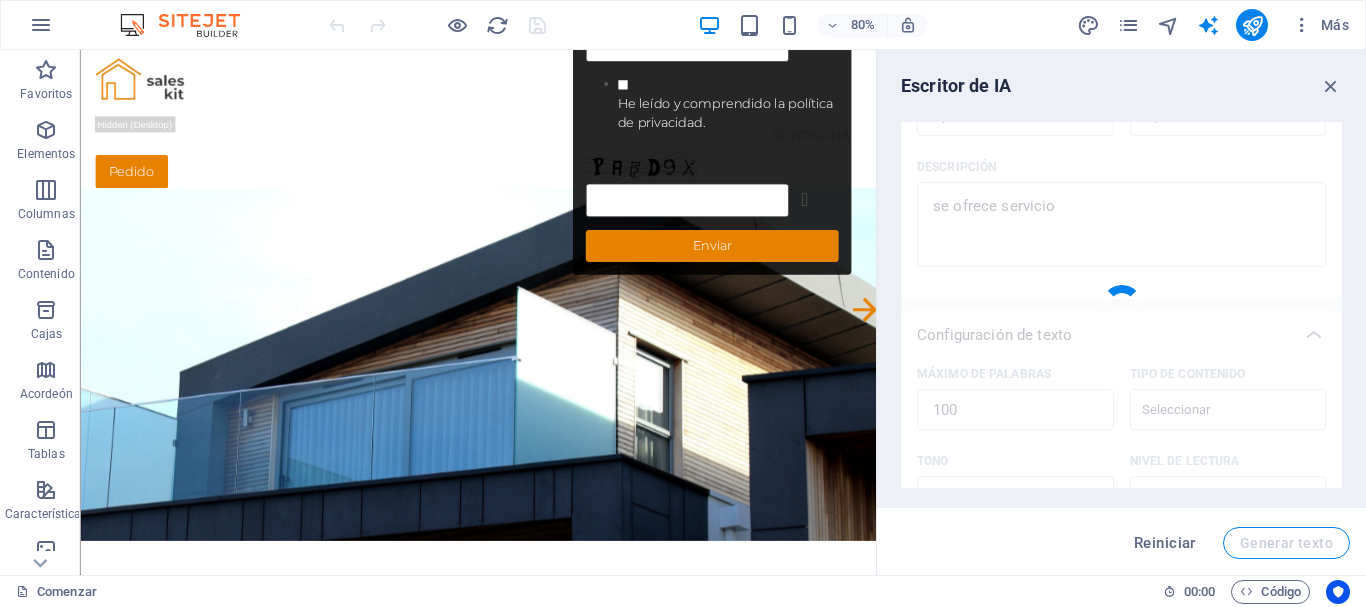 type on "En nuestro sitio web, ofrecemos un servicio Integral diseñado para satisfacer las necesidades de nuestros clientes. Contamos con un equipo especializado que garantiza un apoyo profesional y personalizado, asegurando resultados óptimos. Nuestro compromiso es brindarle calidad y eficiencia en cada interacción, manteniendo una comunicación constante para resolver cualquier duda. Además, adaptamos nuestras soluciones a las expectativas de cada usuario, fortaleciendo así la confianza y la satisfacción. No dude en contactarnos para conocer más sobre cómo podemos ayudarle. Su bienestar es nuestra prioridad." 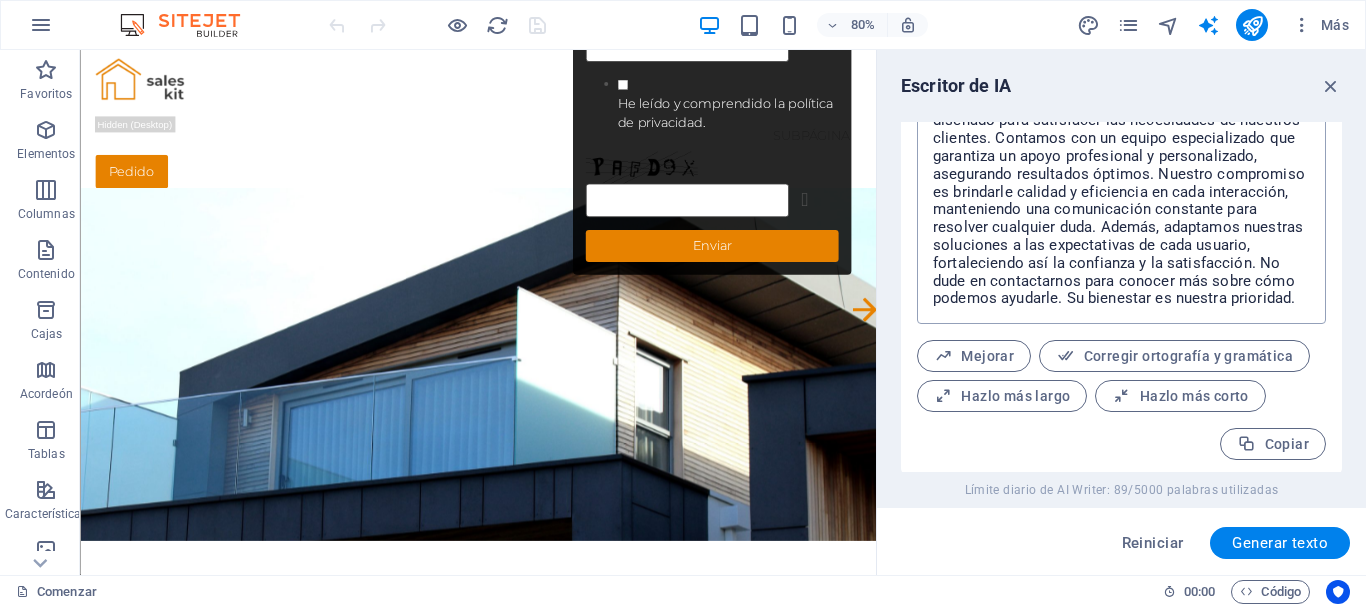 scroll, scrollTop: 849, scrollLeft: 0, axis: vertical 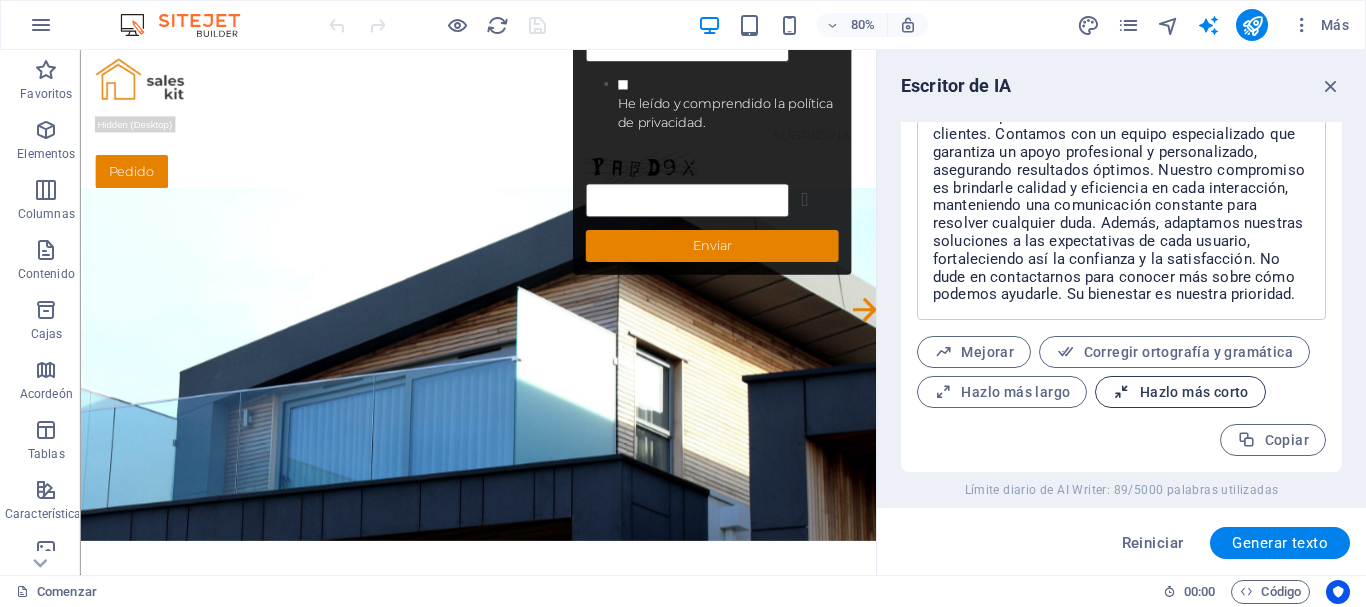 click on "Hazlo más corto" at bounding box center [1194, 392] 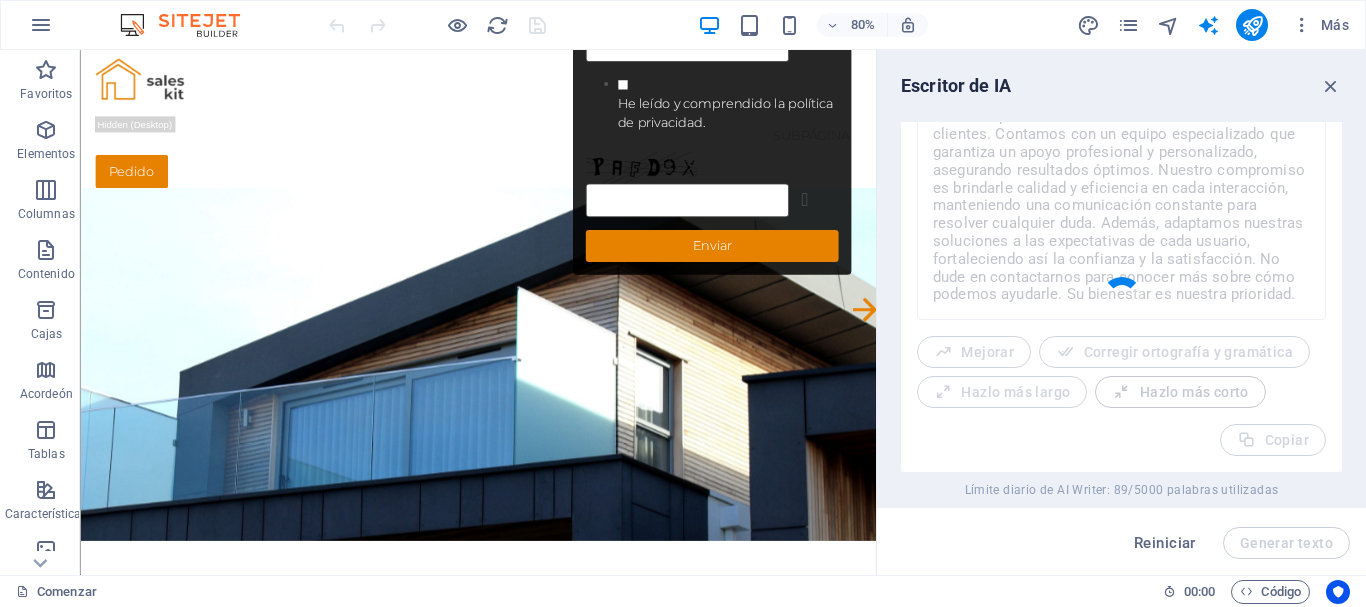 type on "x" 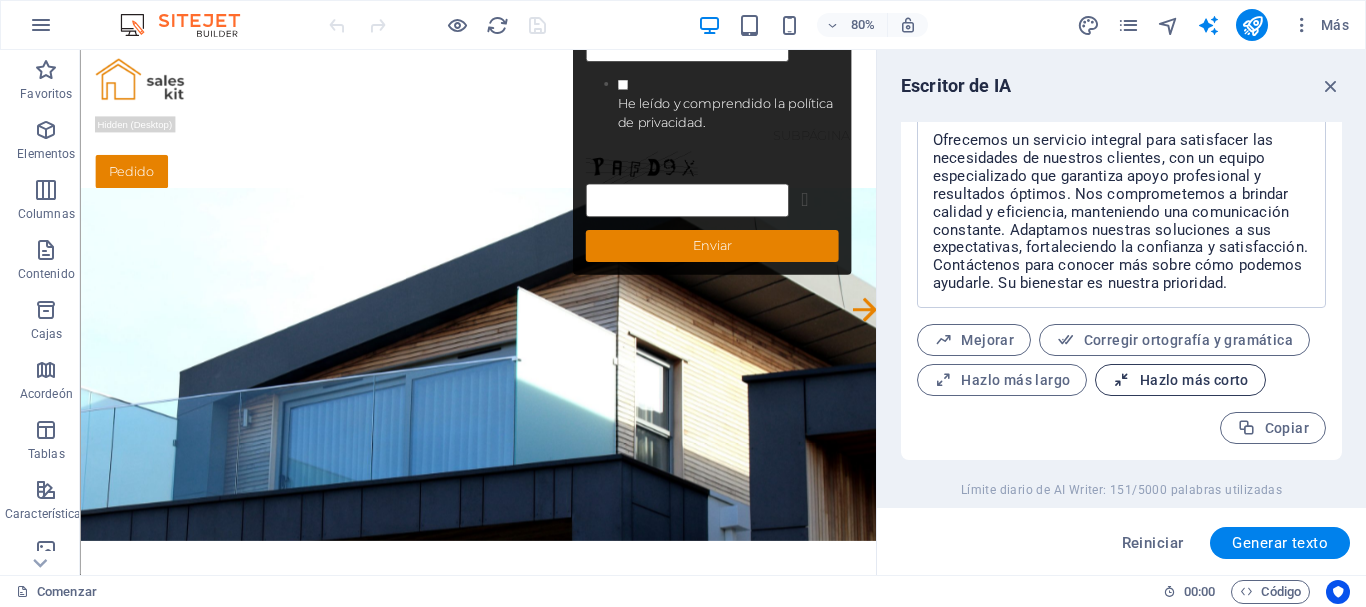 scroll, scrollTop: 816, scrollLeft: 0, axis: vertical 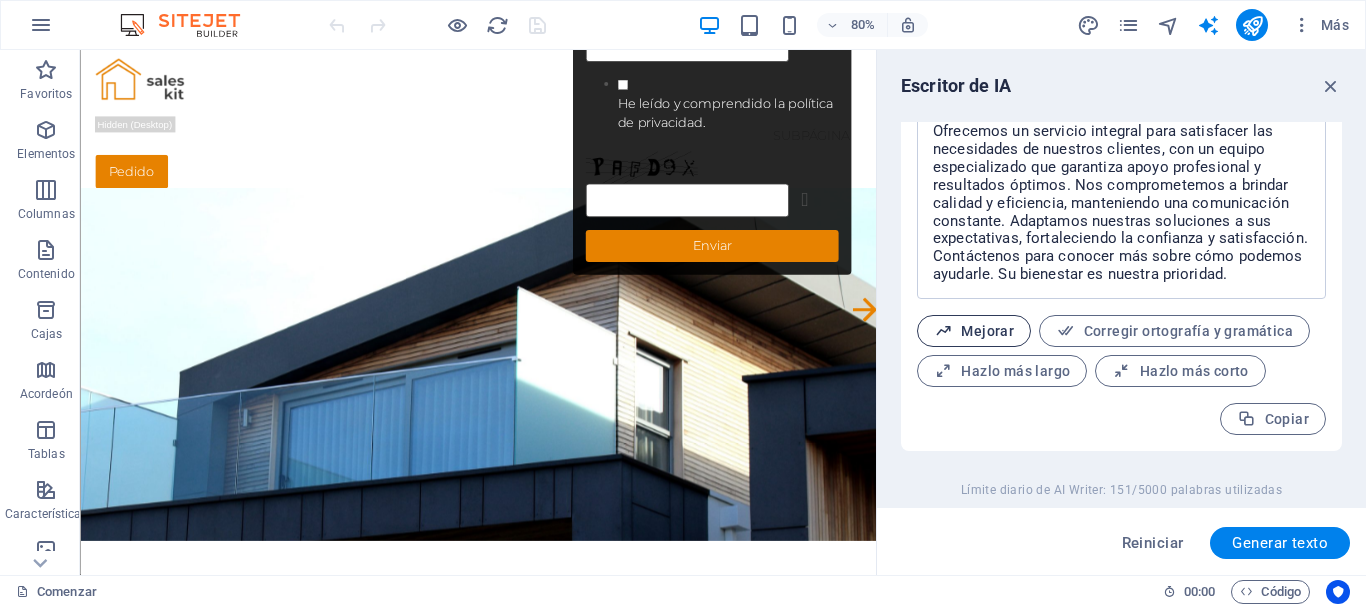 click on "Mejorar" at bounding box center [987, 331] 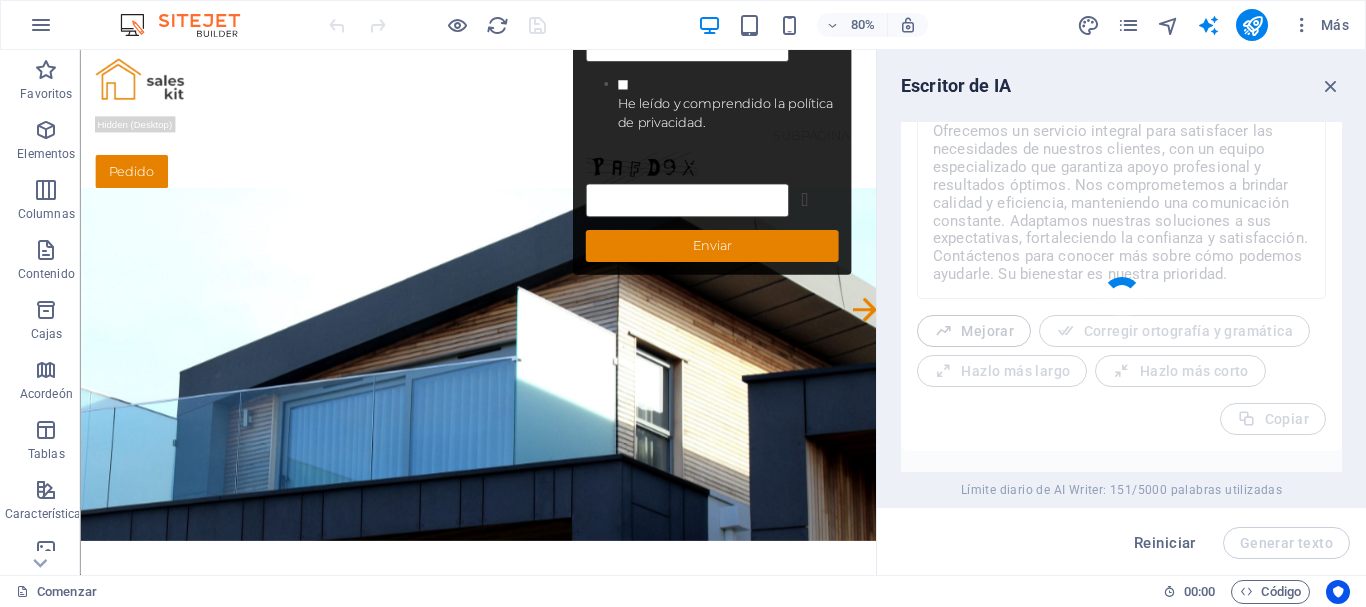 type on "x" 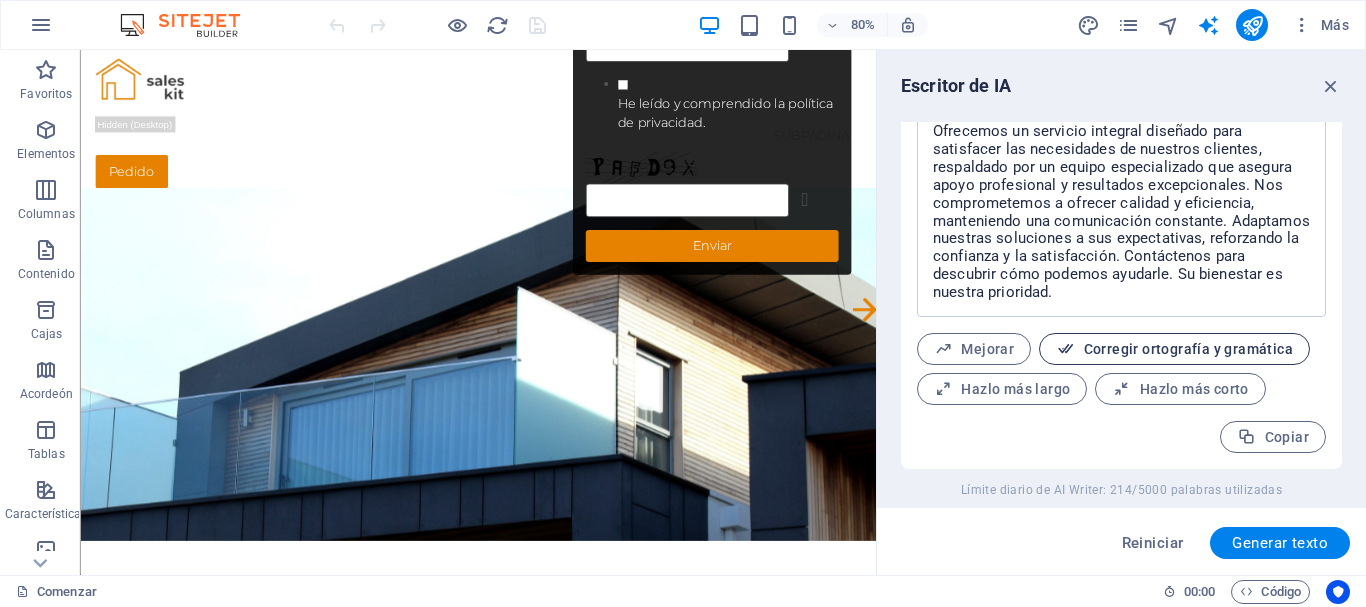 click on "Corregir ortografía y gramática" at bounding box center [1188, 349] 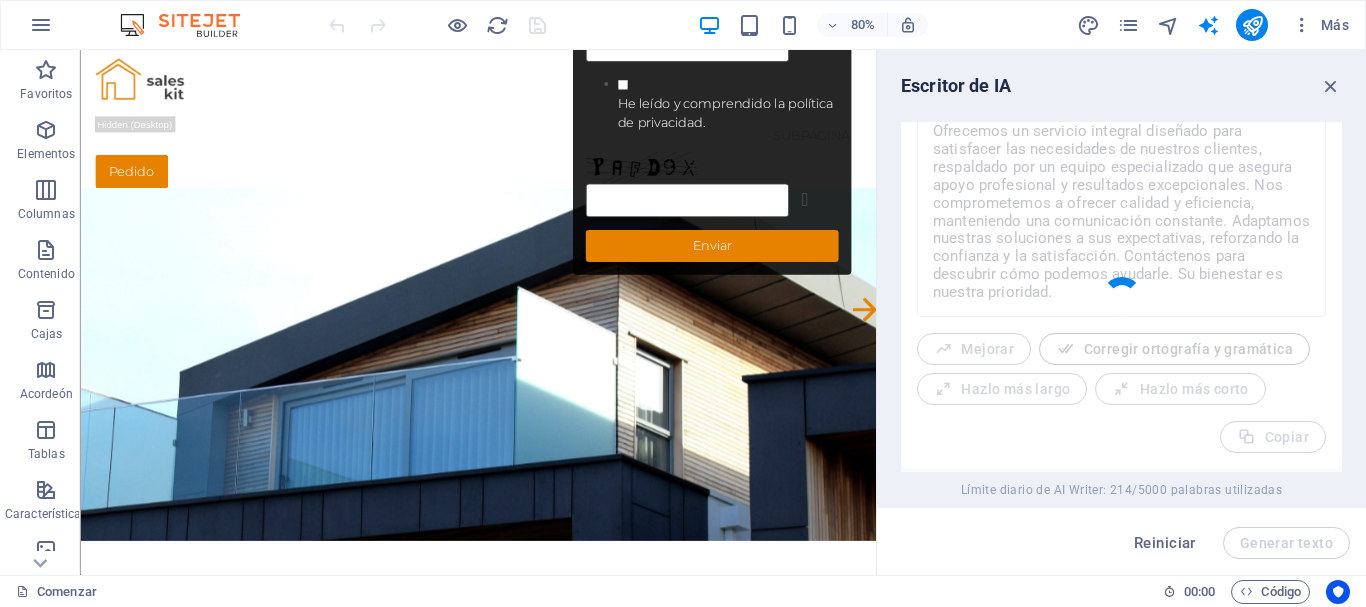 type on "x" 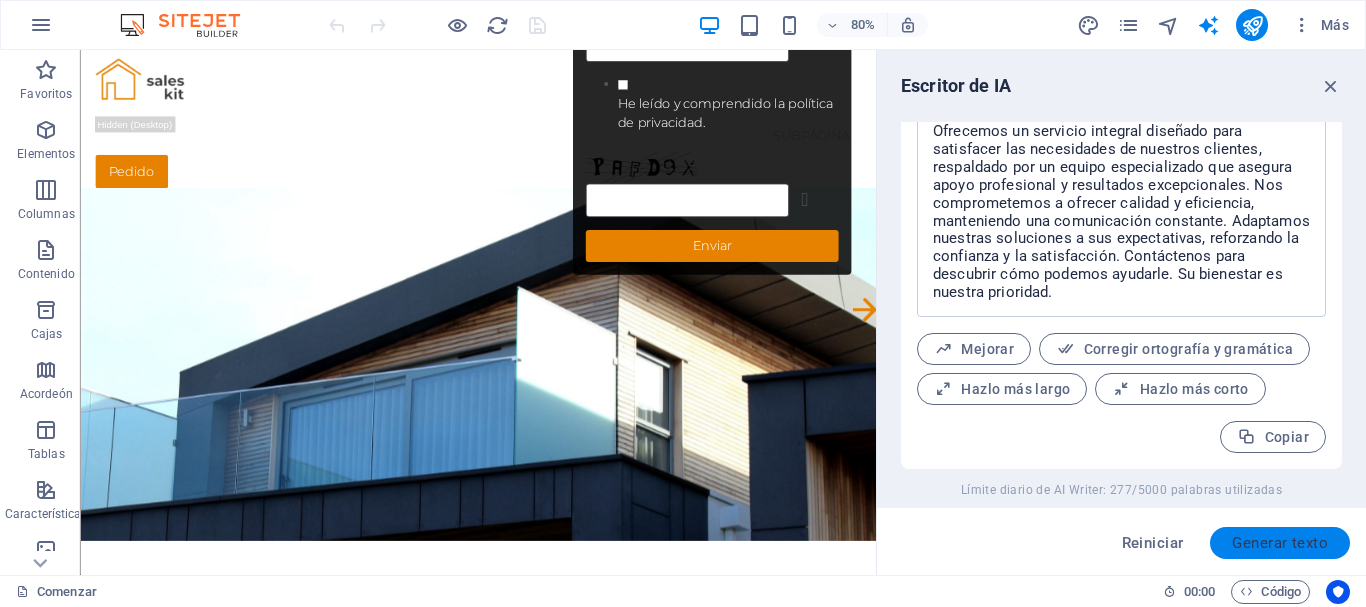 click on "Generar texto" at bounding box center [1280, 543] 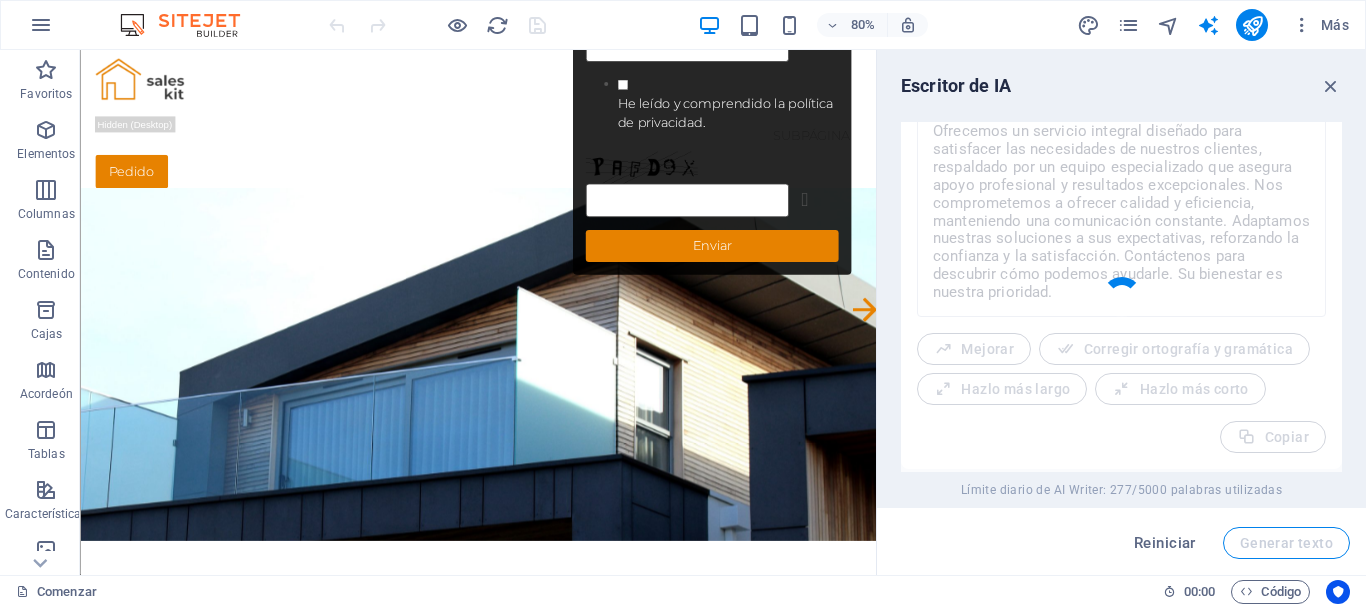 type on "x" 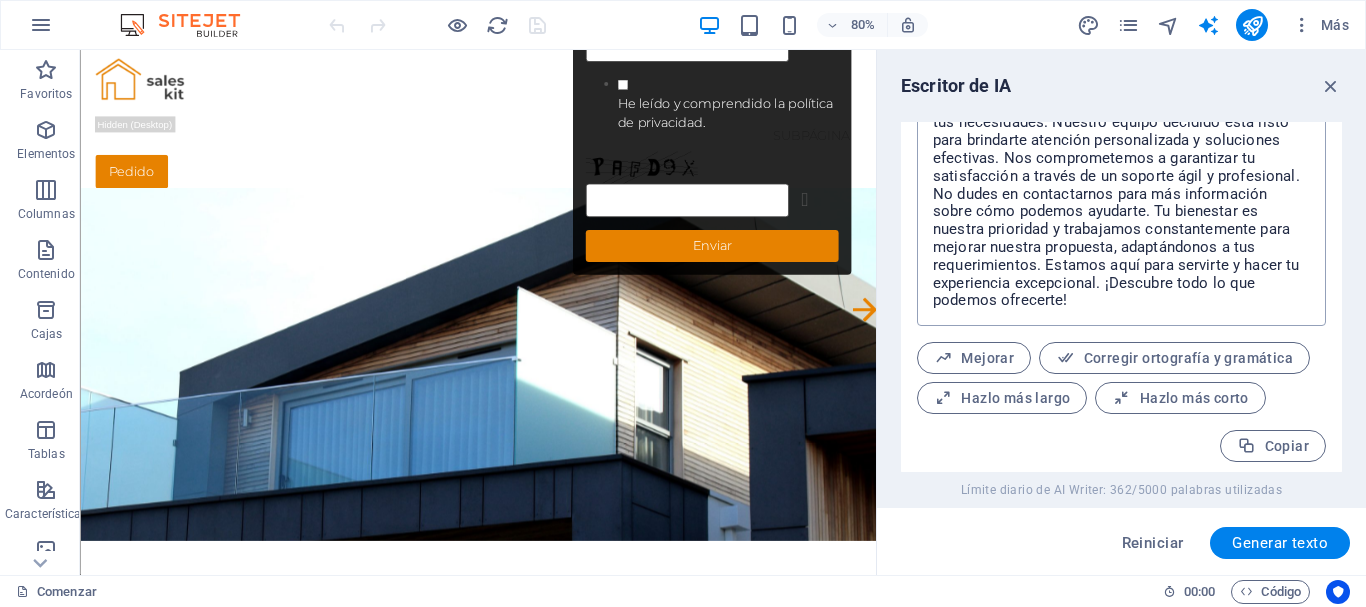 scroll, scrollTop: 849, scrollLeft: 0, axis: vertical 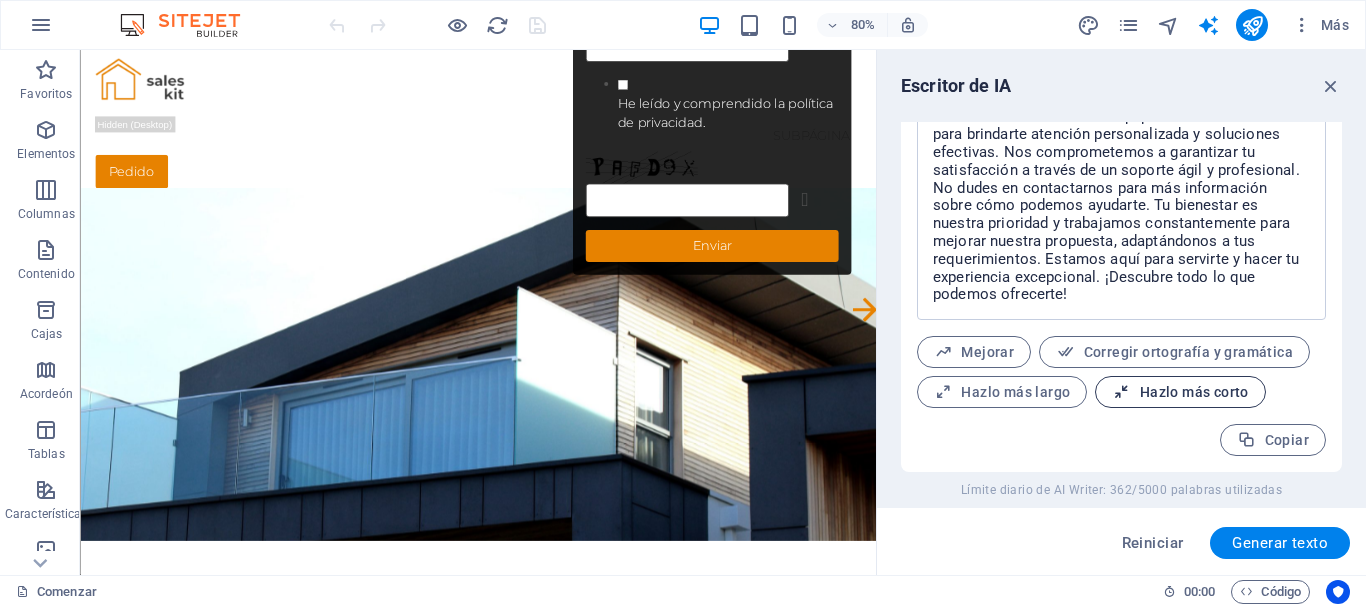 click on "Hazlo más corto" at bounding box center (1194, 392) 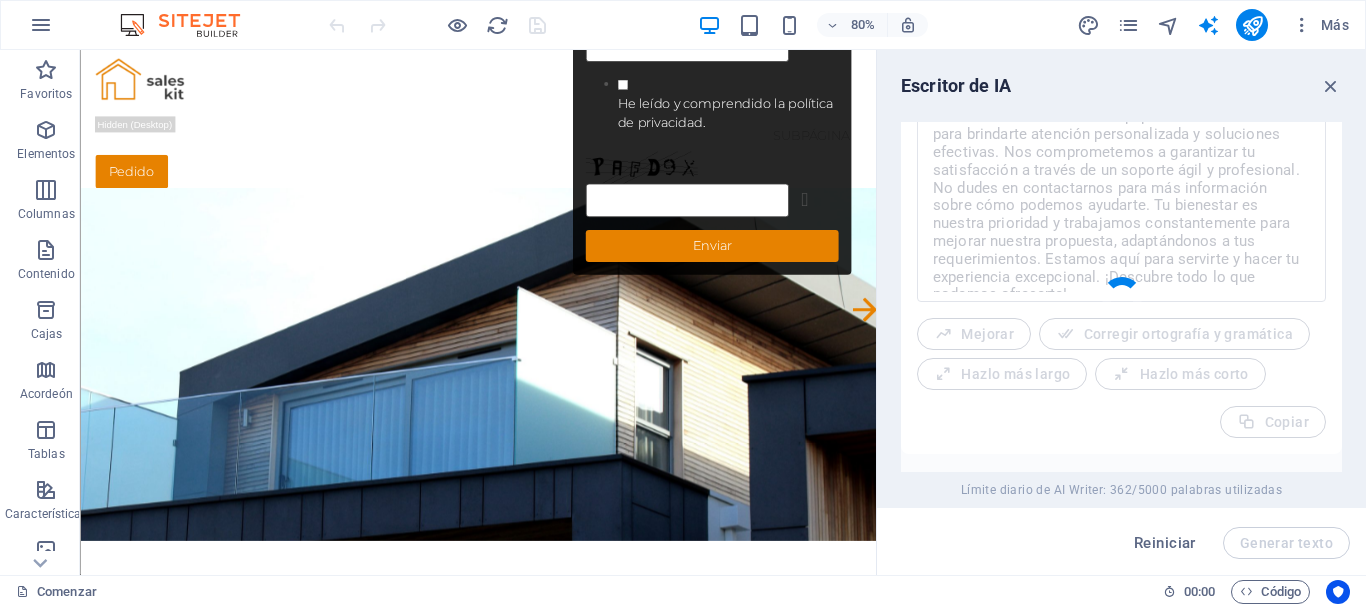 type on "x" 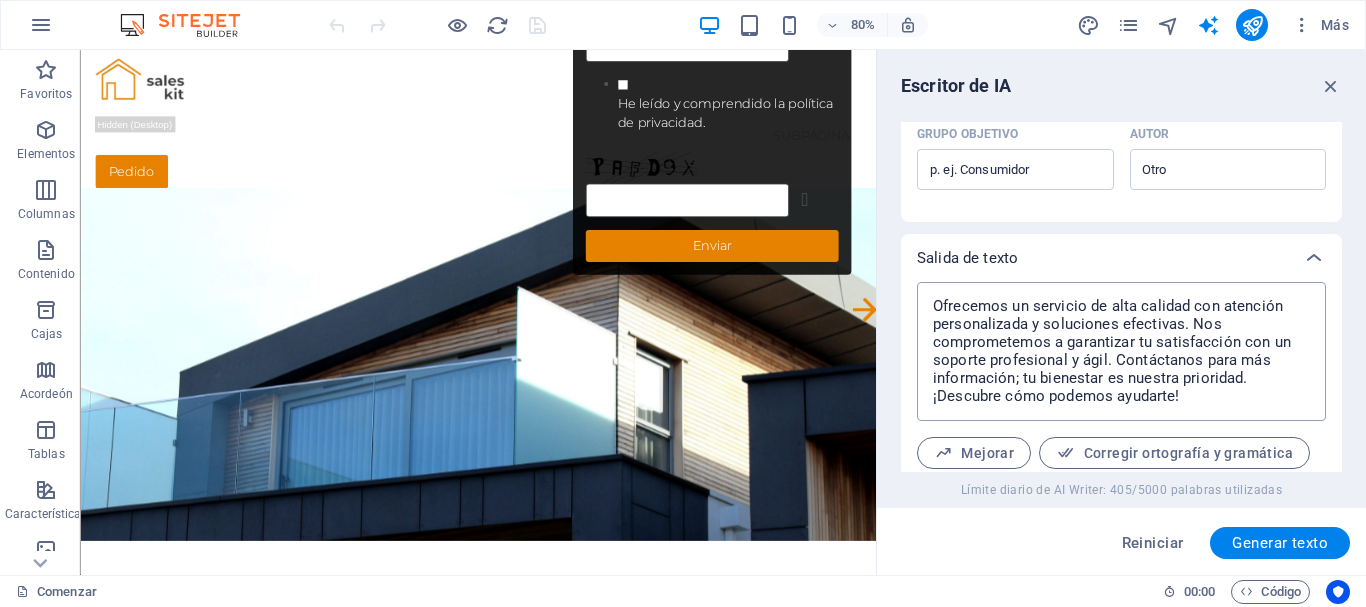scroll, scrollTop: 662, scrollLeft: 0, axis: vertical 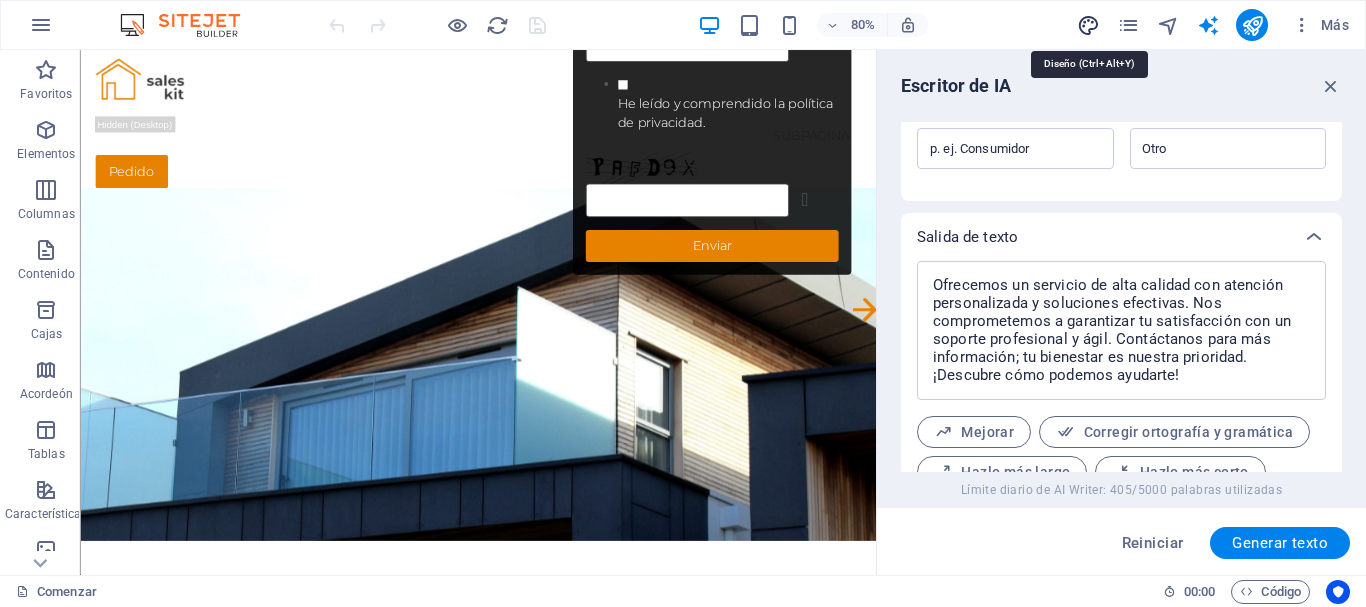 click at bounding box center (1088, 25) 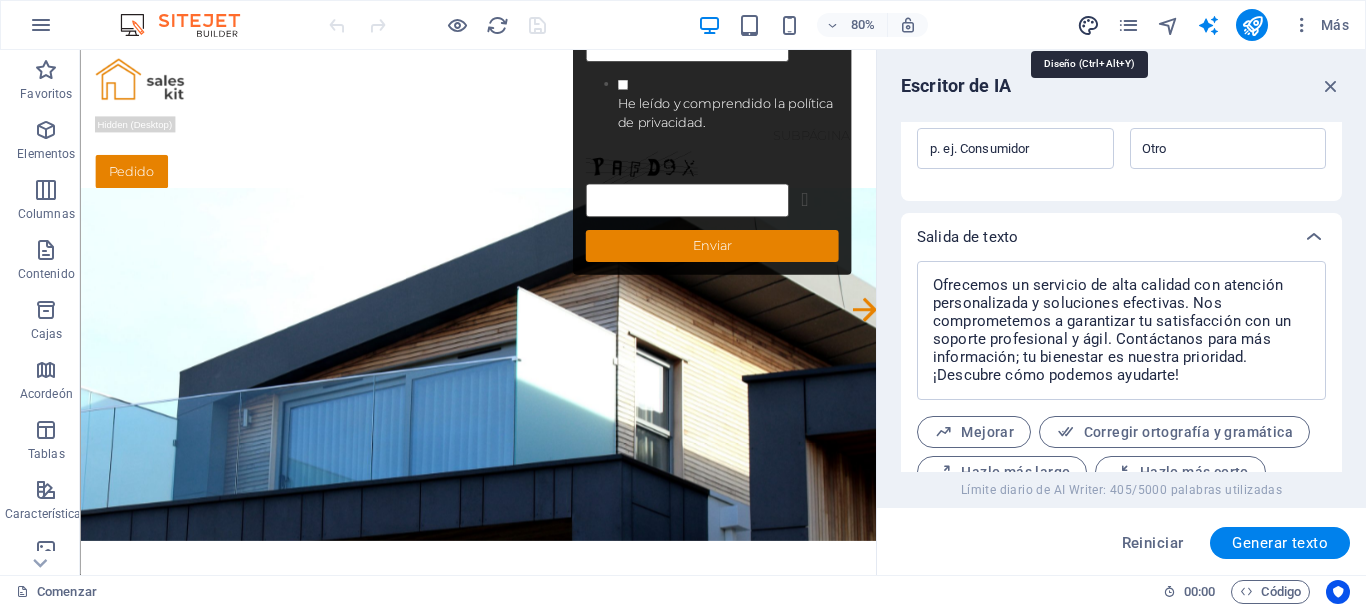 select on "px" 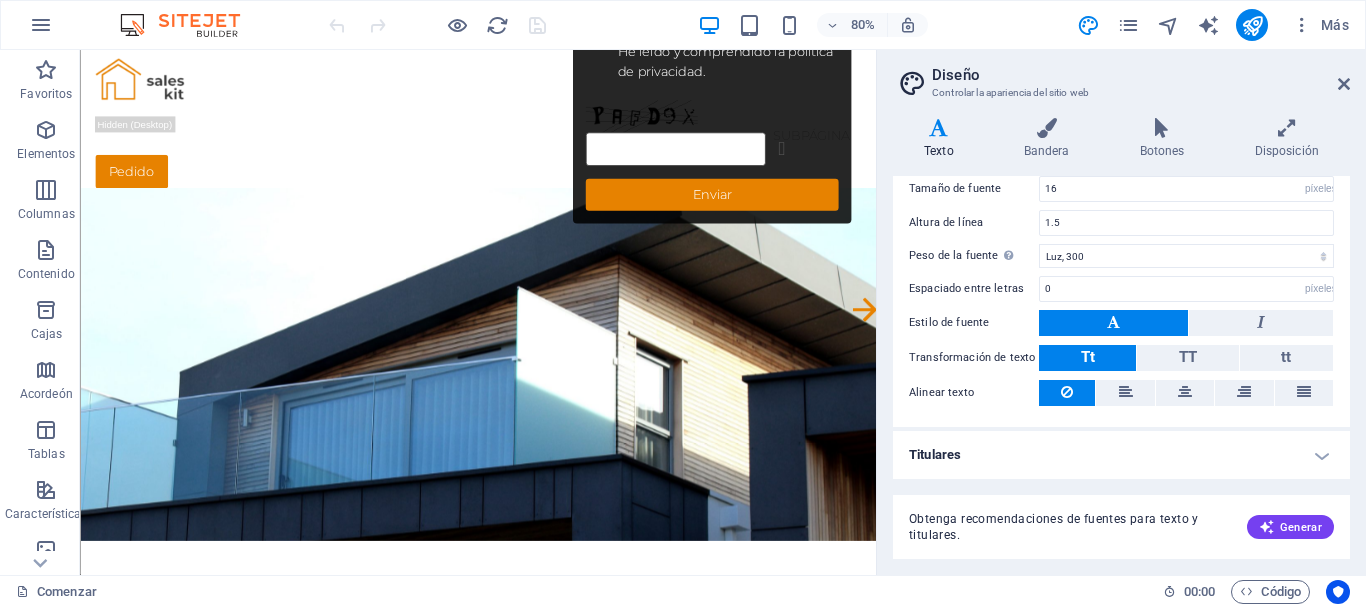 scroll, scrollTop: 0, scrollLeft: 0, axis: both 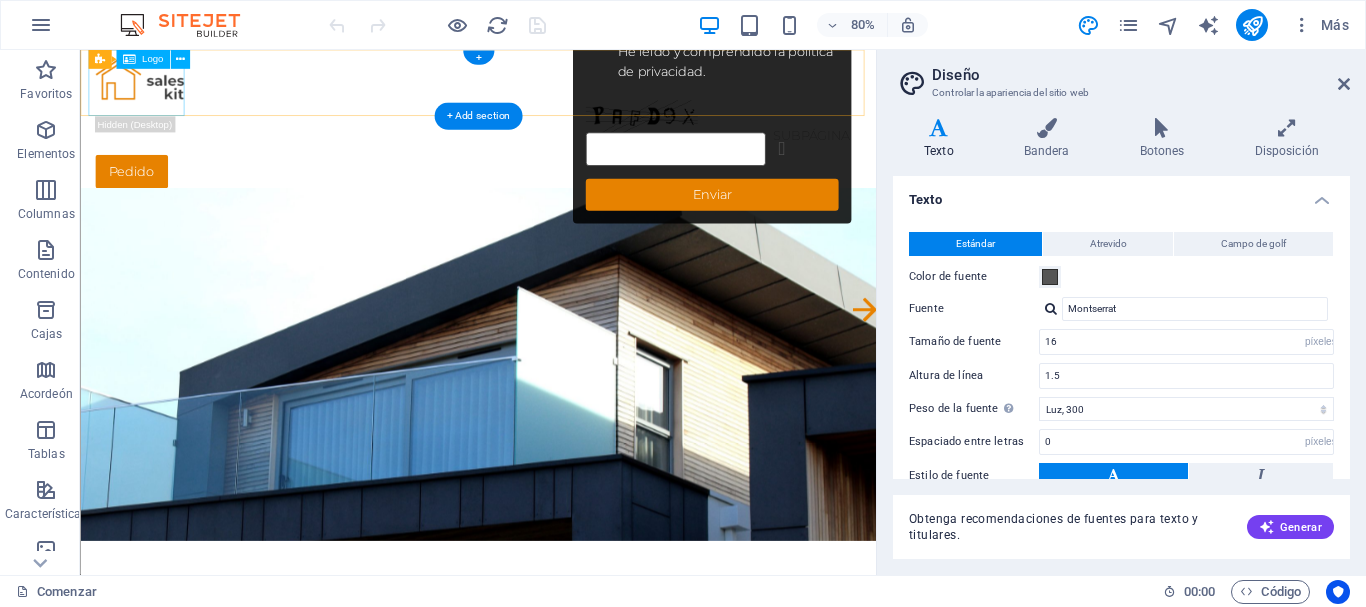 click at bounding box center (578, 91) 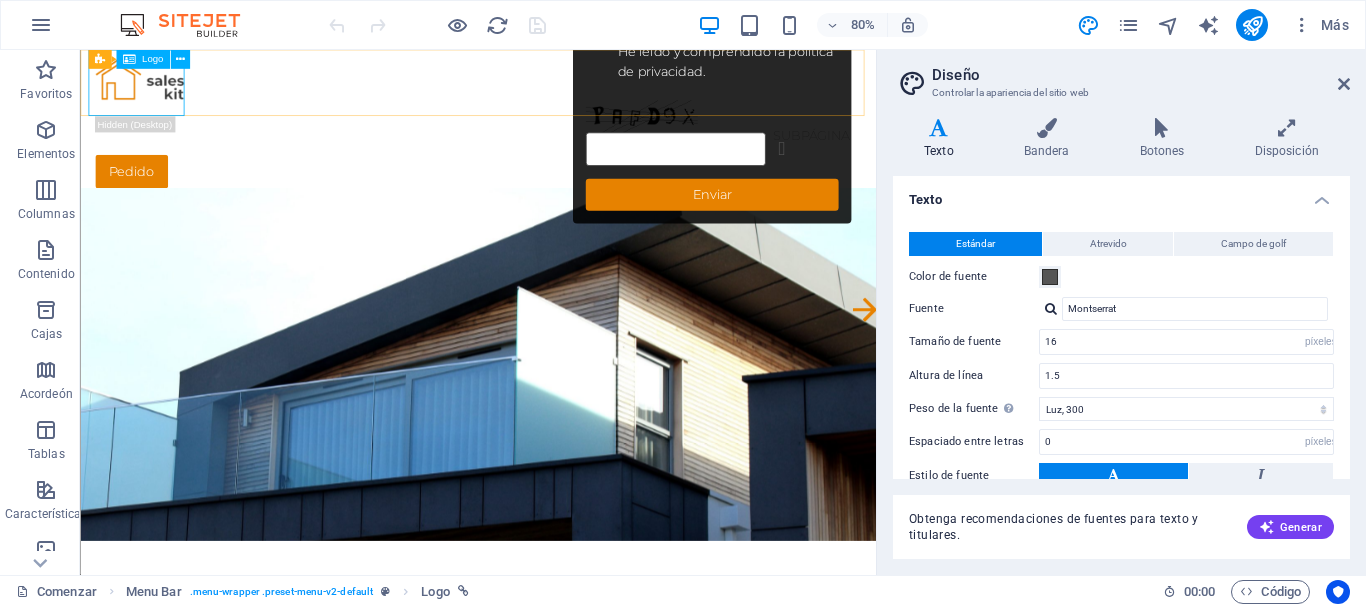 click on "Logo" at bounding box center (142, 59) 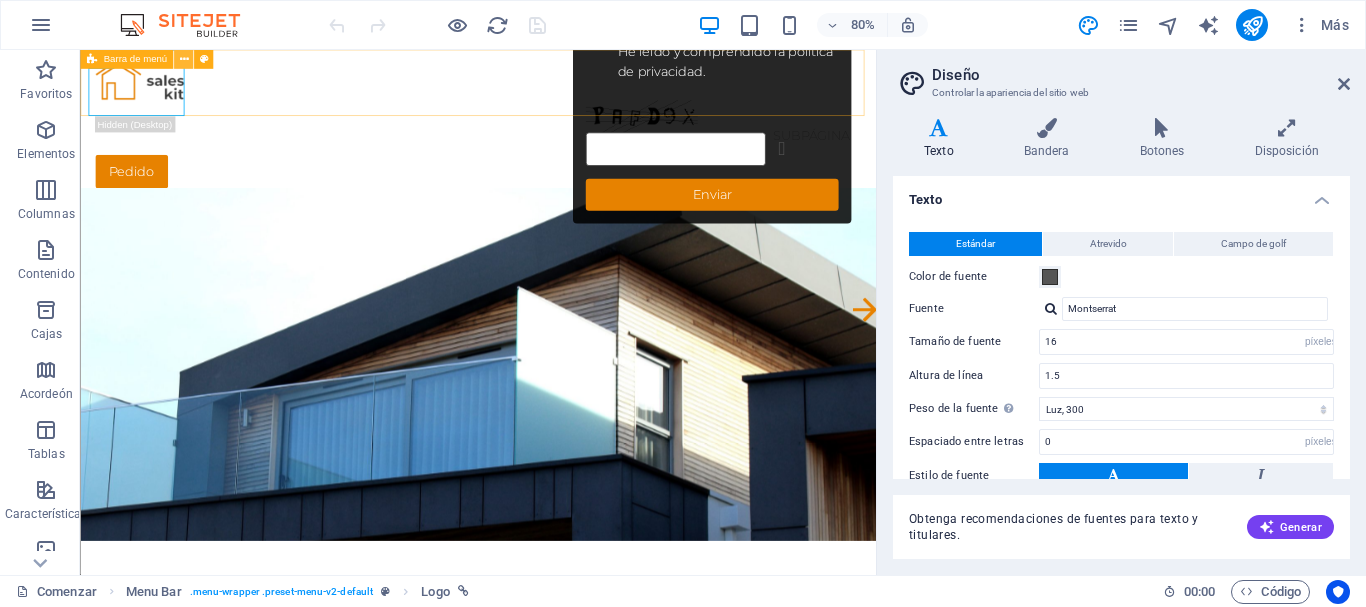 click at bounding box center (183, 59) 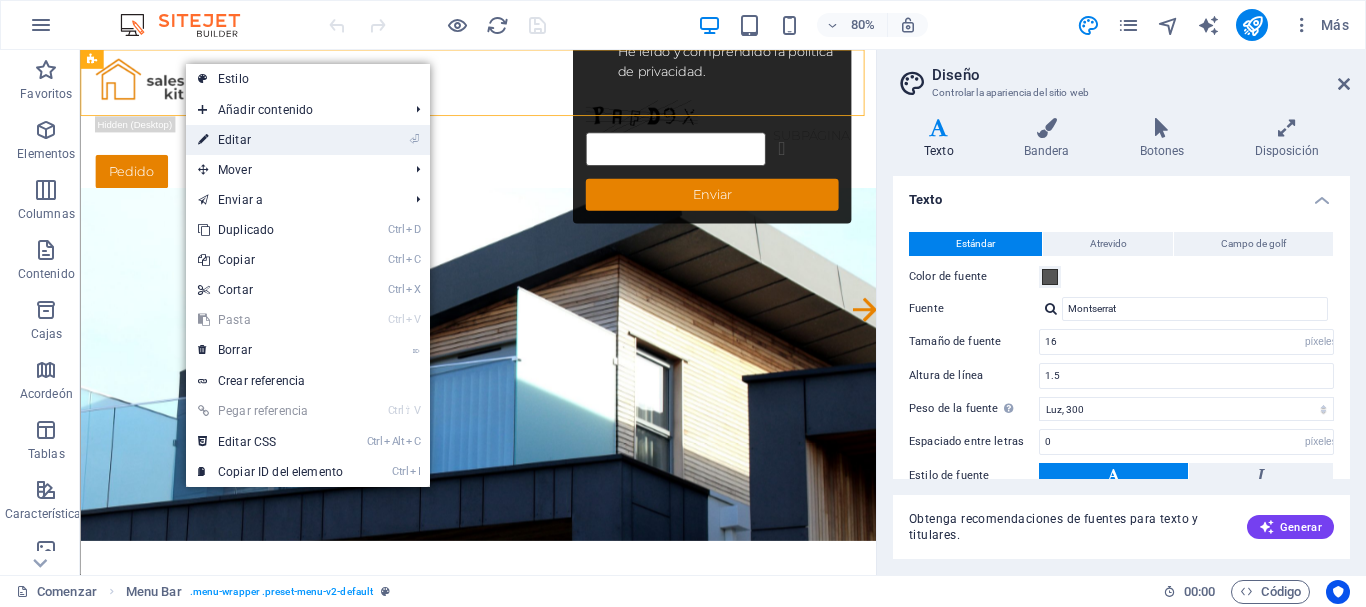 click on "Editar" at bounding box center [234, 140] 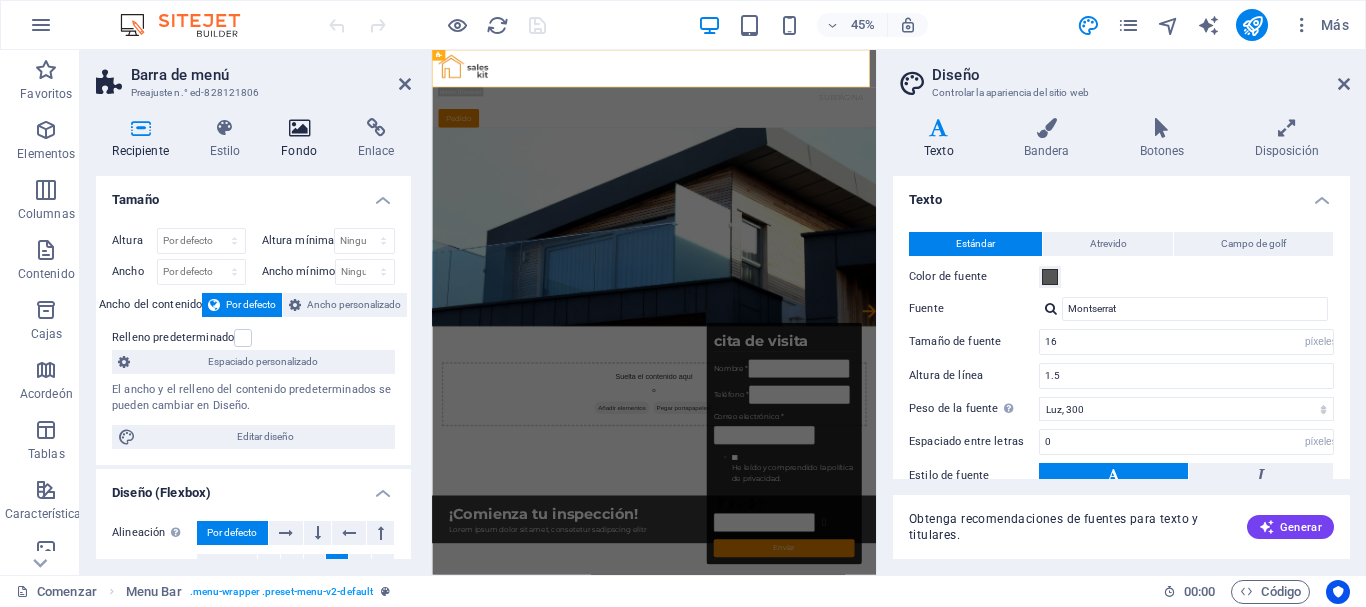click on "Fondo" at bounding box center (303, 139) 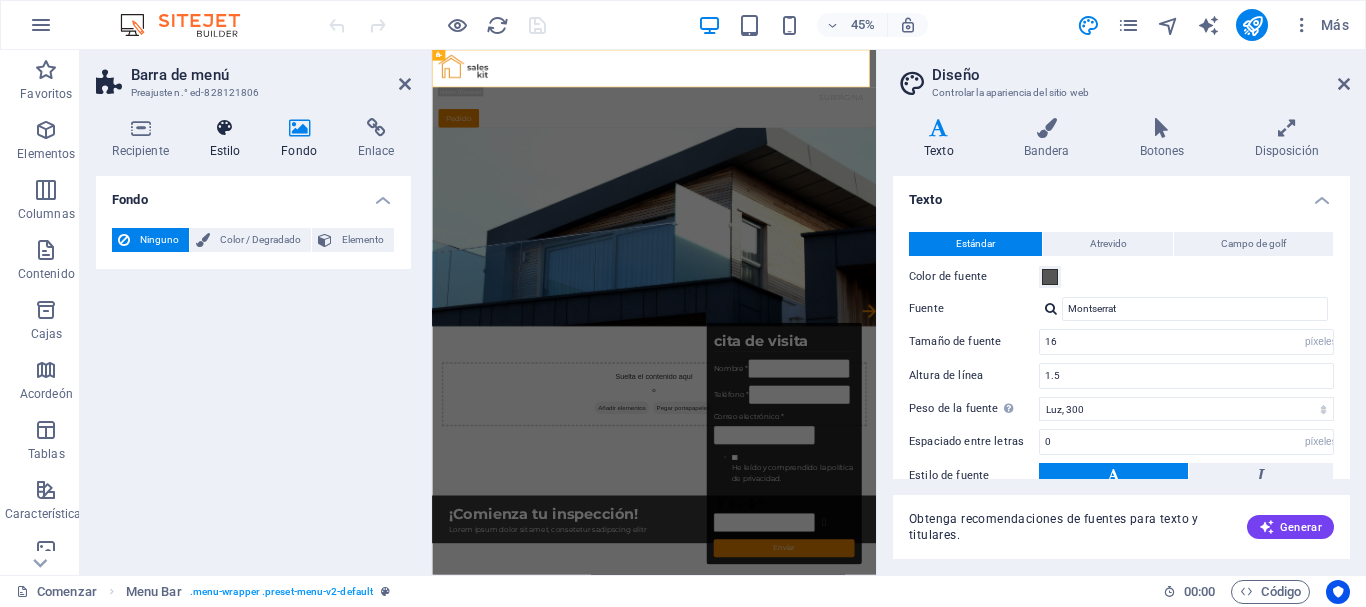 click at bounding box center [225, 128] 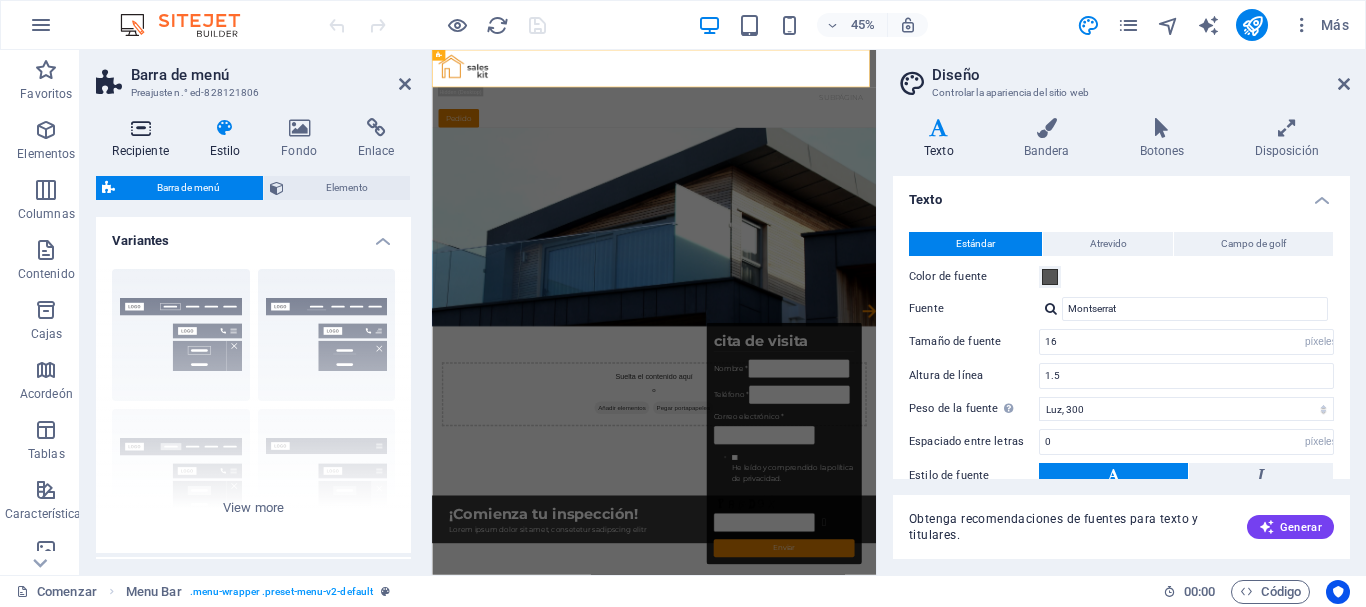 click at bounding box center (140, 128) 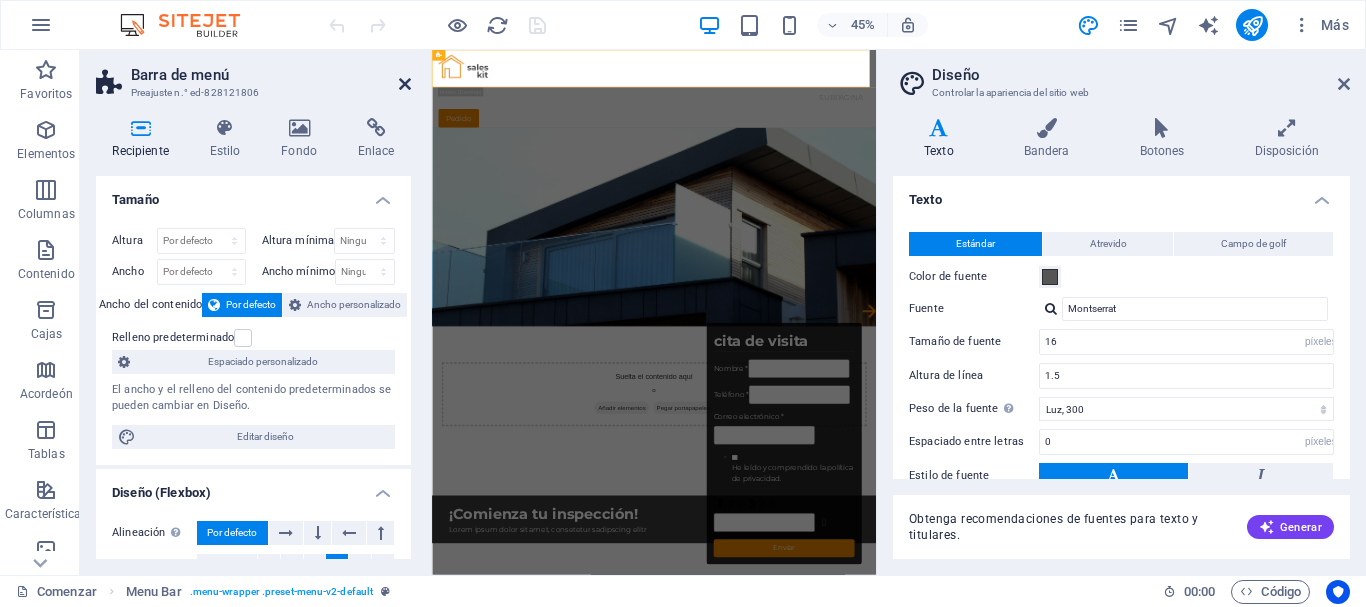 click at bounding box center (405, 84) 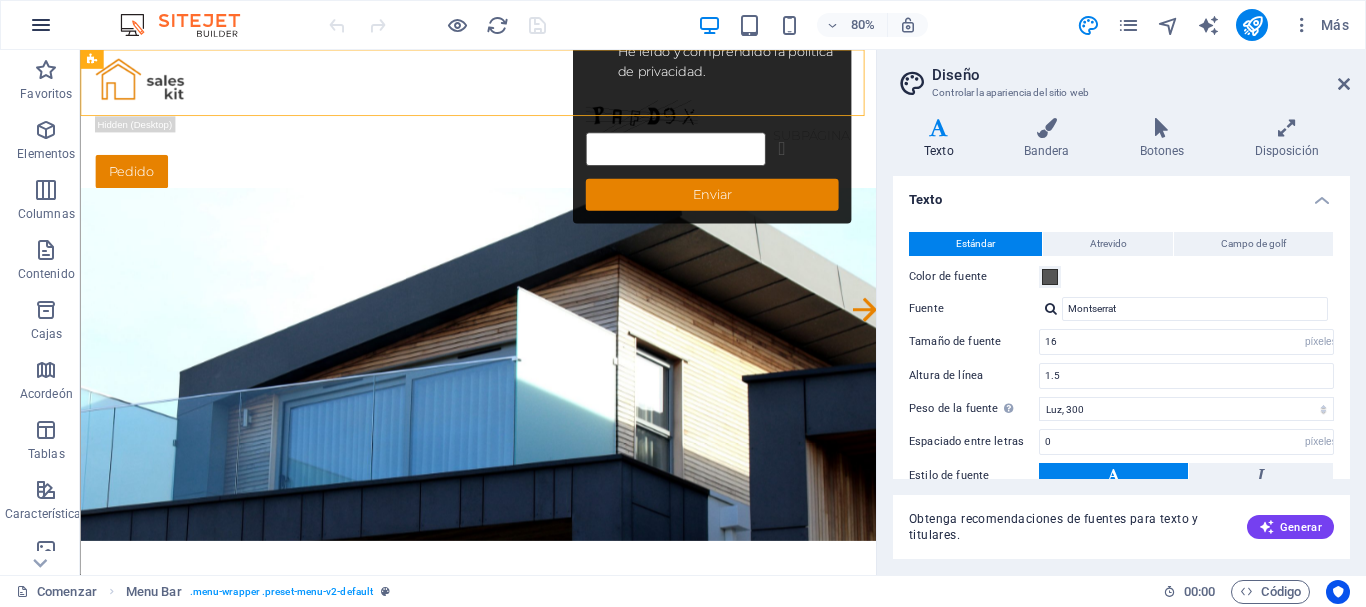 click at bounding box center (41, 25) 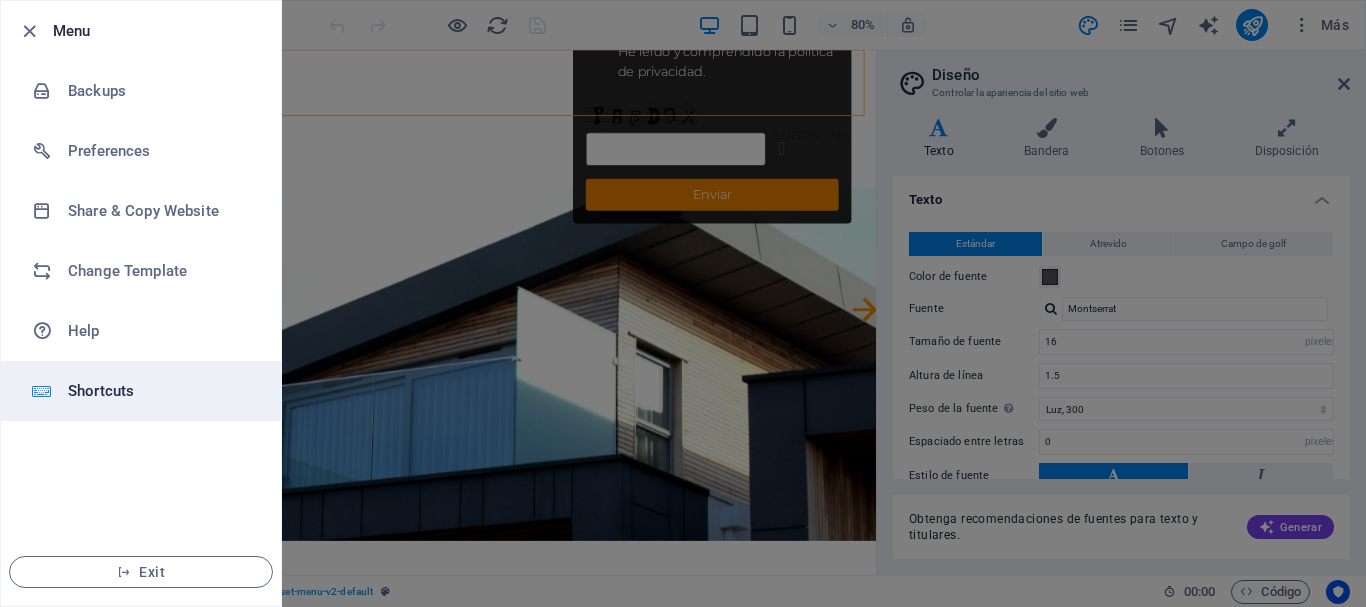 click on "Shortcuts" at bounding box center [141, 391] 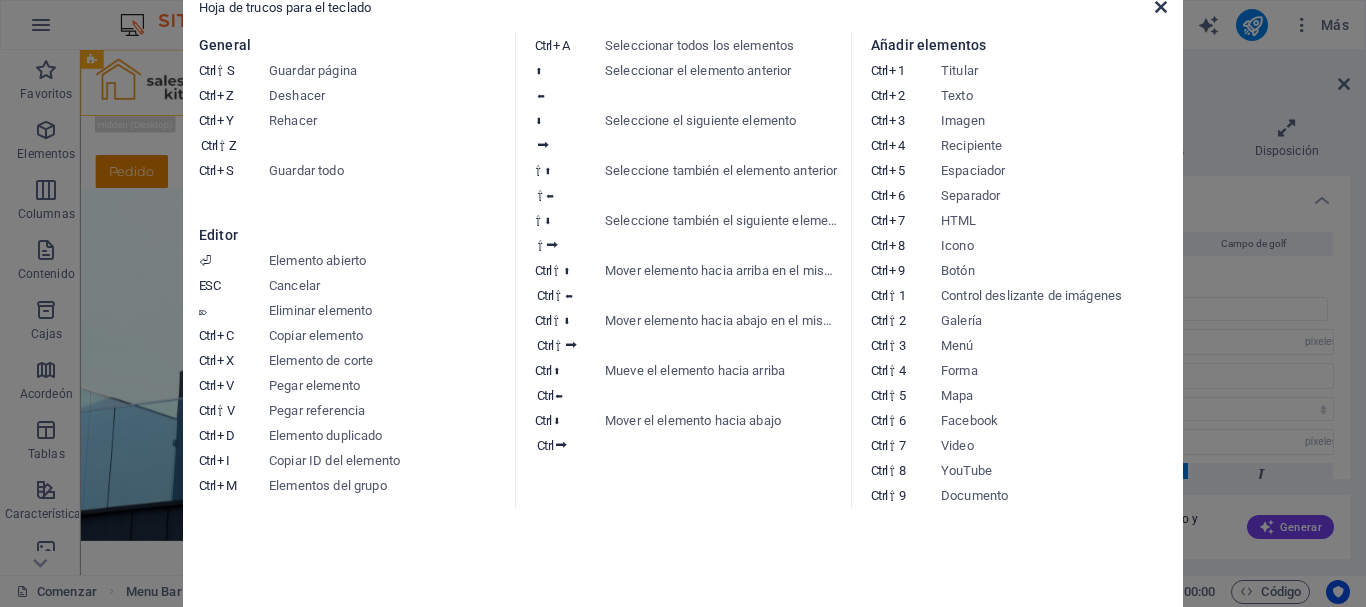 click at bounding box center (1161, 7) 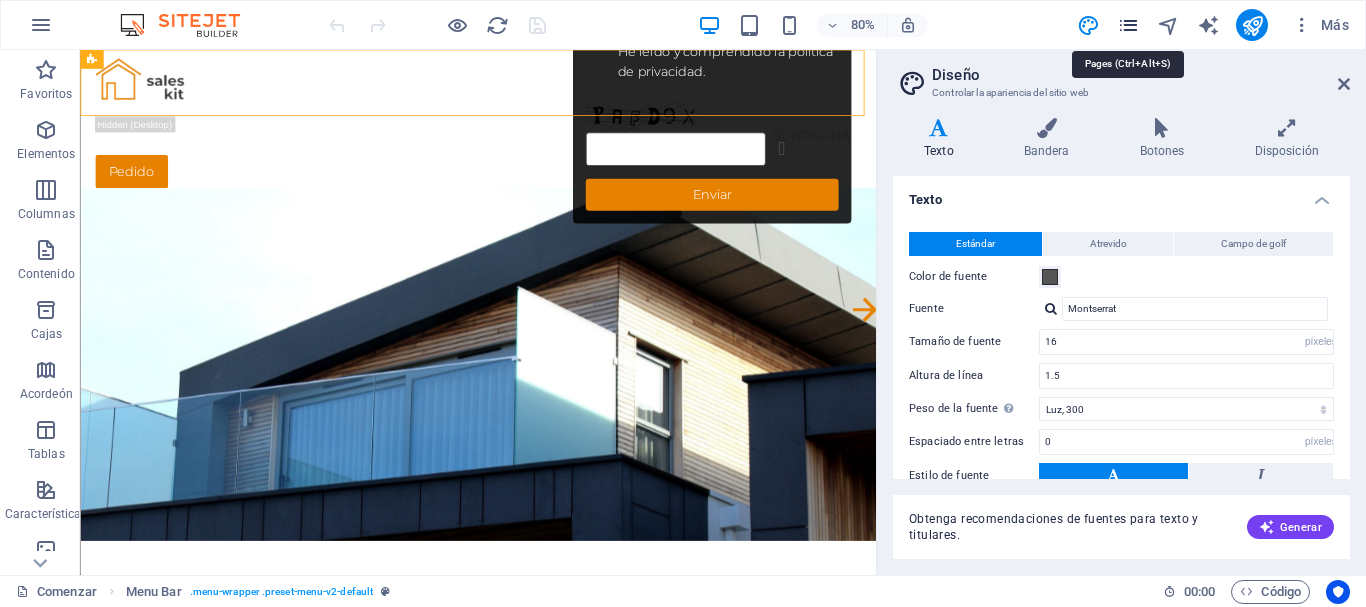 click at bounding box center [1128, 25] 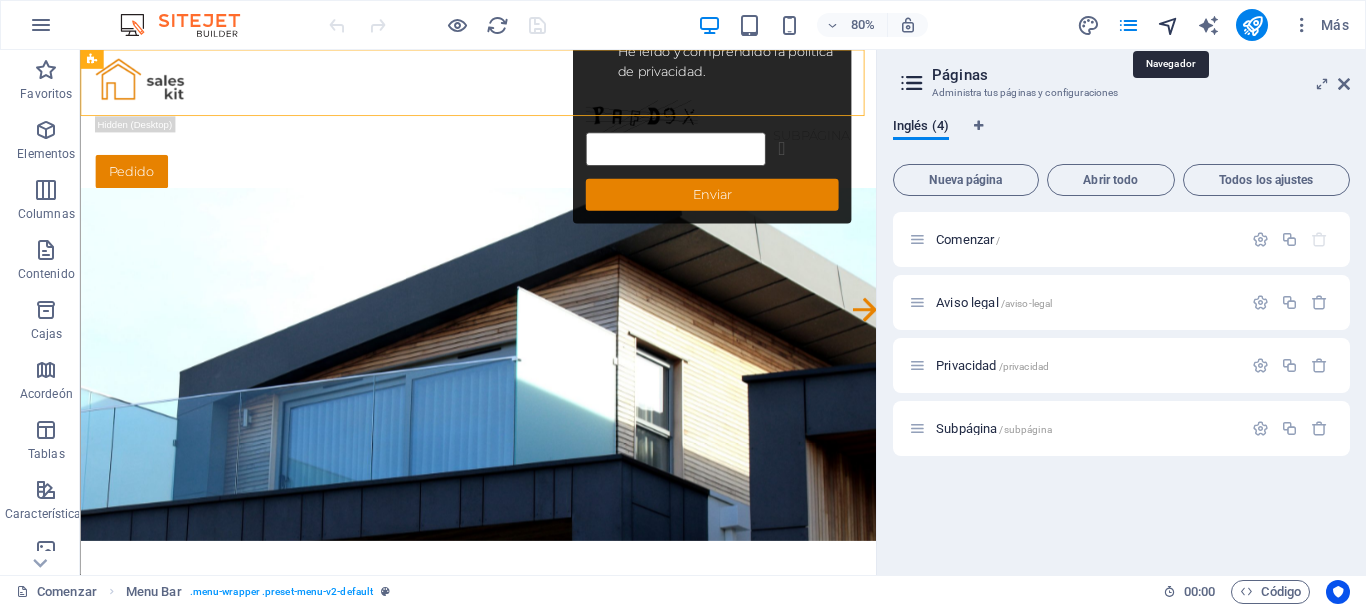 click at bounding box center (1168, 25) 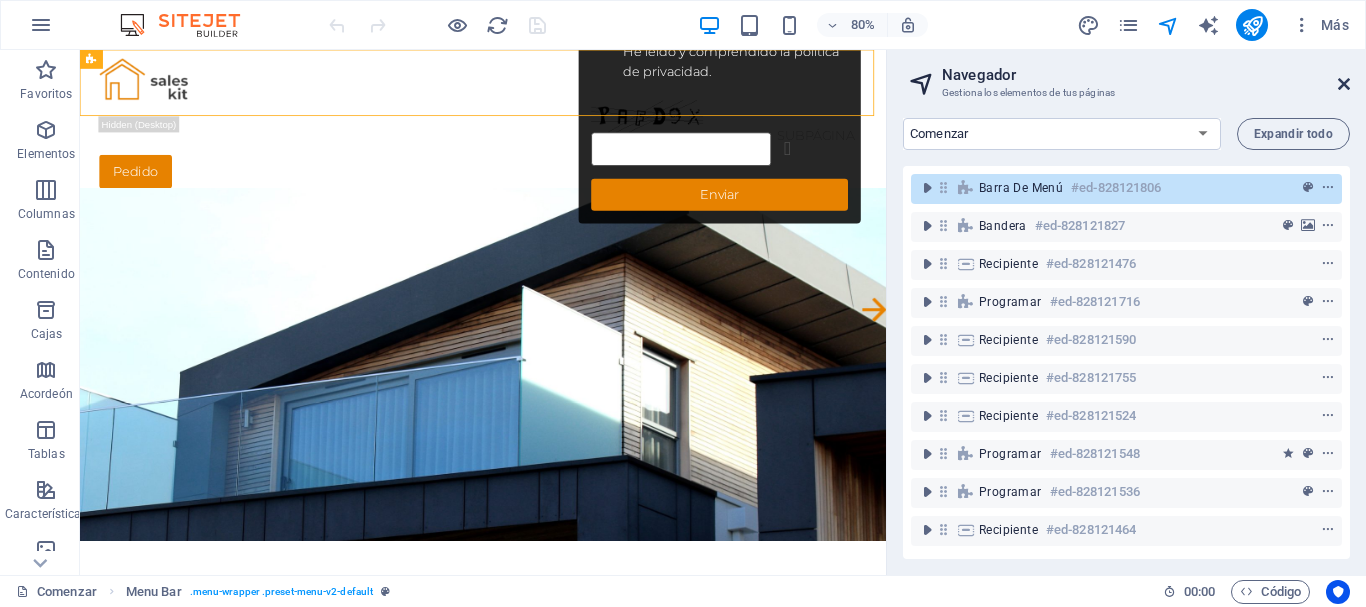 click at bounding box center [1344, 84] 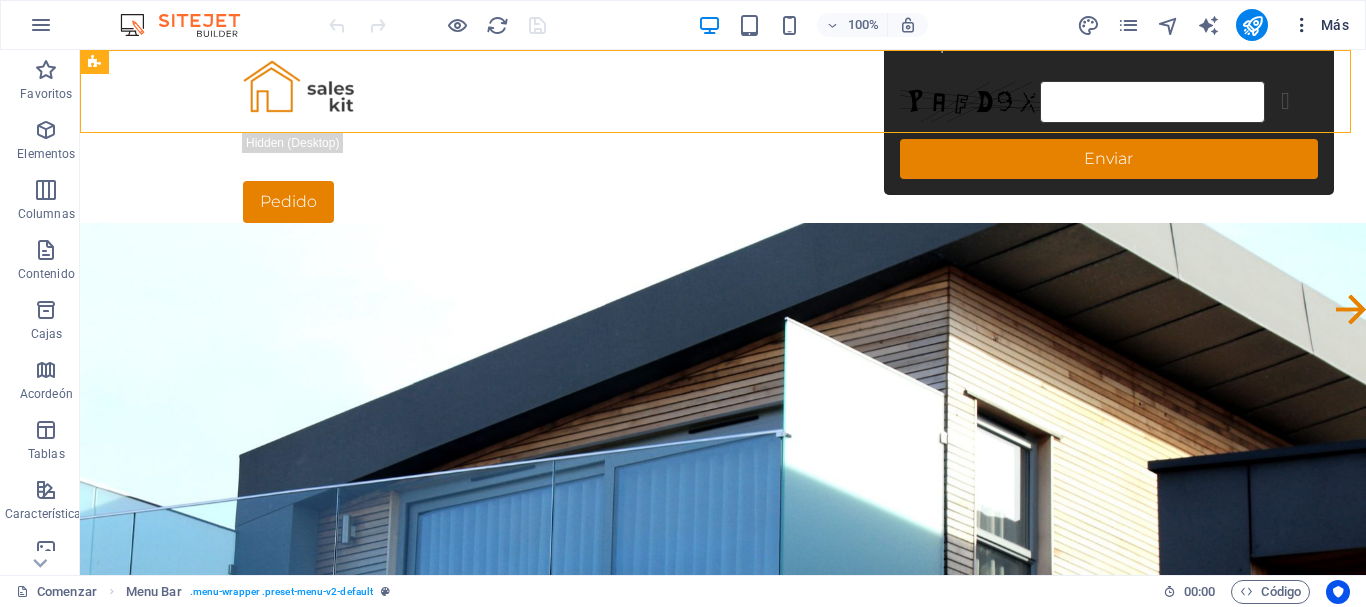 click on "Más" at bounding box center (1335, 25) 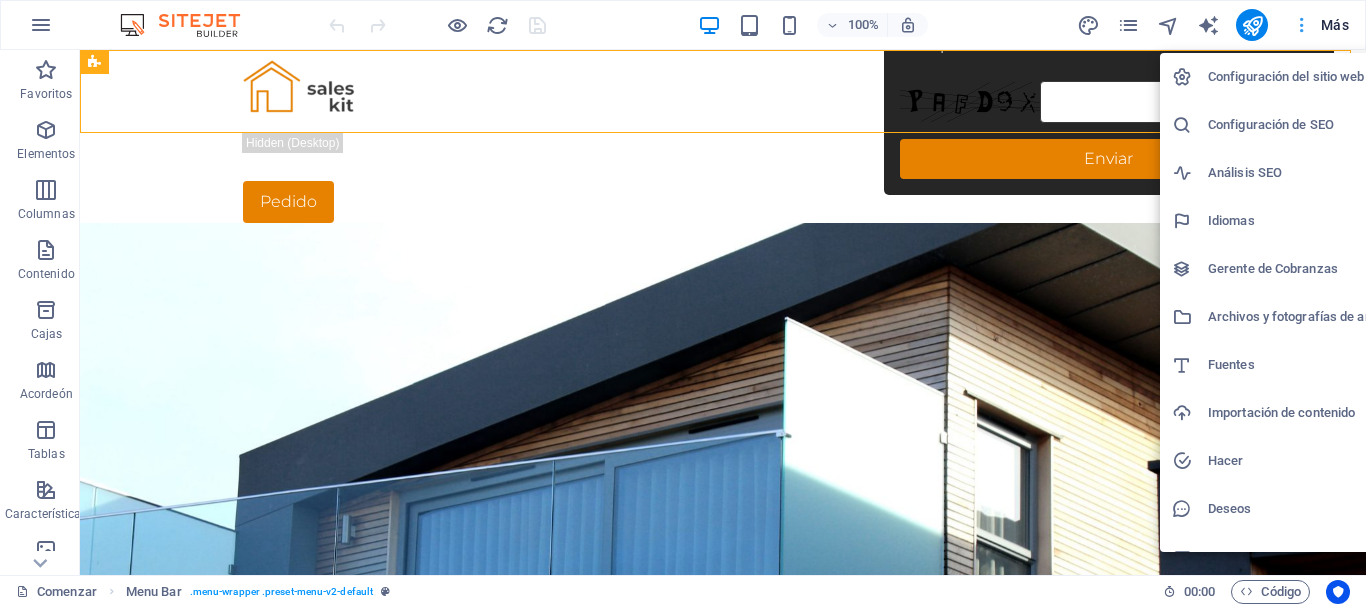 click at bounding box center [683, 303] 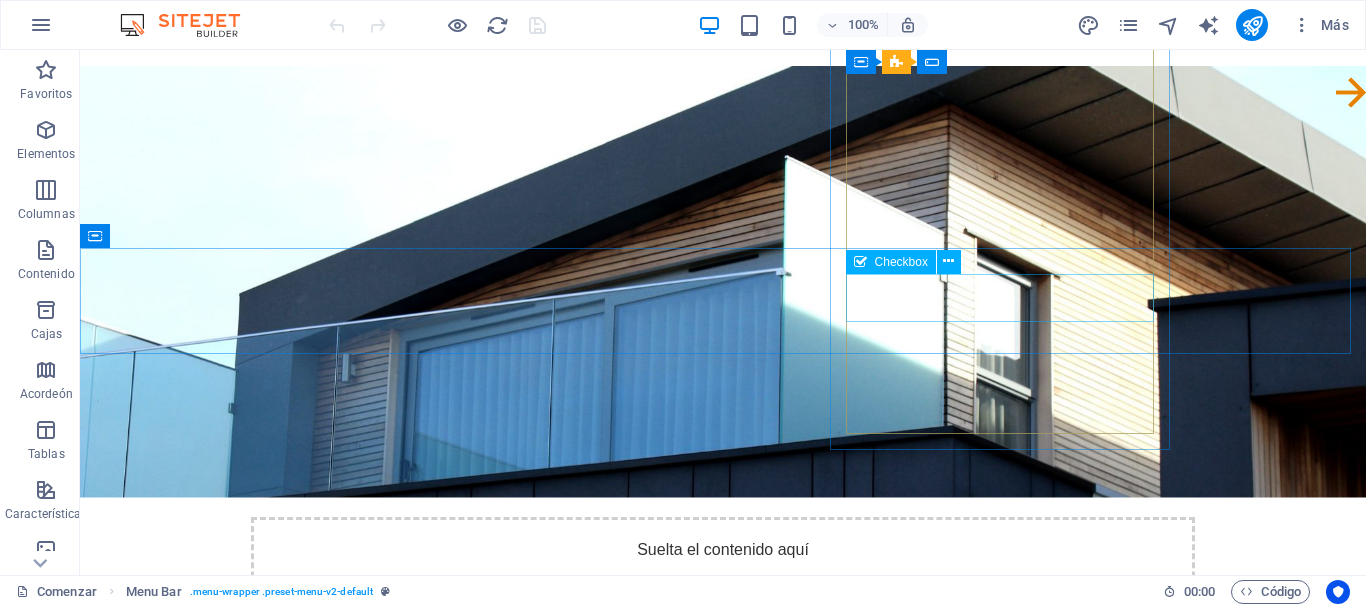 scroll, scrollTop: 253, scrollLeft: 0, axis: vertical 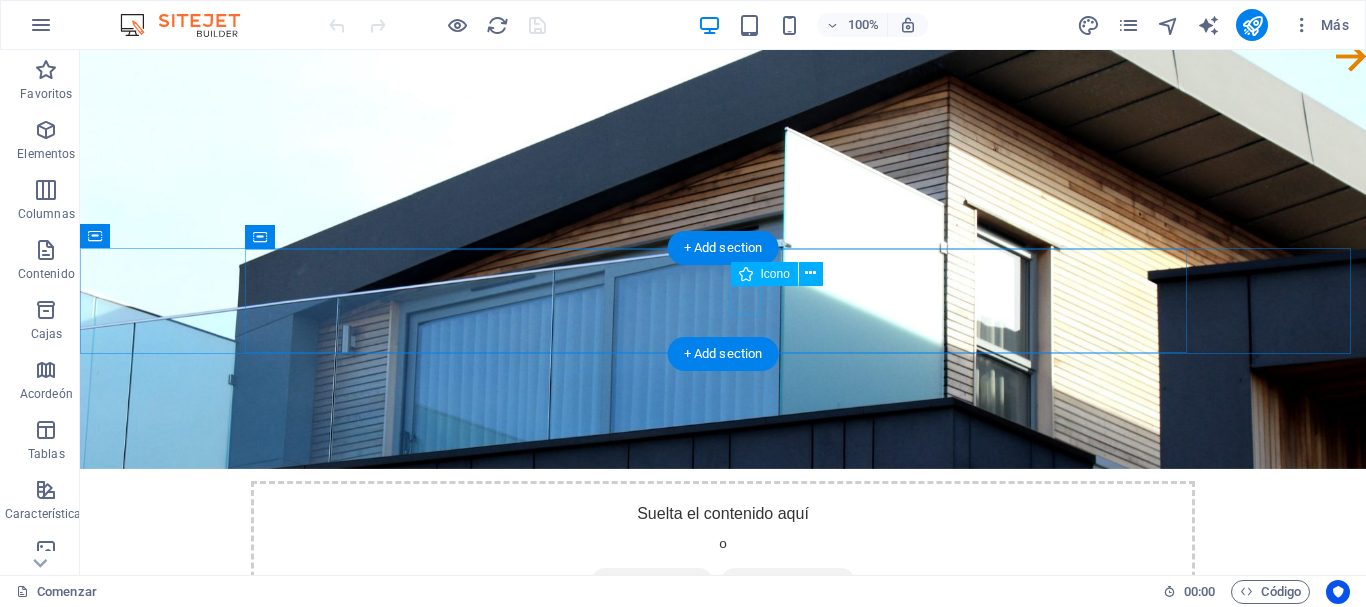 click at bounding box center (1351, 59) 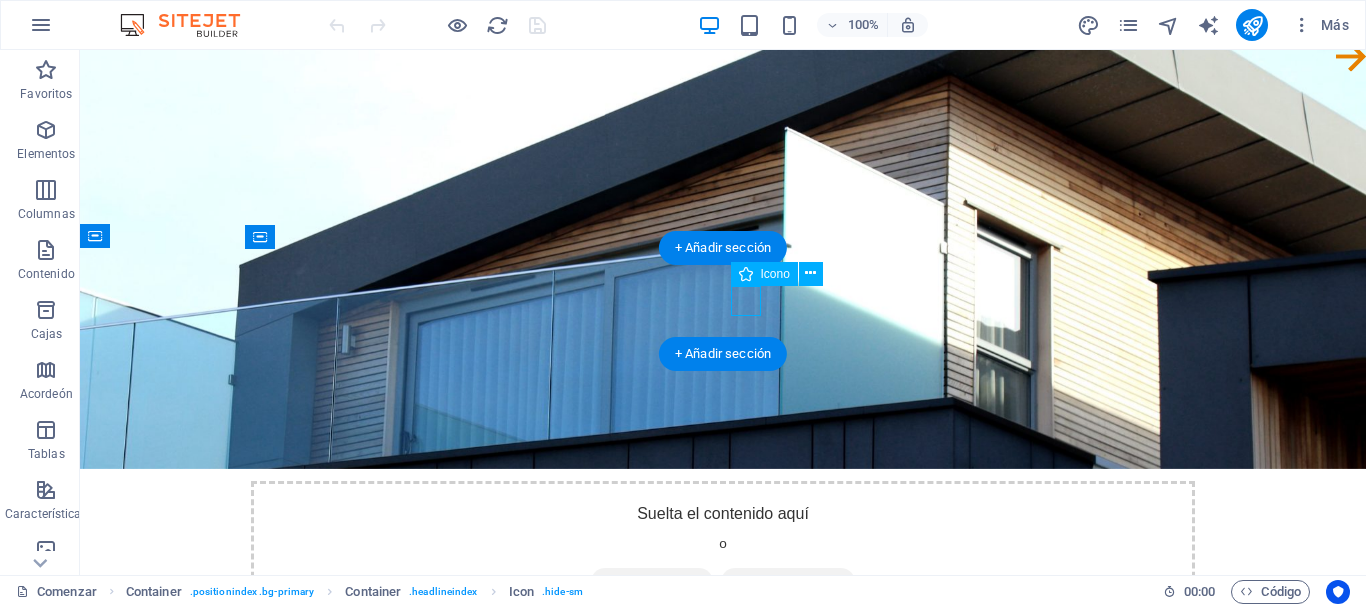 click at bounding box center (1351, 59) 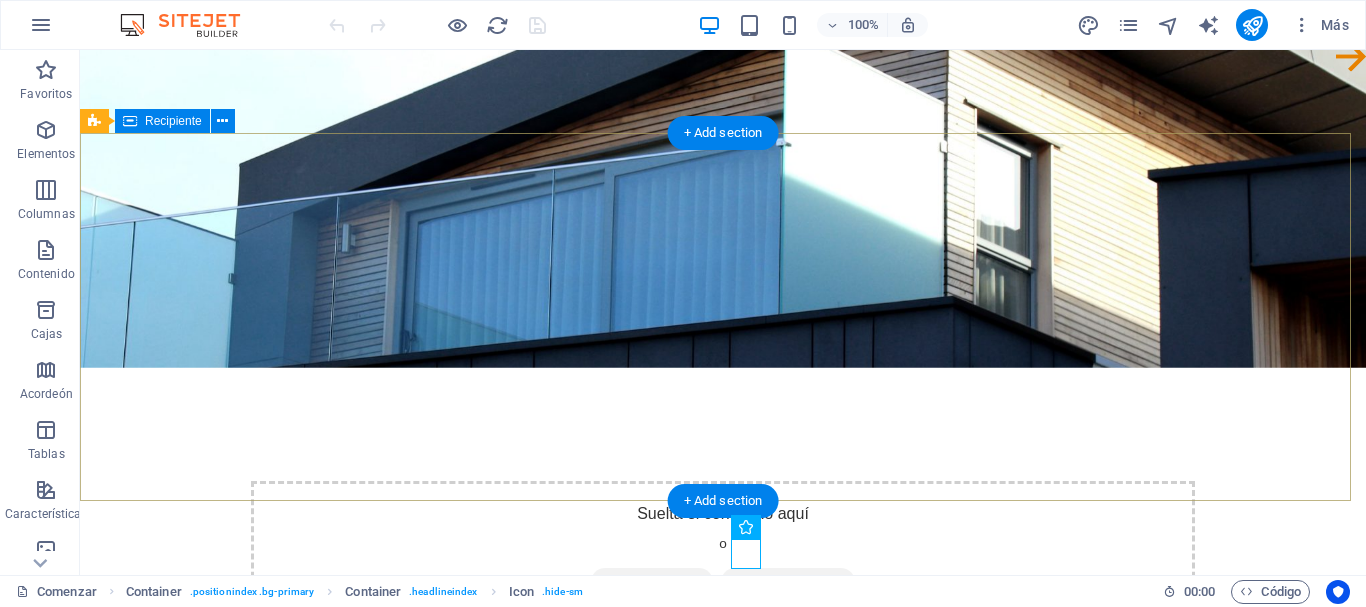 scroll, scrollTop: 0, scrollLeft: 0, axis: both 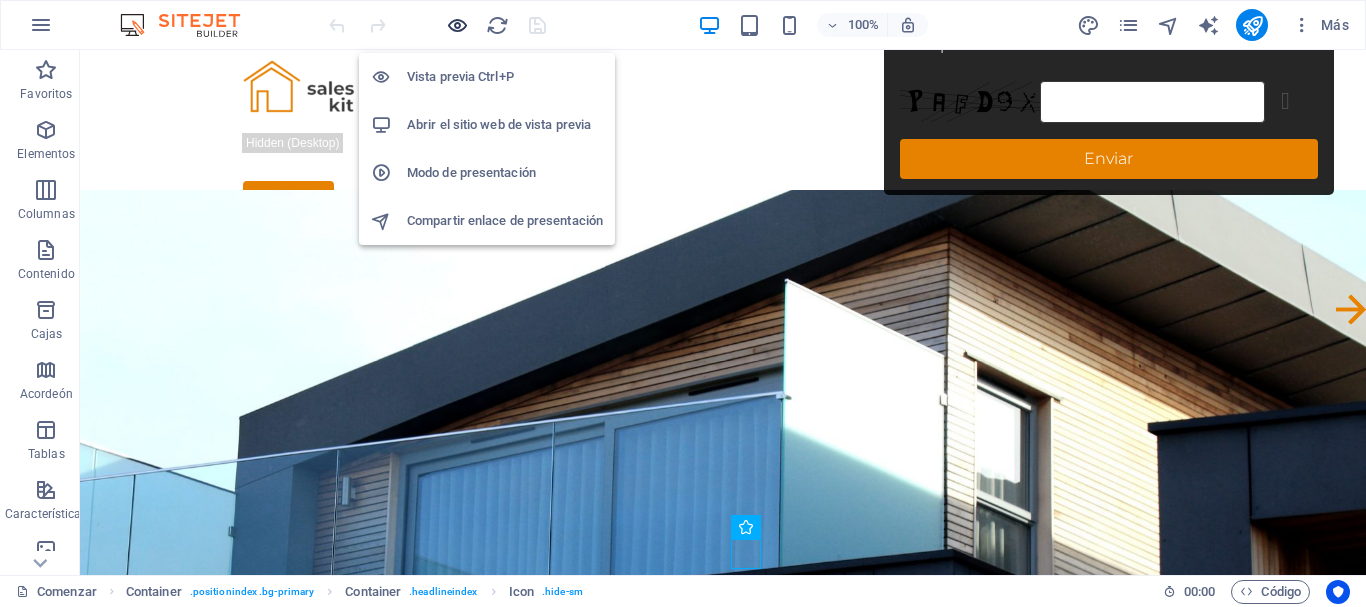click at bounding box center [457, 25] 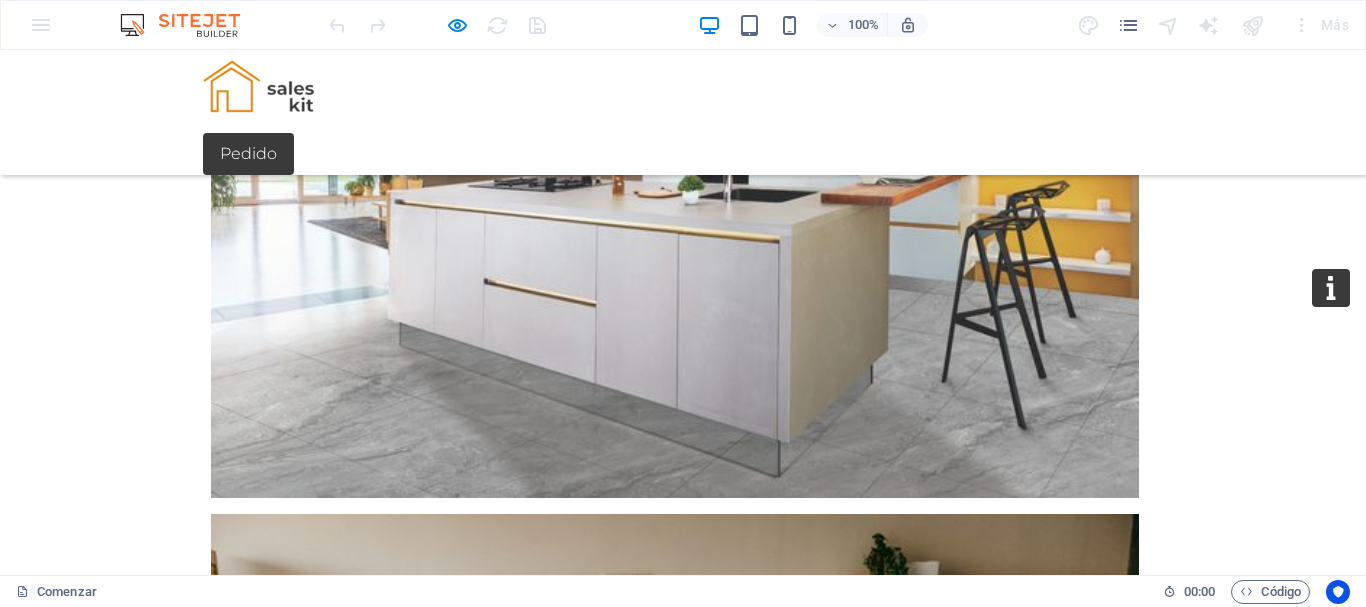 scroll, scrollTop: 4046, scrollLeft: 0, axis: vertical 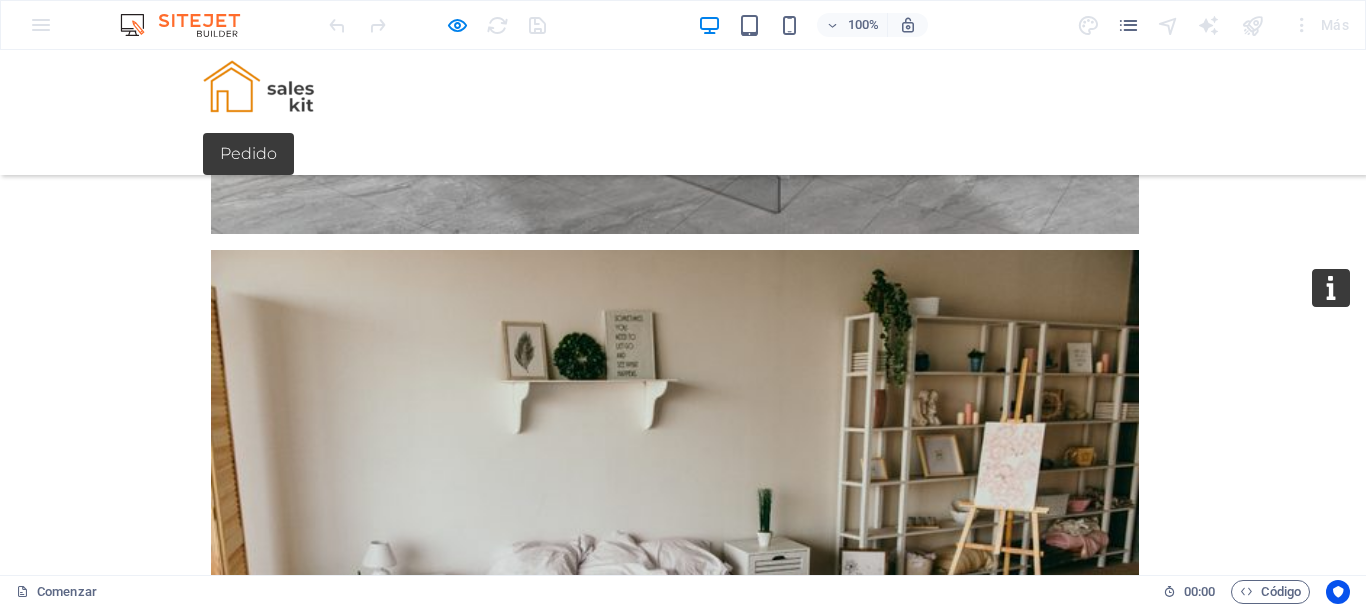 click at bounding box center [263, 91] 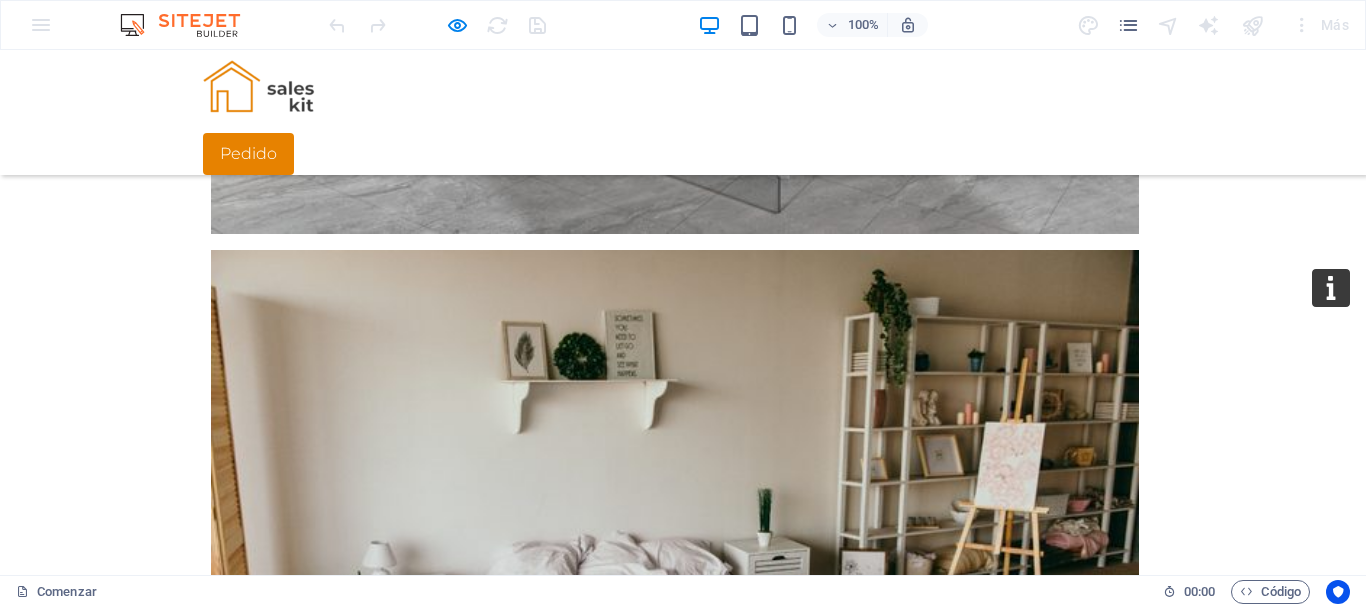 click on "Pedido" at bounding box center [248, 154] 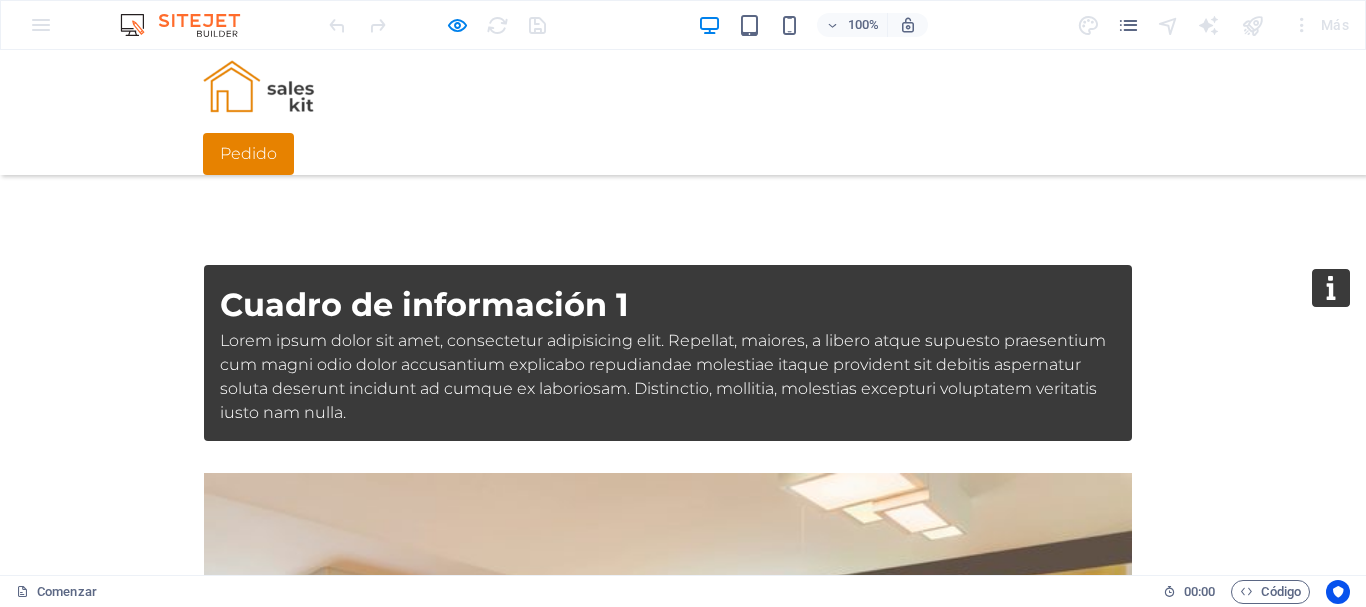 click on "×" at bounding box center [675, -3175] 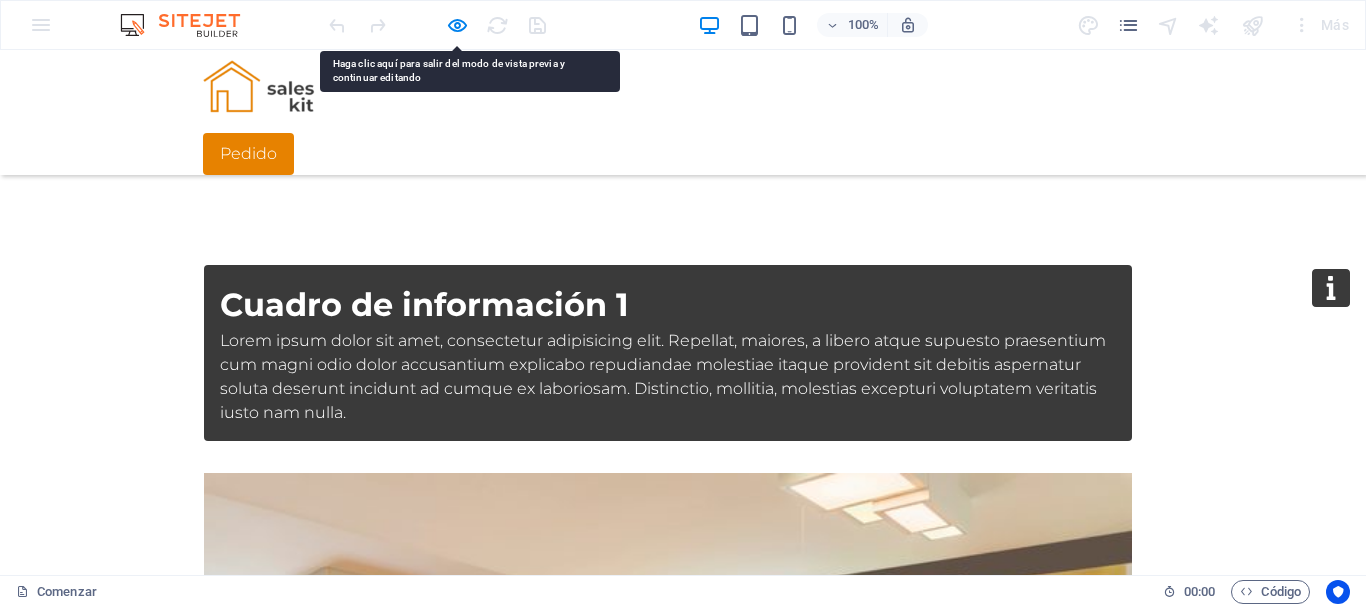 click on "Pedido Nombre * Teléfono Correo electrónico * Fecha Tiempo Mensaje   He leído y comprendido la política de privacidad. ¿Ilegible? Cargar nuevo Enviar ×" at bounding box center (675, -3579) 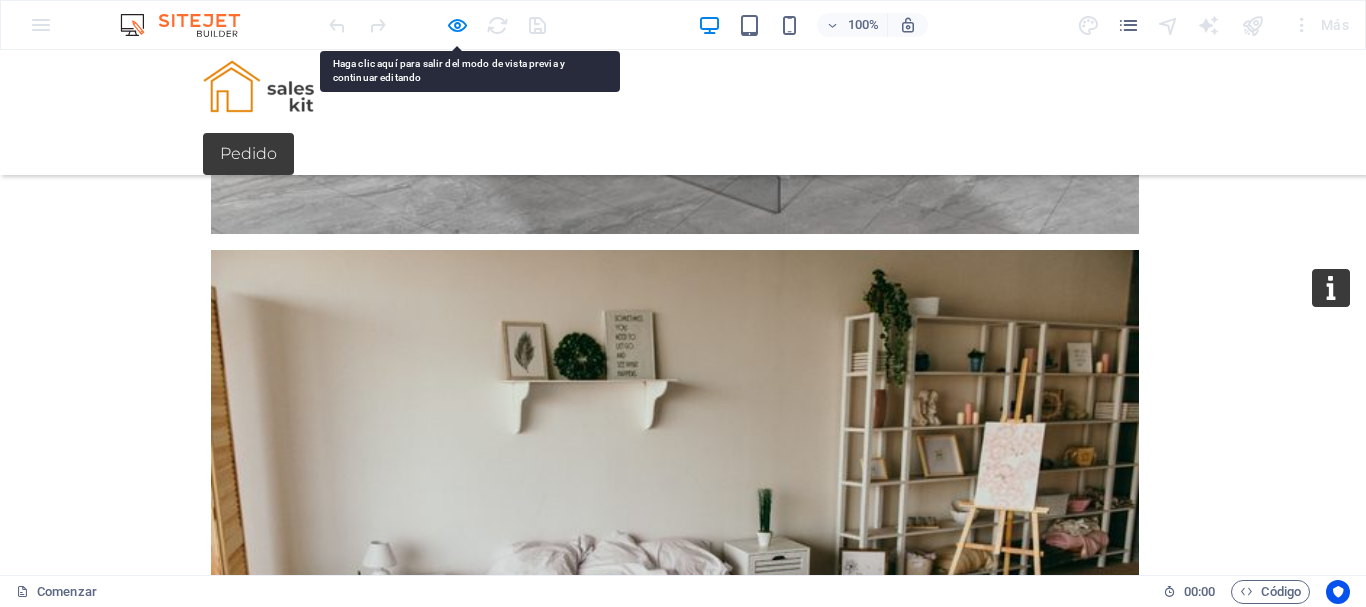 scroll, scrollTop: 0, scrollLeft: 0, axis: both 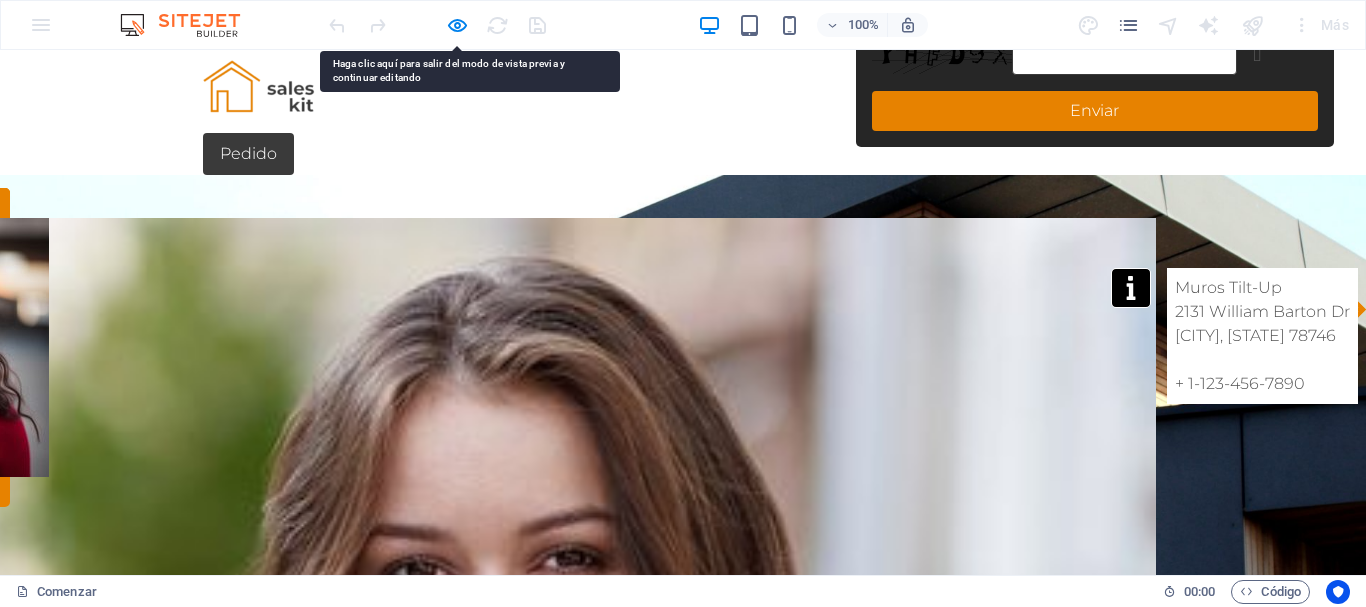 click on "Muros Tilt-Up" at bounding box center [1262, 288] 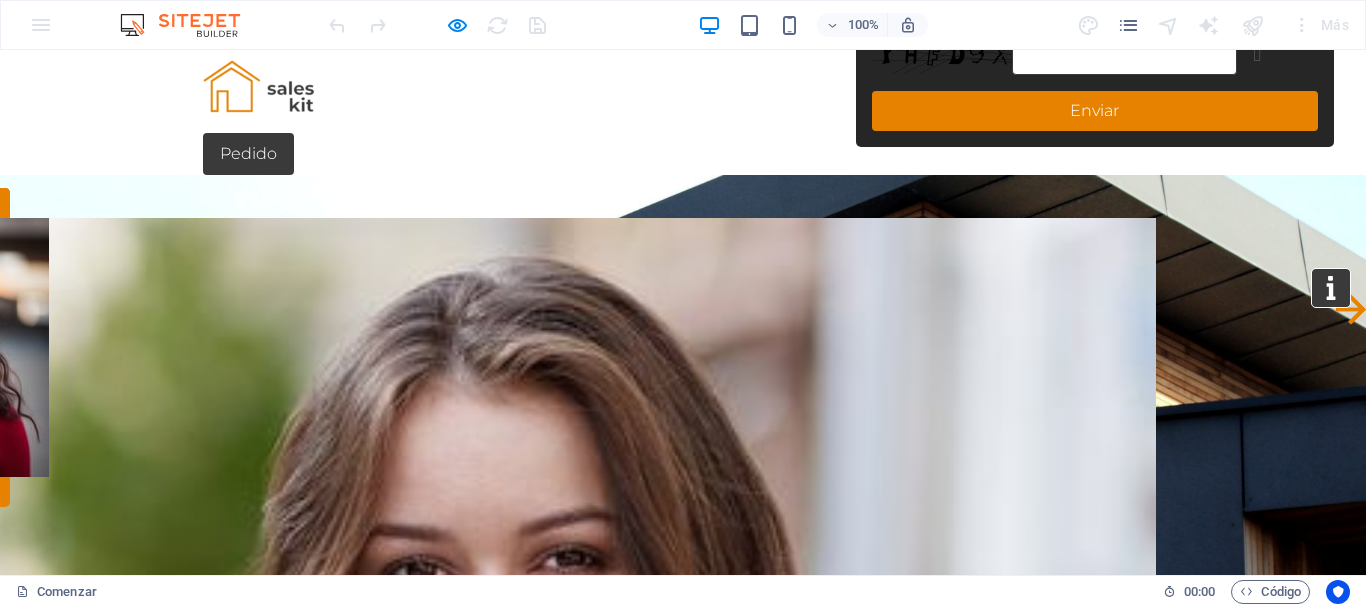 click on "Comenzar Subpágina Pedido" at bounding box center [683, 112] 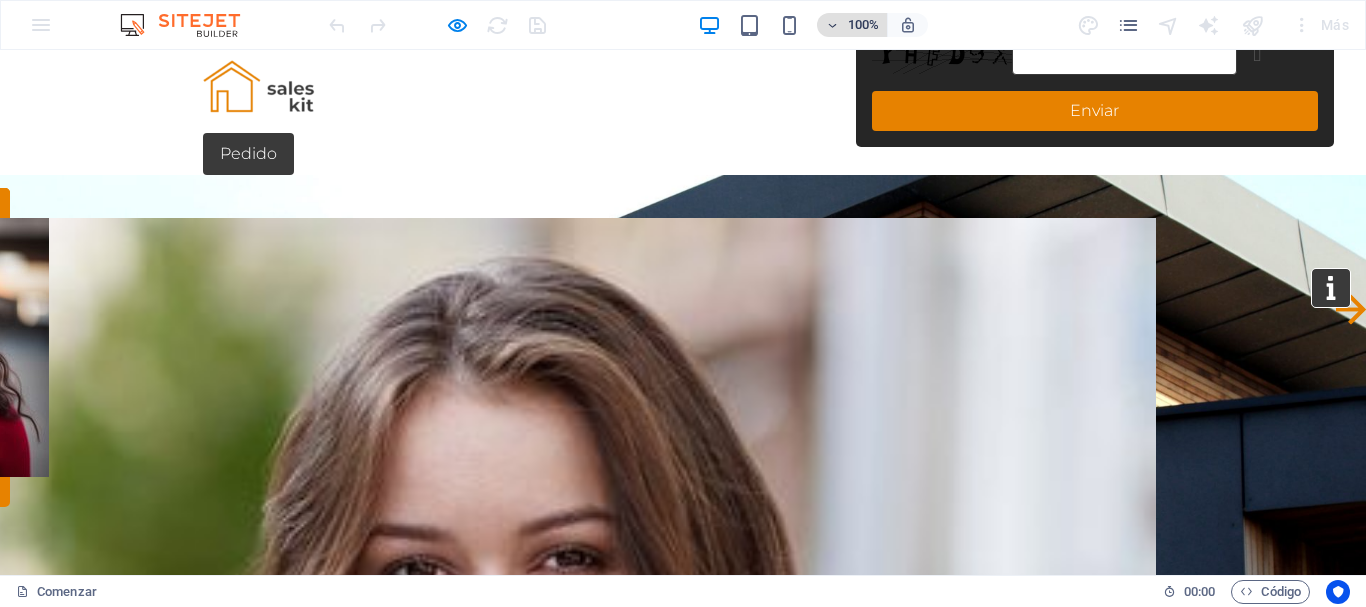 click on "100%" at bounding box center [852, 25] 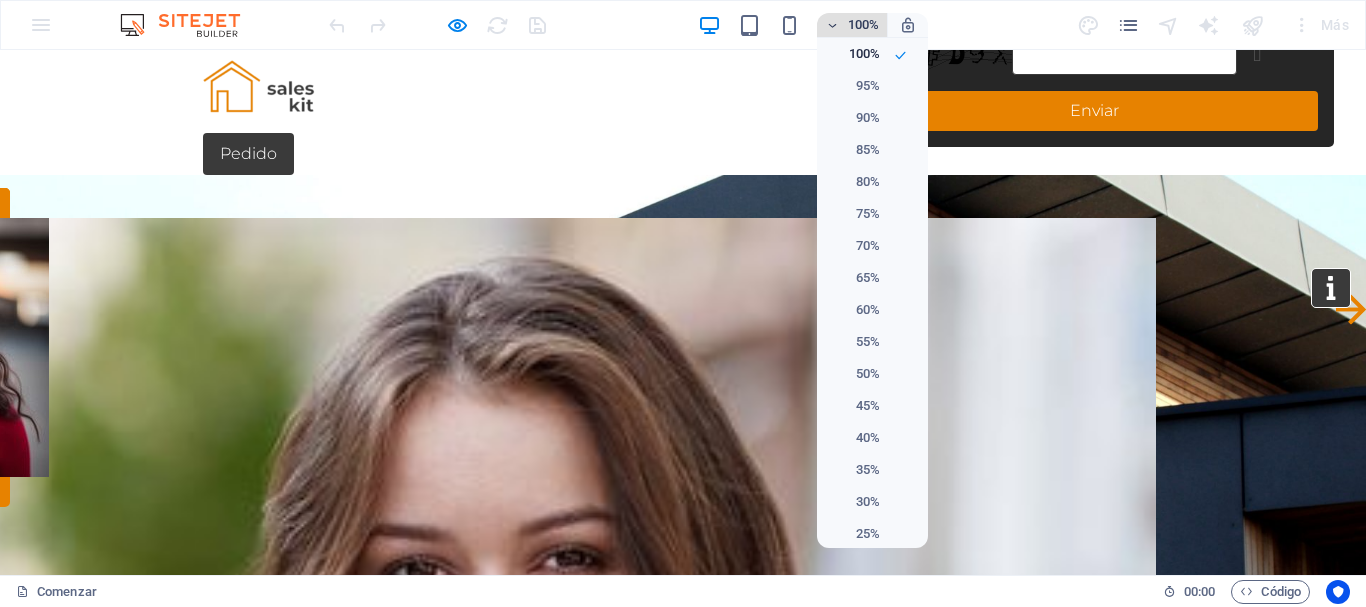 click at bounding box center [683, 303] 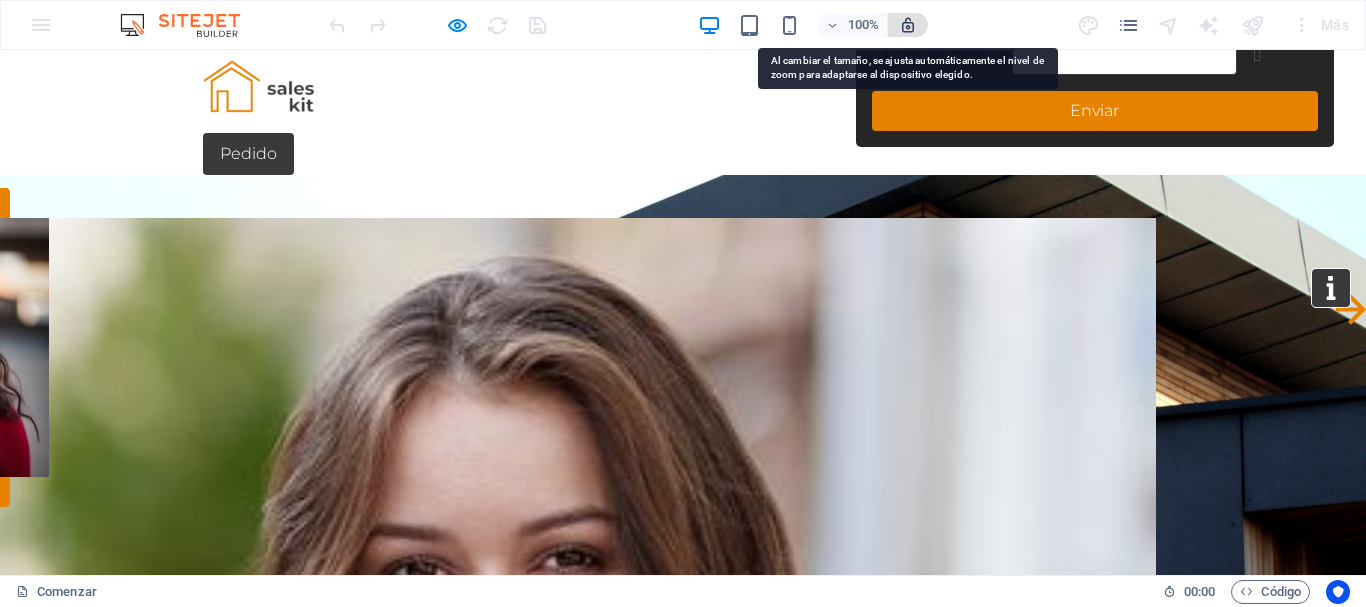 click at bounding box center (908, 25) 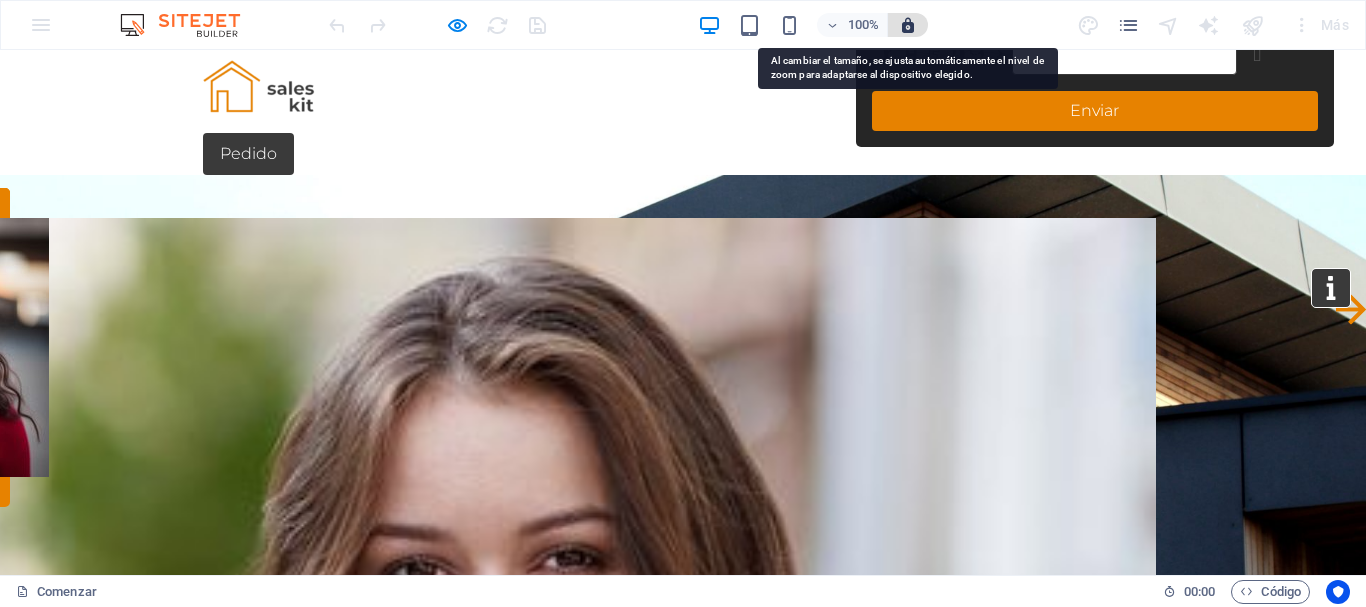 click at bounding box center [908, 25] 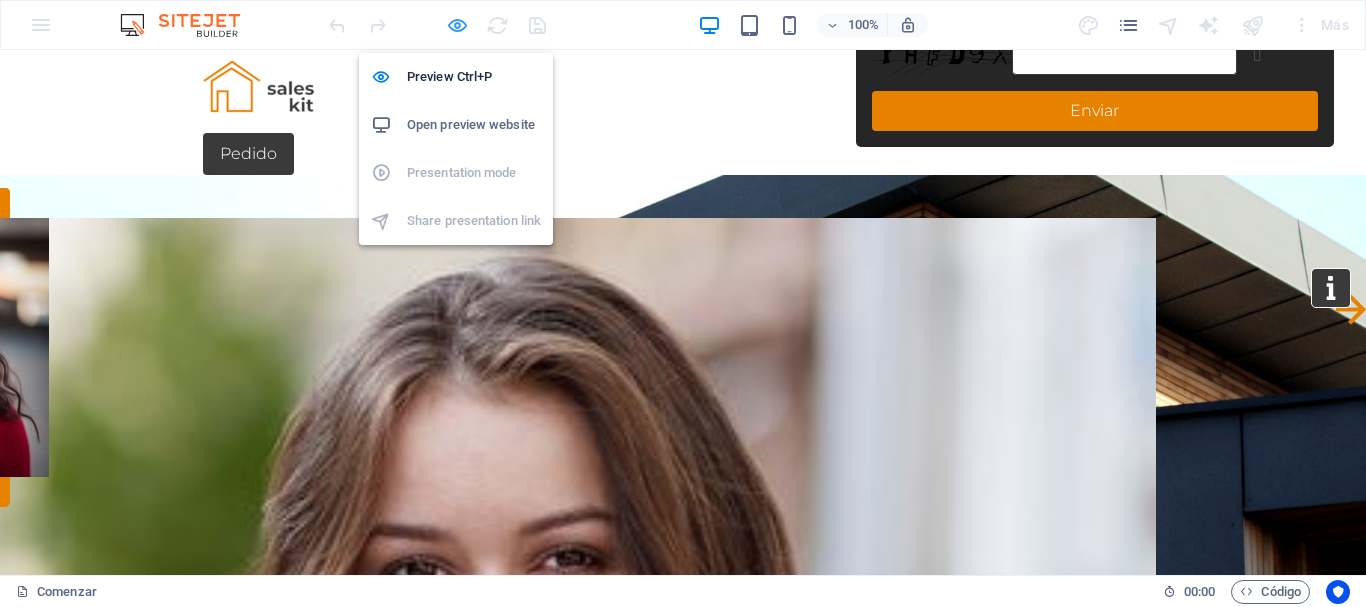click at bounding box center [457, 25] 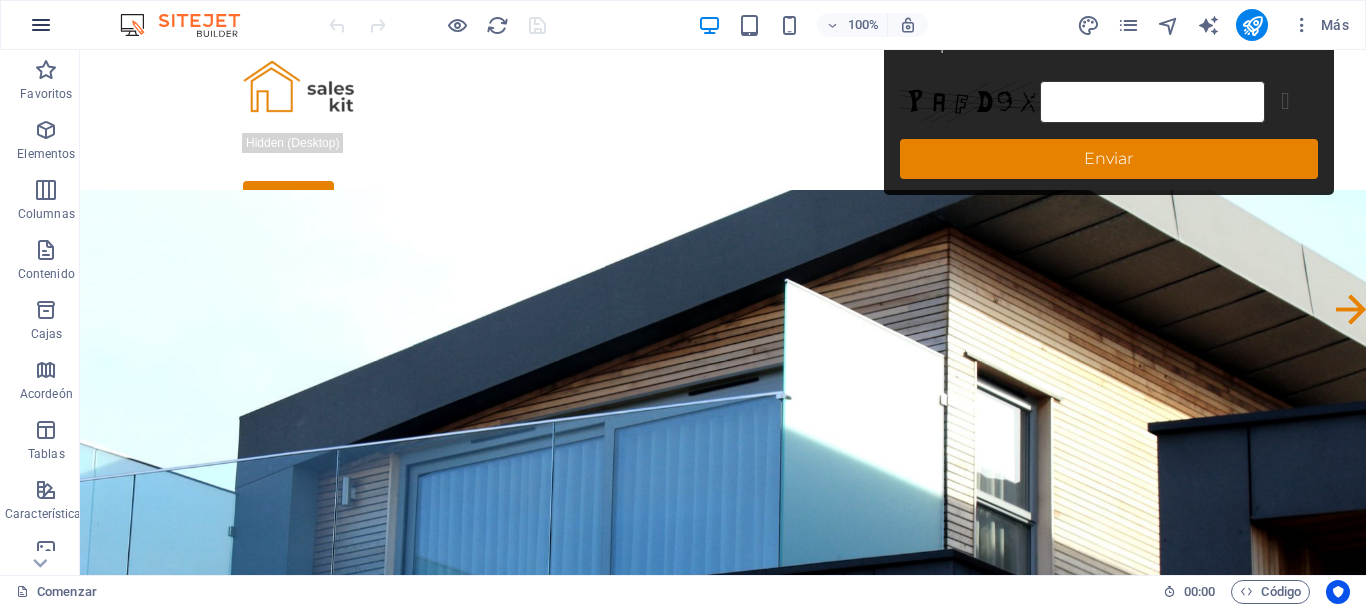 click at bounding box center [41, 25] 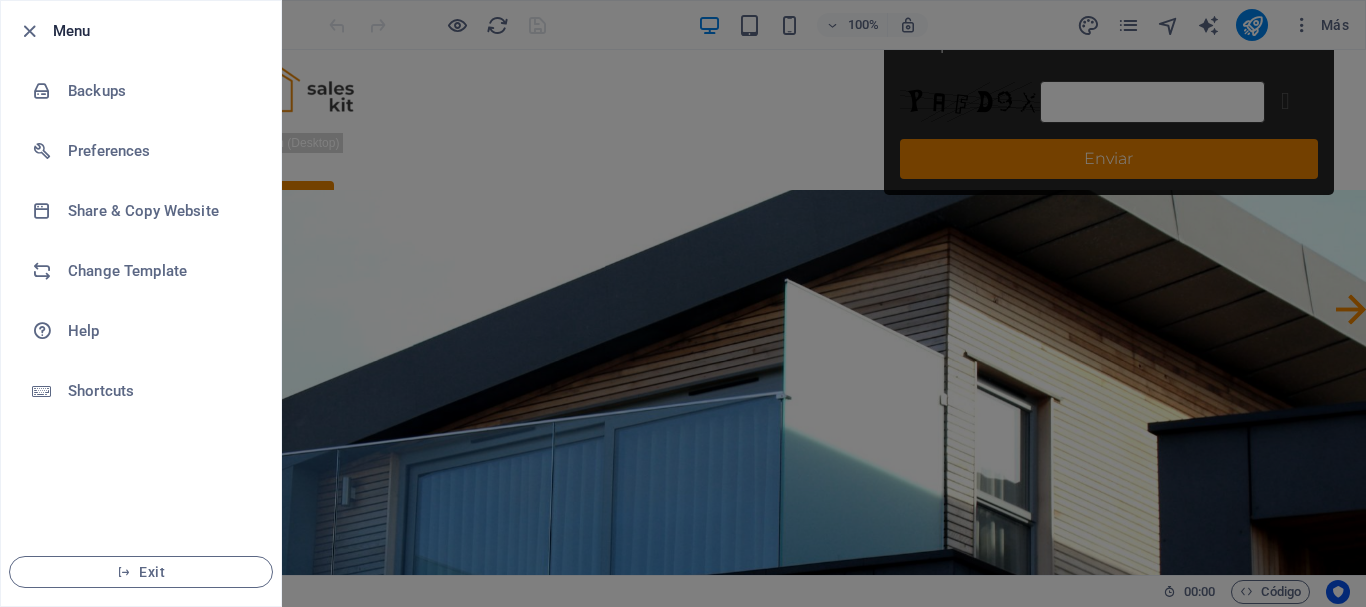 click at bounding box center [35, 31] 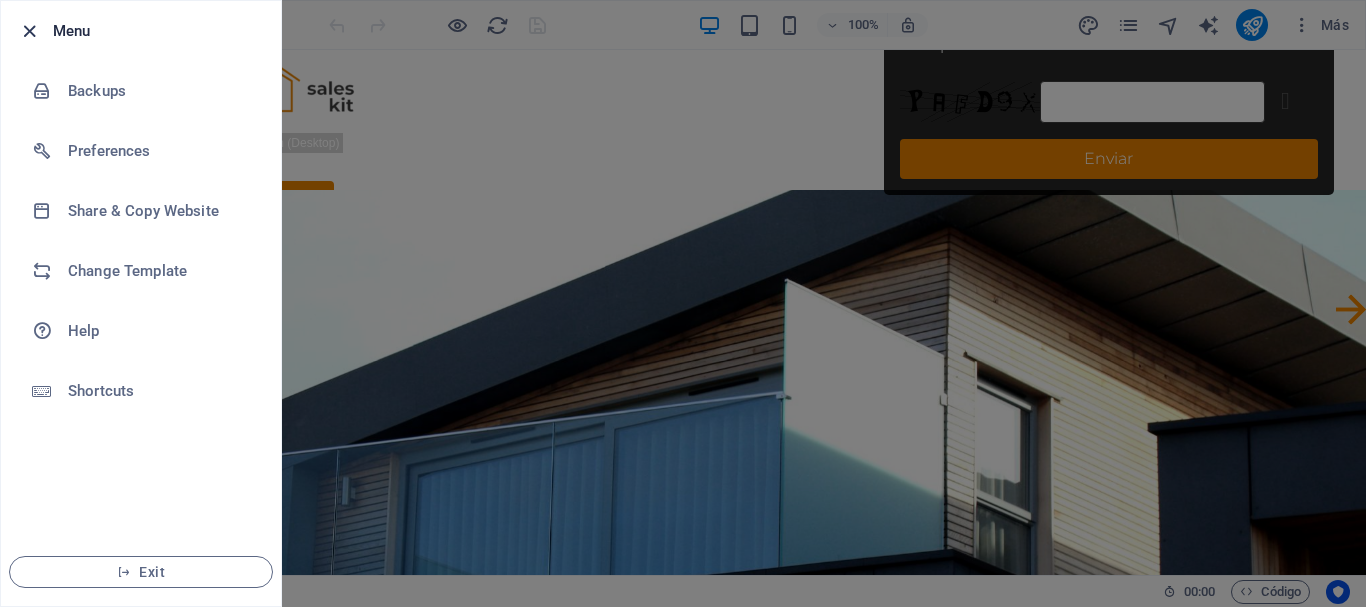 click at bounding box center (29, 31) 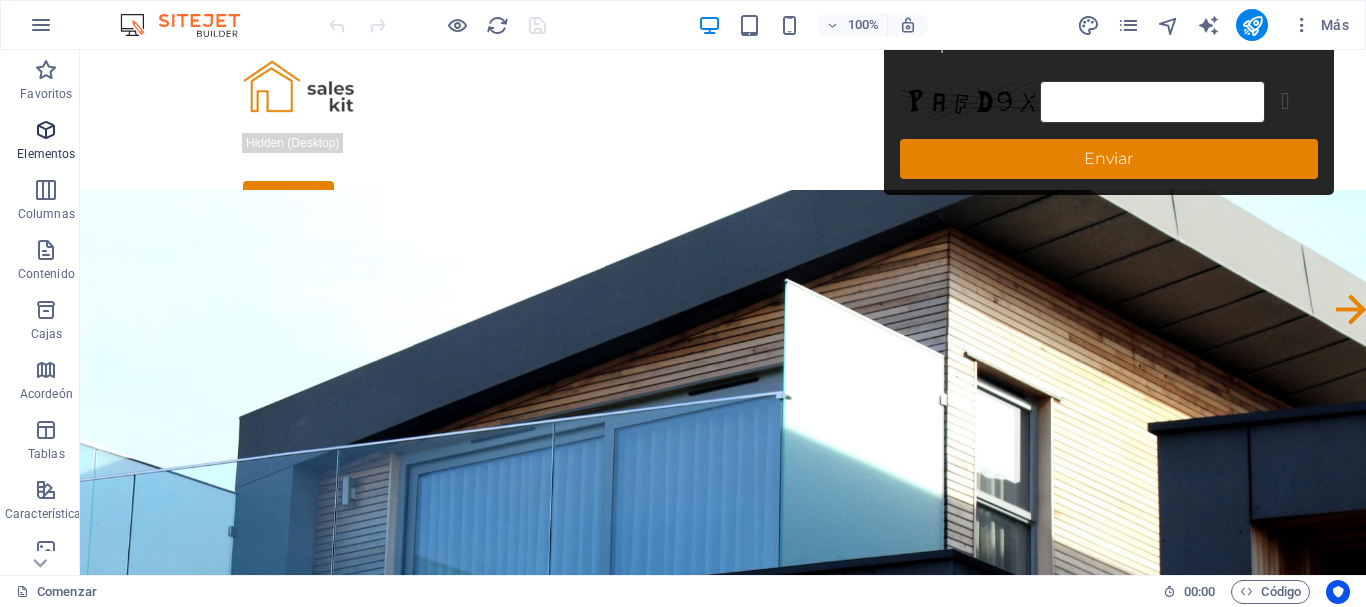 click at bounding box center (46, 130) 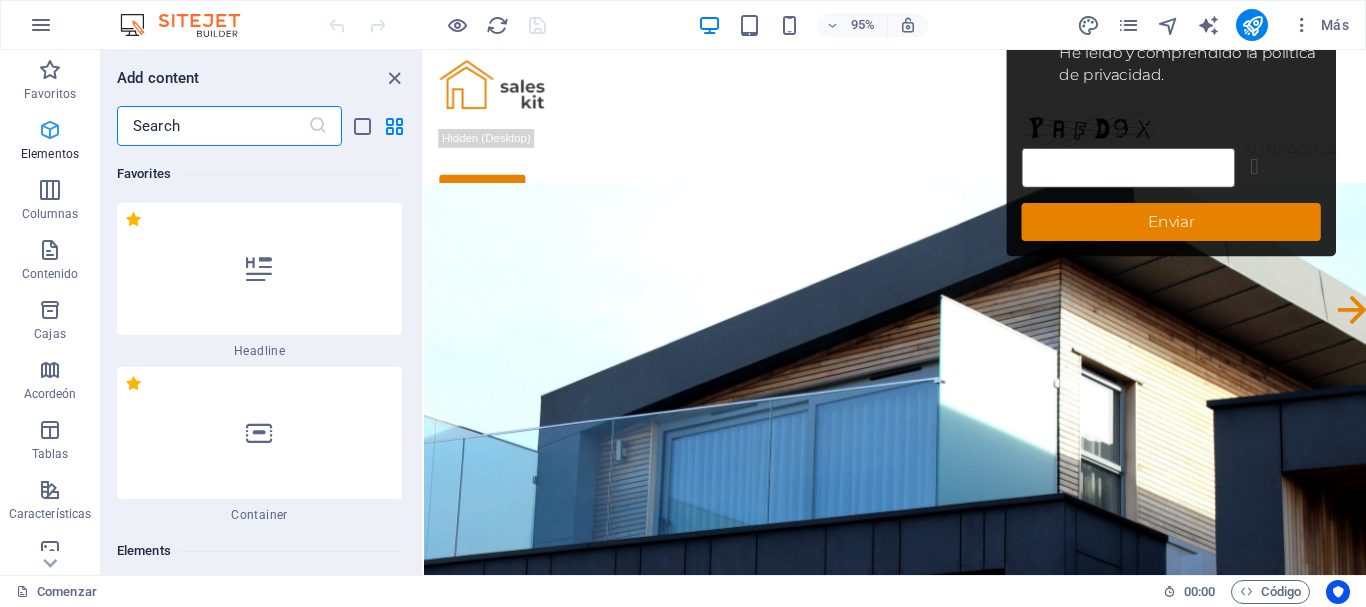 scroll, scrollTop: 377, scrollLeft: 0, axis: vertical 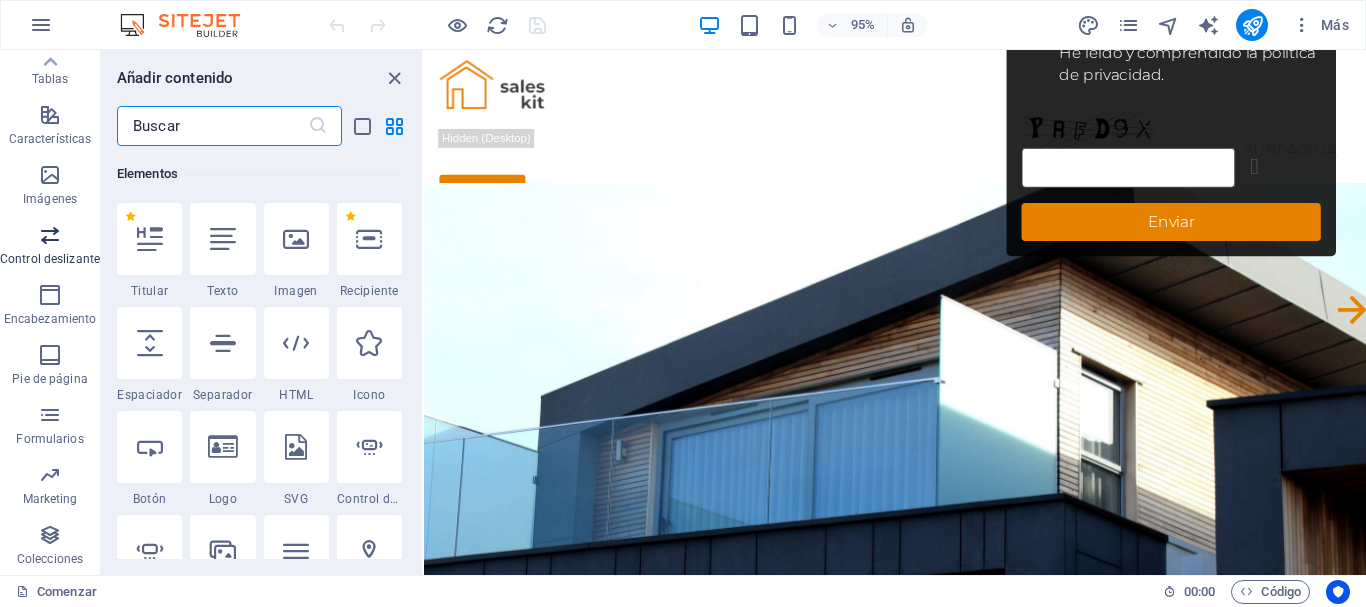 click at bounding box center [50, 235] 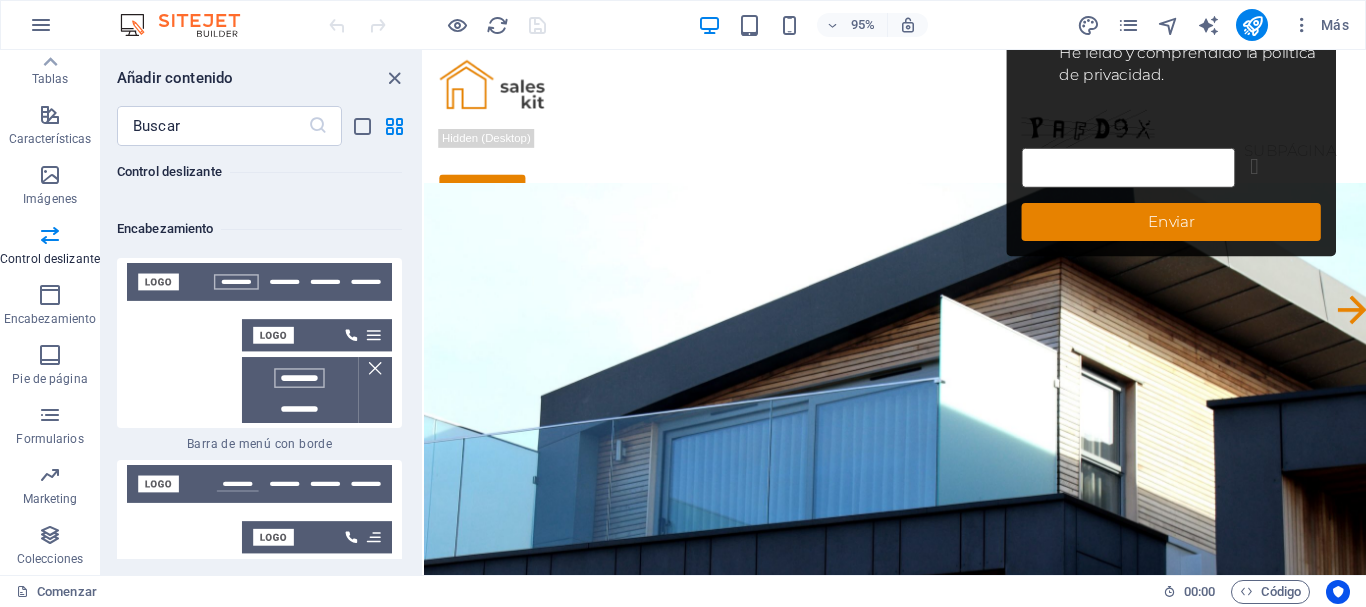 scroll, scrollTop: 23945, scrollLeft: 0, axis: vertical 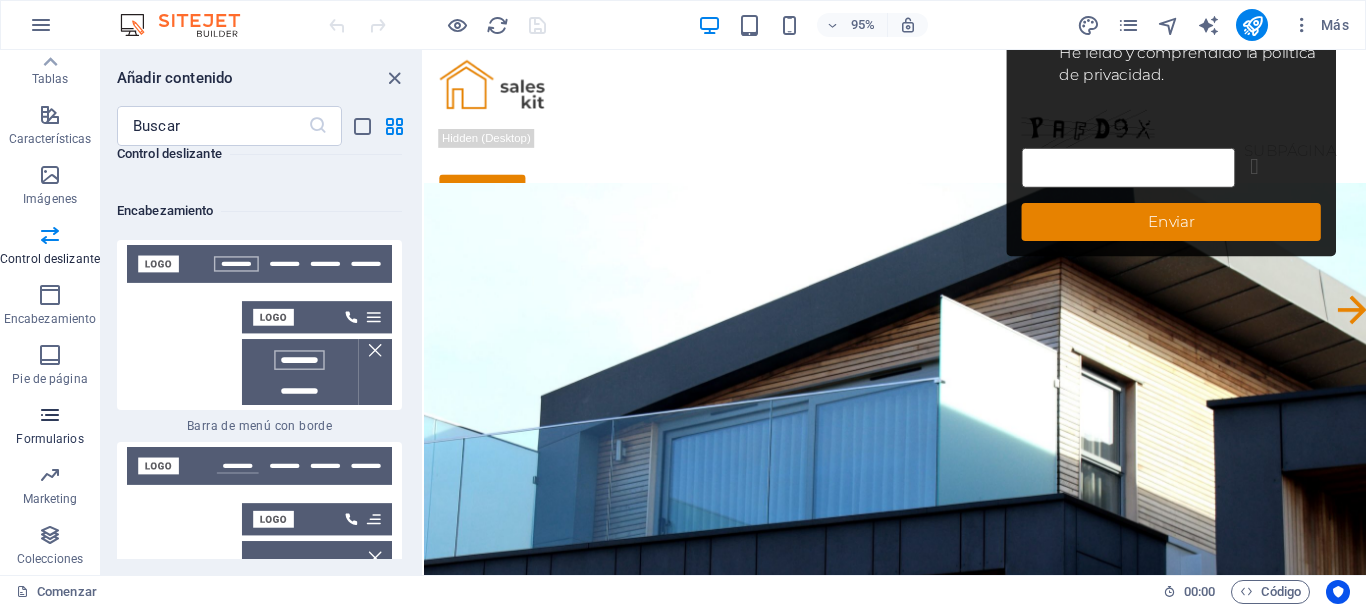 click at bounding box center [50, 415] 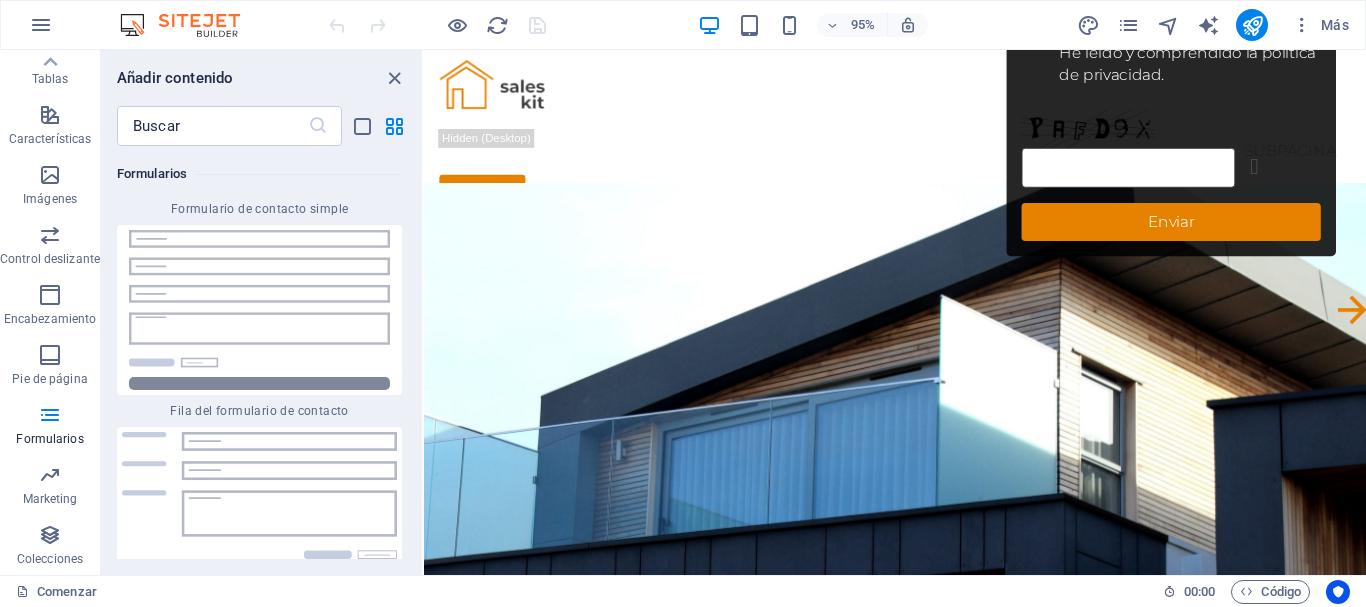 scroll, scrollTop: 29902, scrollLeft: 0, axis: vertical 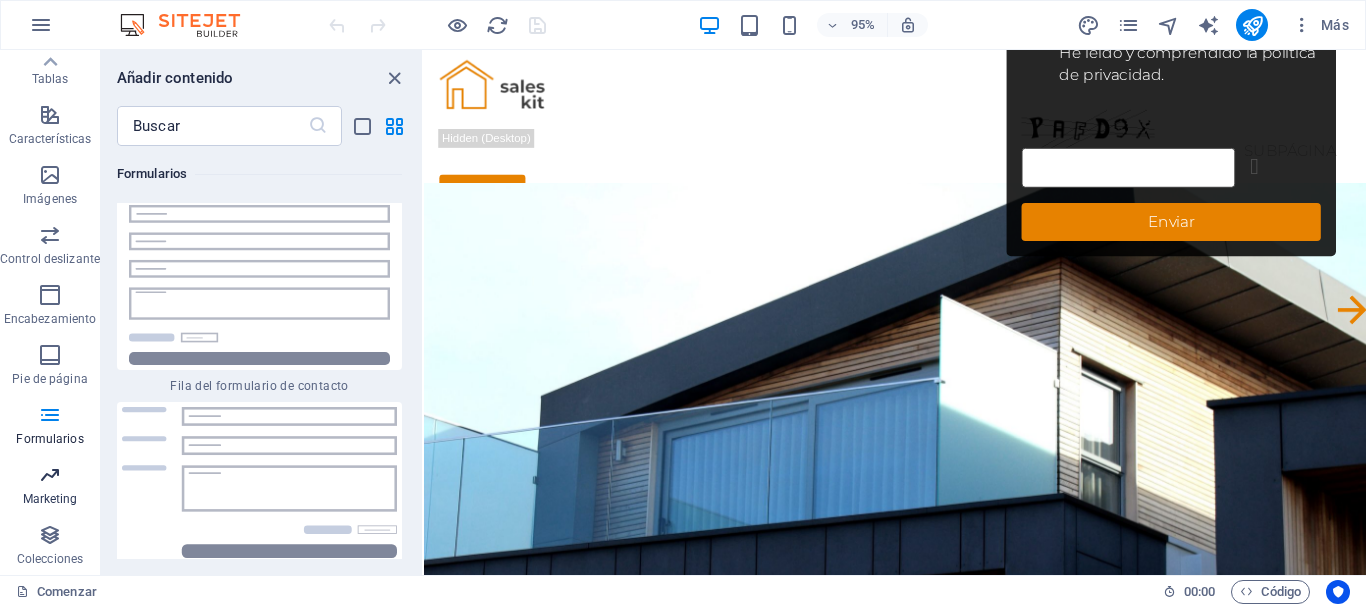 click at bounding box center (50, 475) 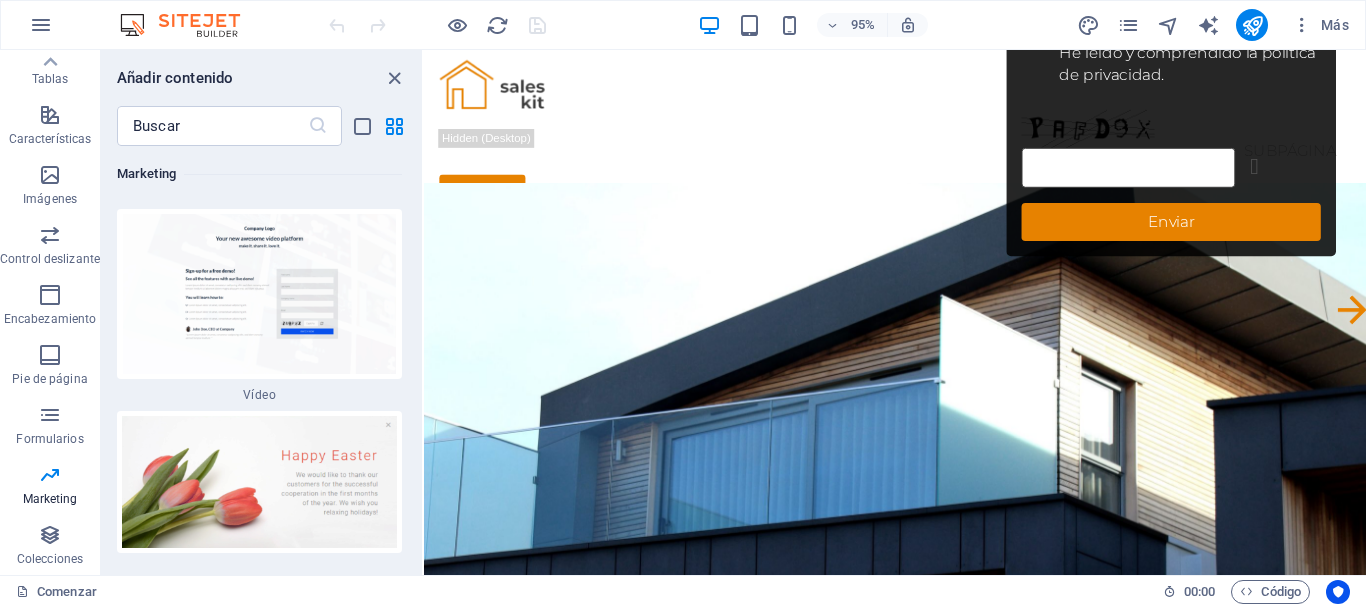 scroll, scrollTop: 33775, scrollLeft: 0, axis: vertical 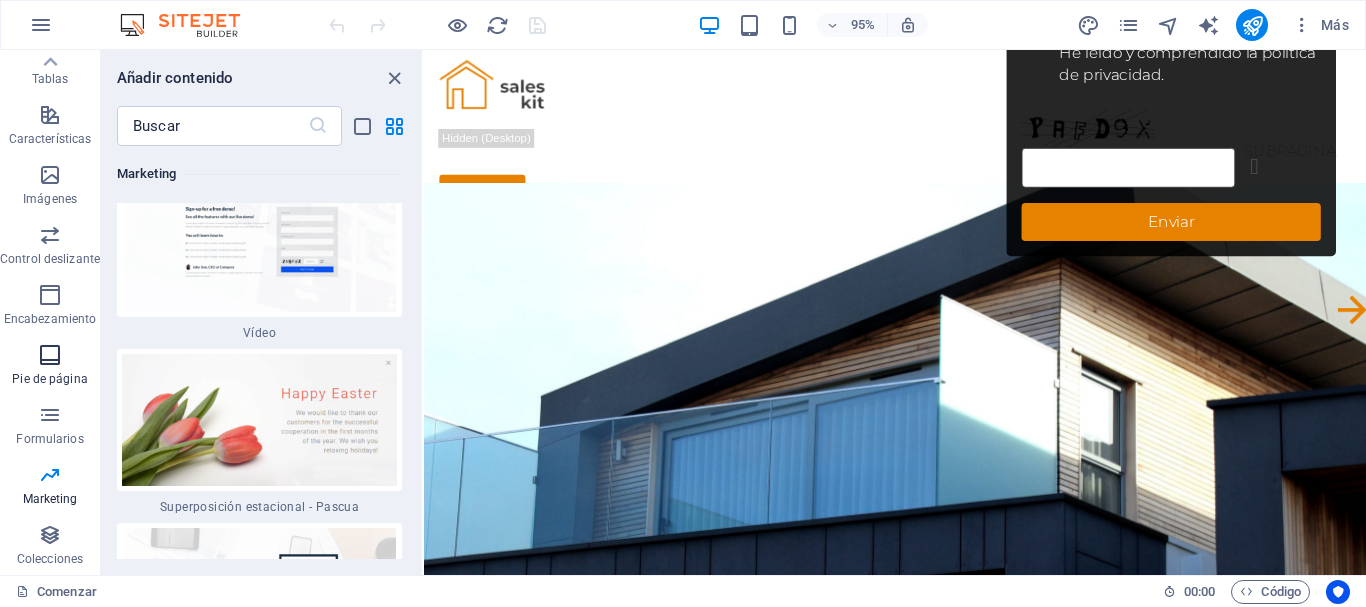 click at bounding box center [50, 355] 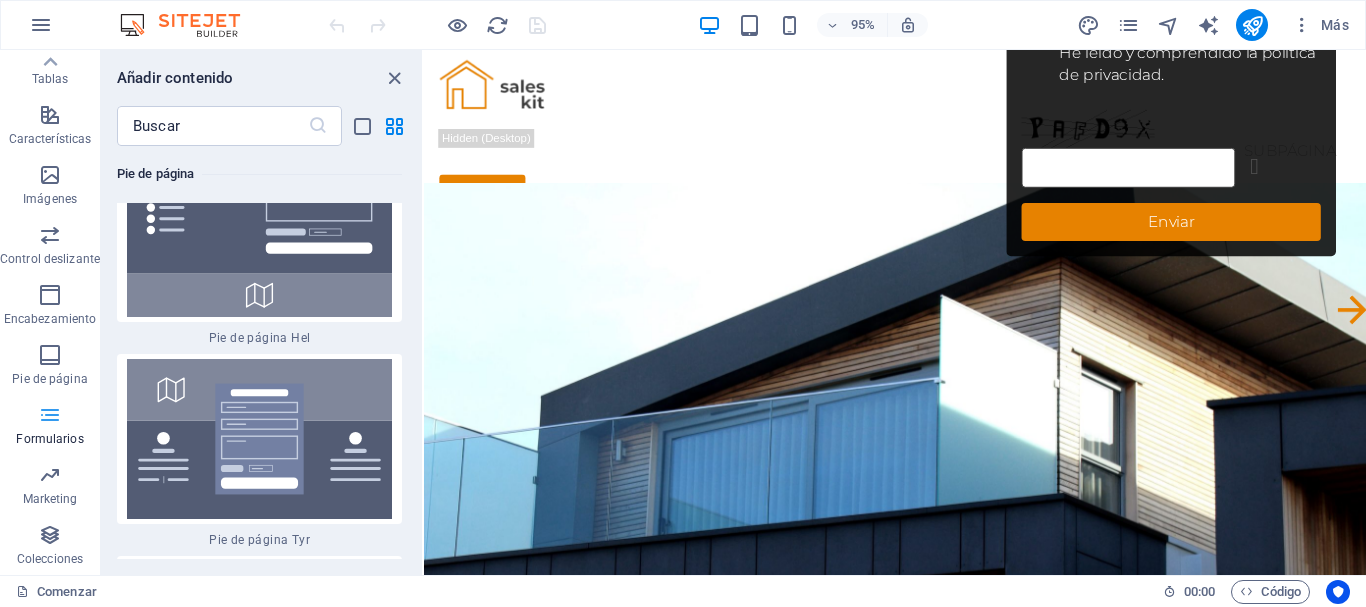 scroll, scrollTop: 26796, scrollLeft: 0, axis: vertical 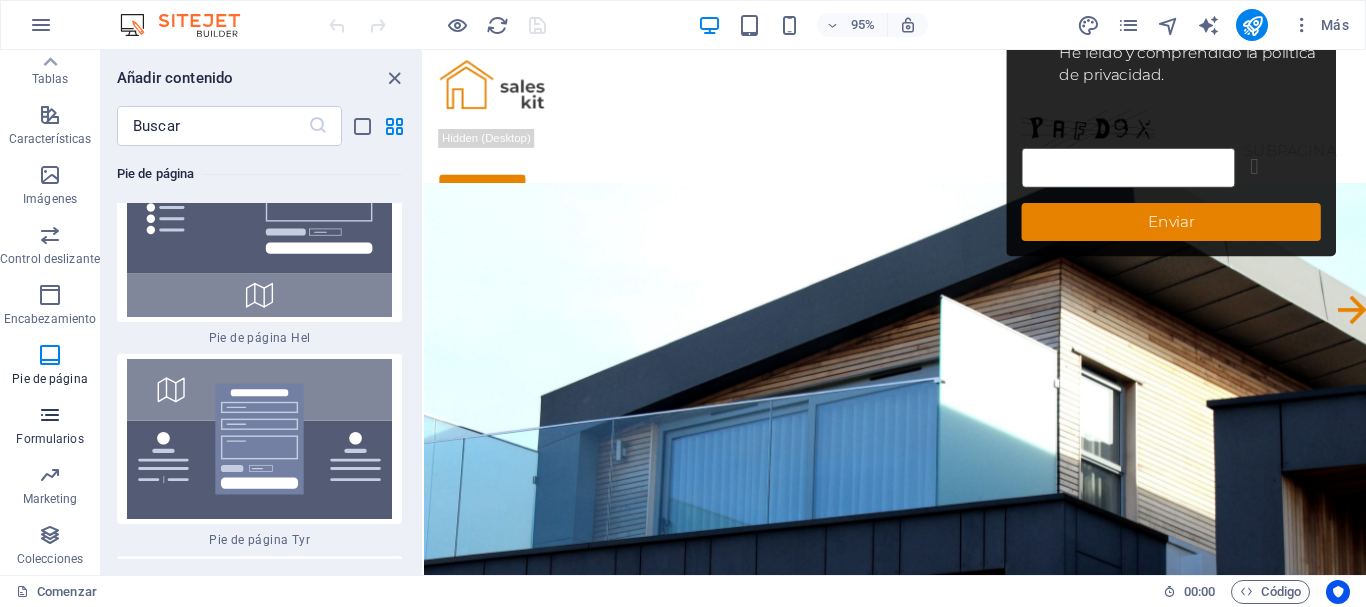 click on "Formularios" at bounding box center (49, 439) 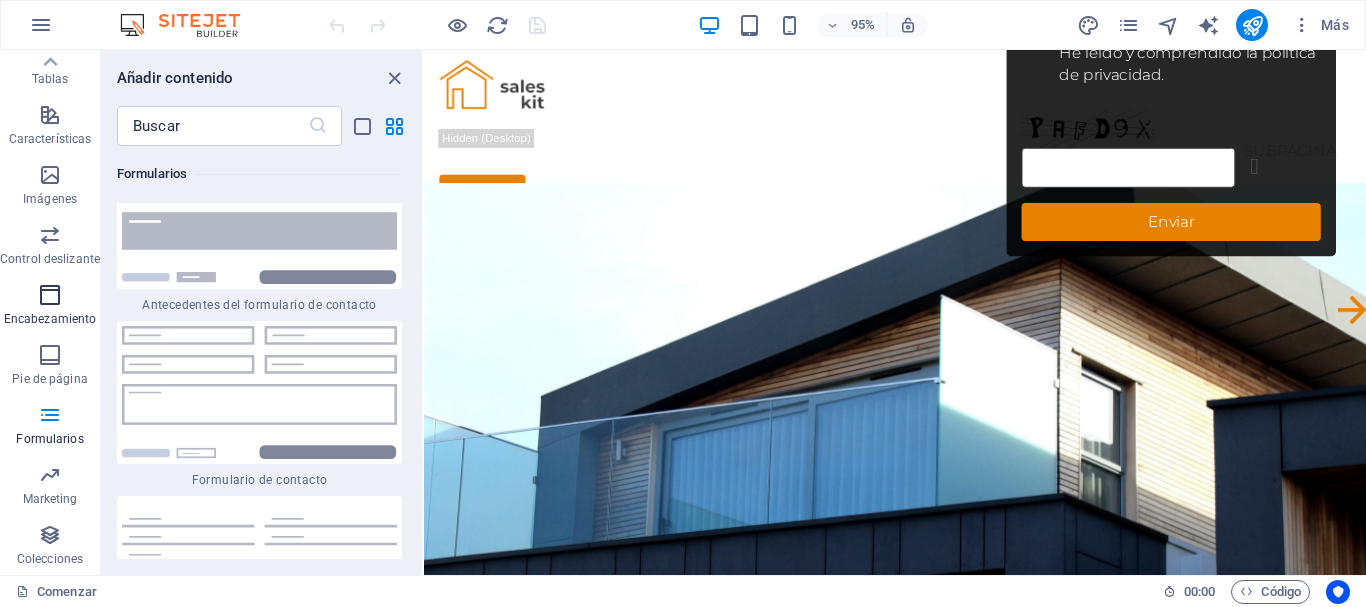 click on "Encabezamiento" at bounding box center (50, 319) 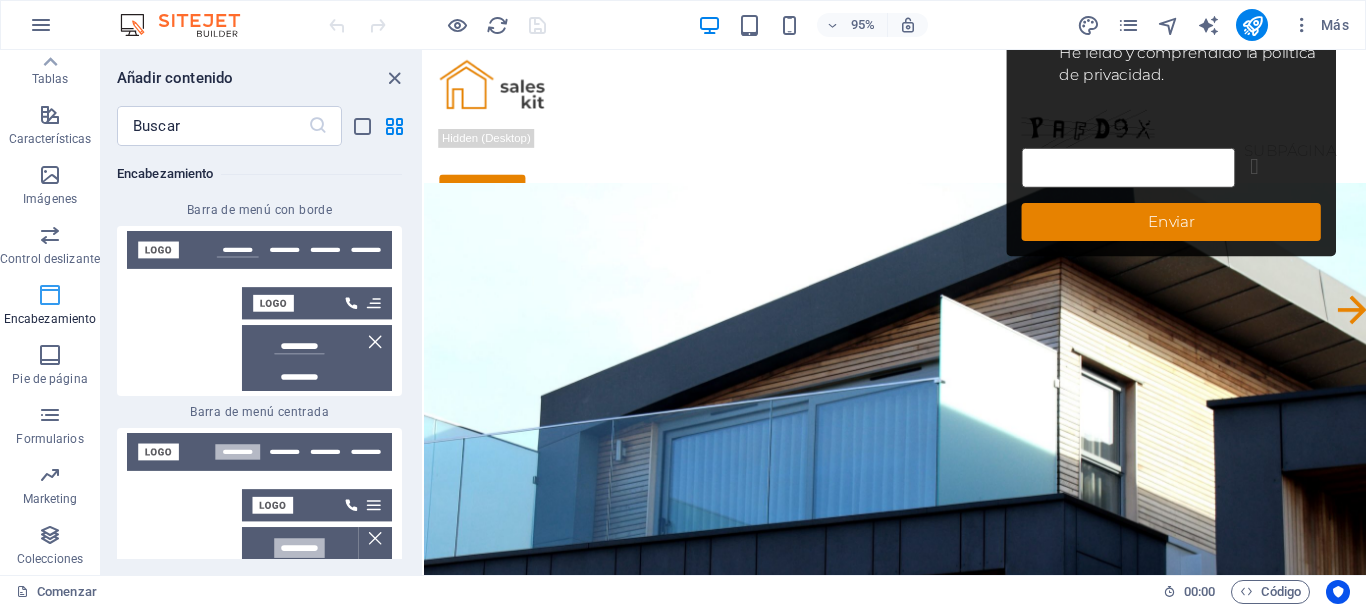 scroll, scrollTop: 24033, scrollLeft: 0, axis: vertical 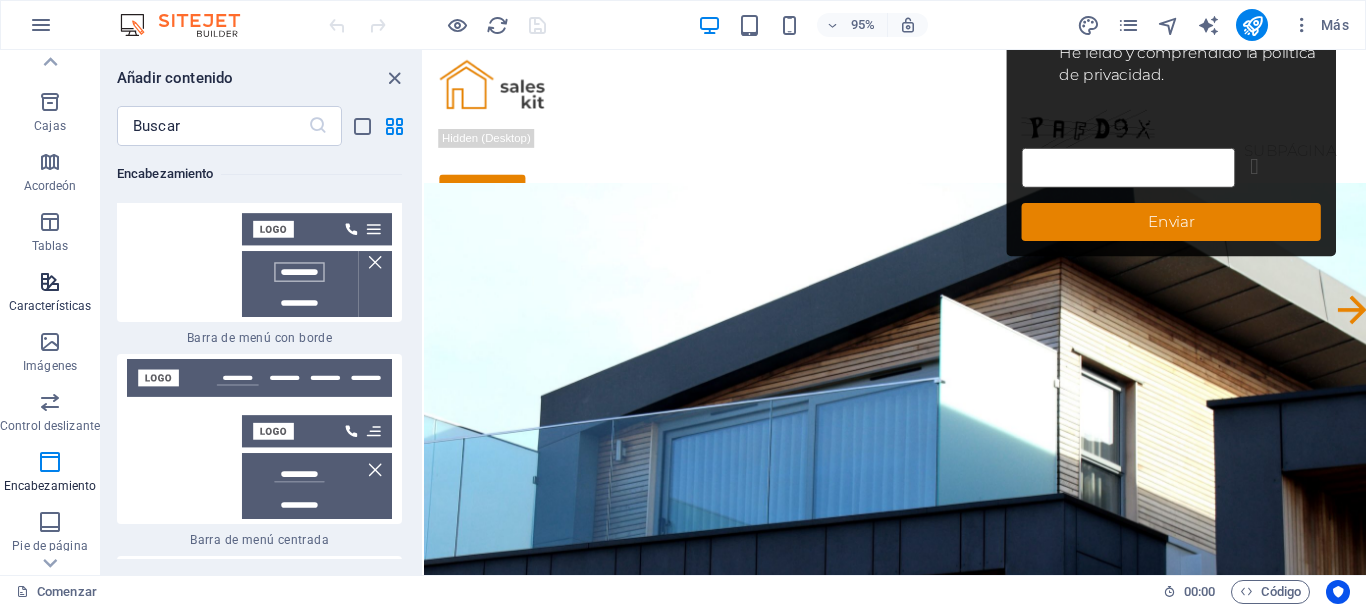 click at bounding box center [50, 282] 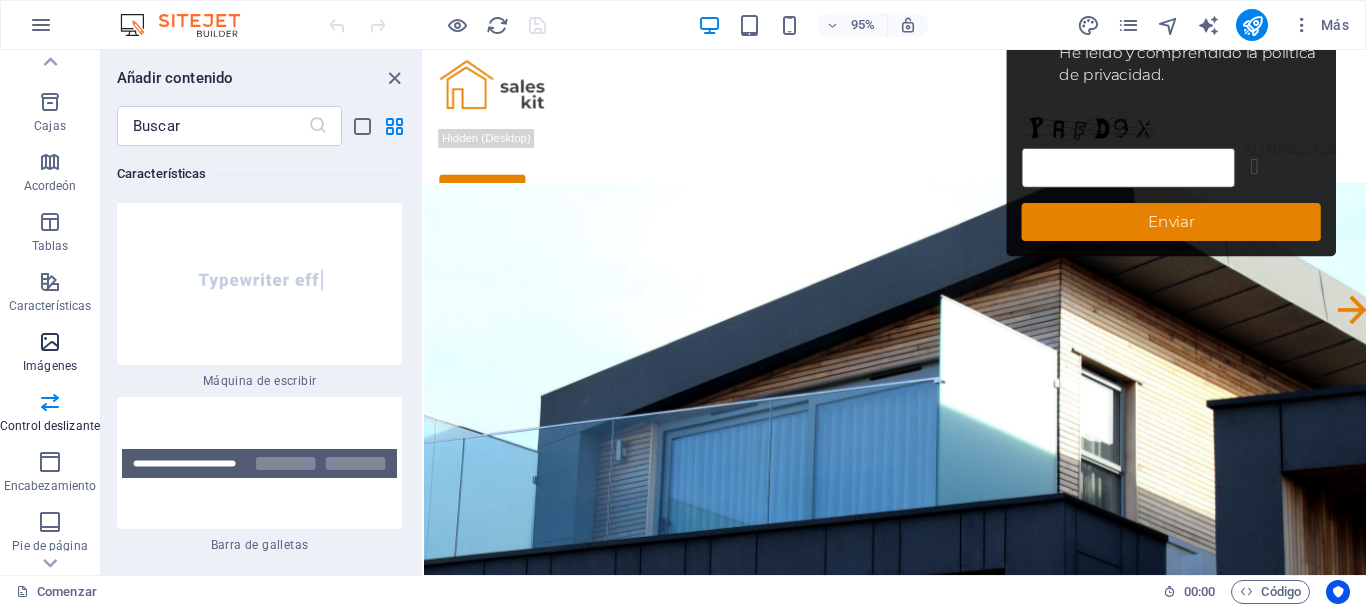 scroll, scrollTop: 15285, scrollLeft: 0, axis: vertical 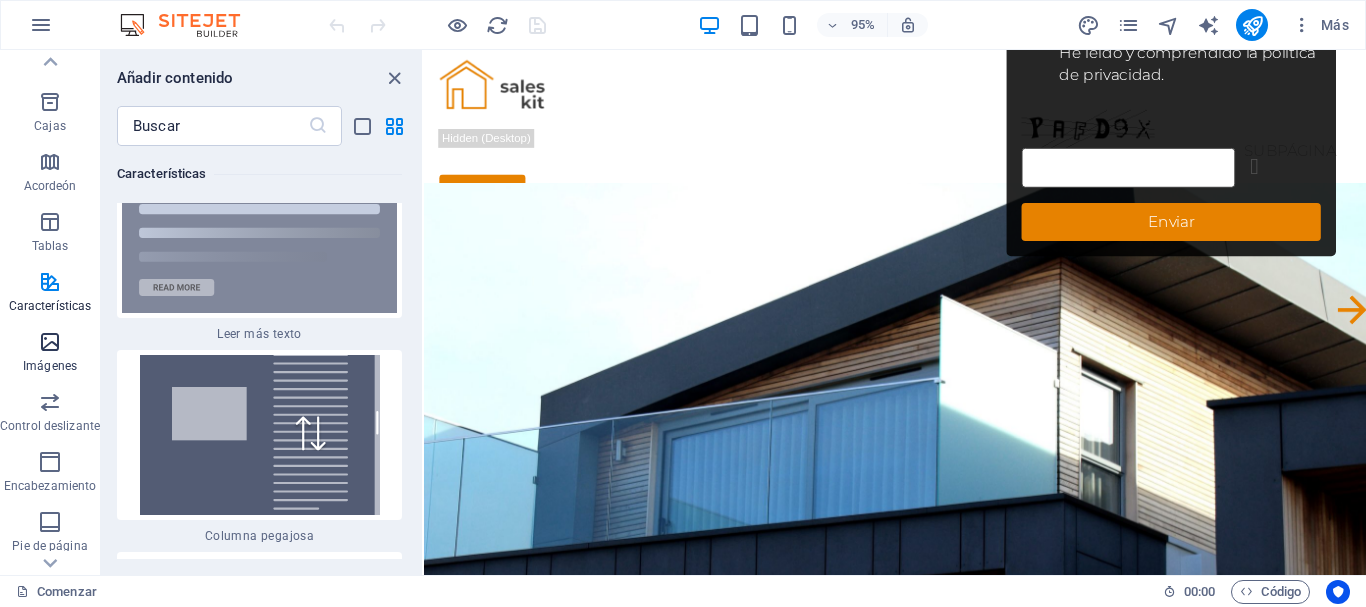 click at bounding box center [50, 342] 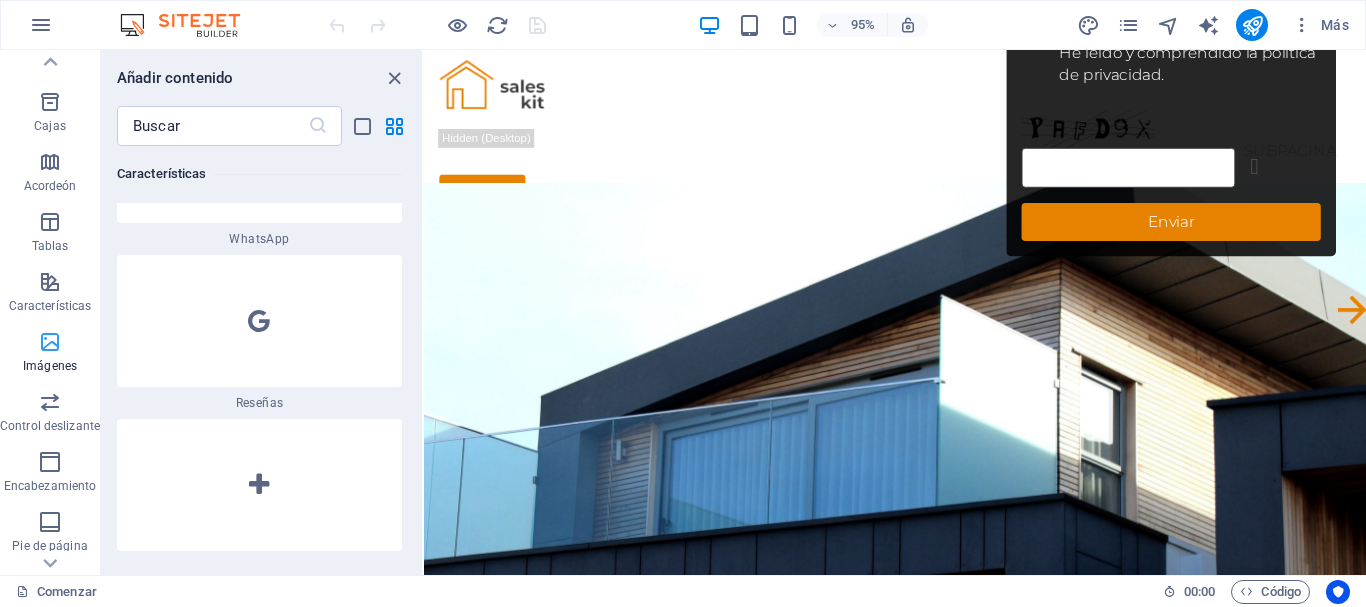 scroll, scrollTop: 20137, scrollLeft: 0, axis: vertical 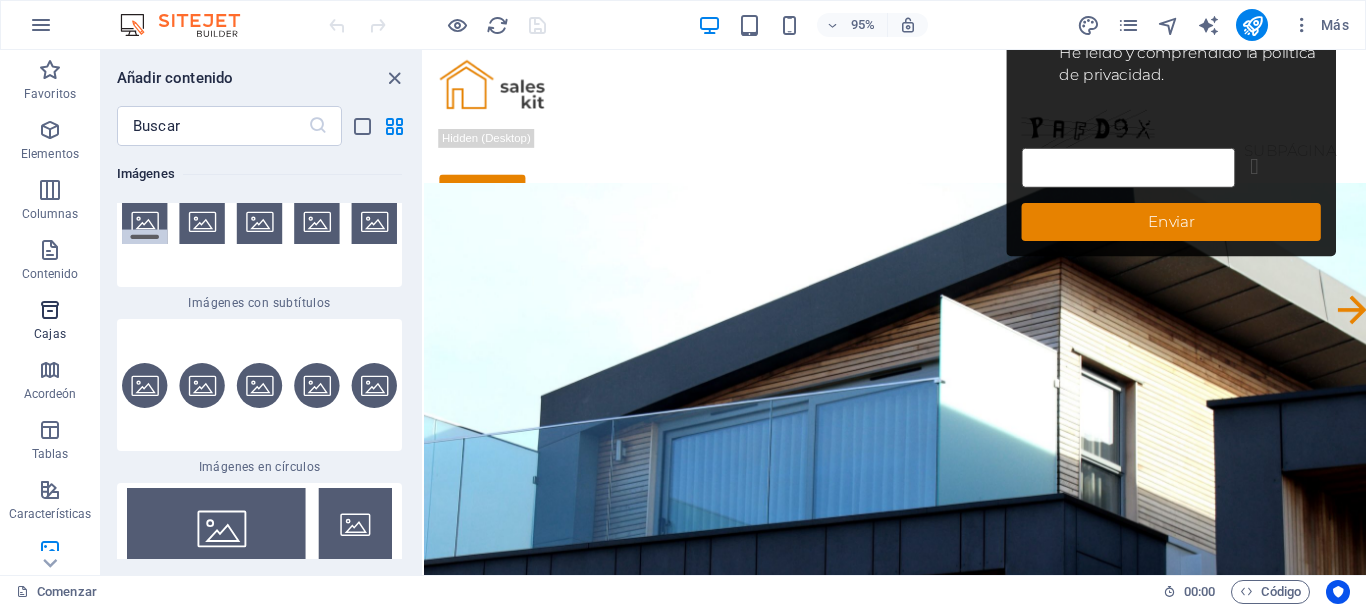click at bounding box center [50, 310] 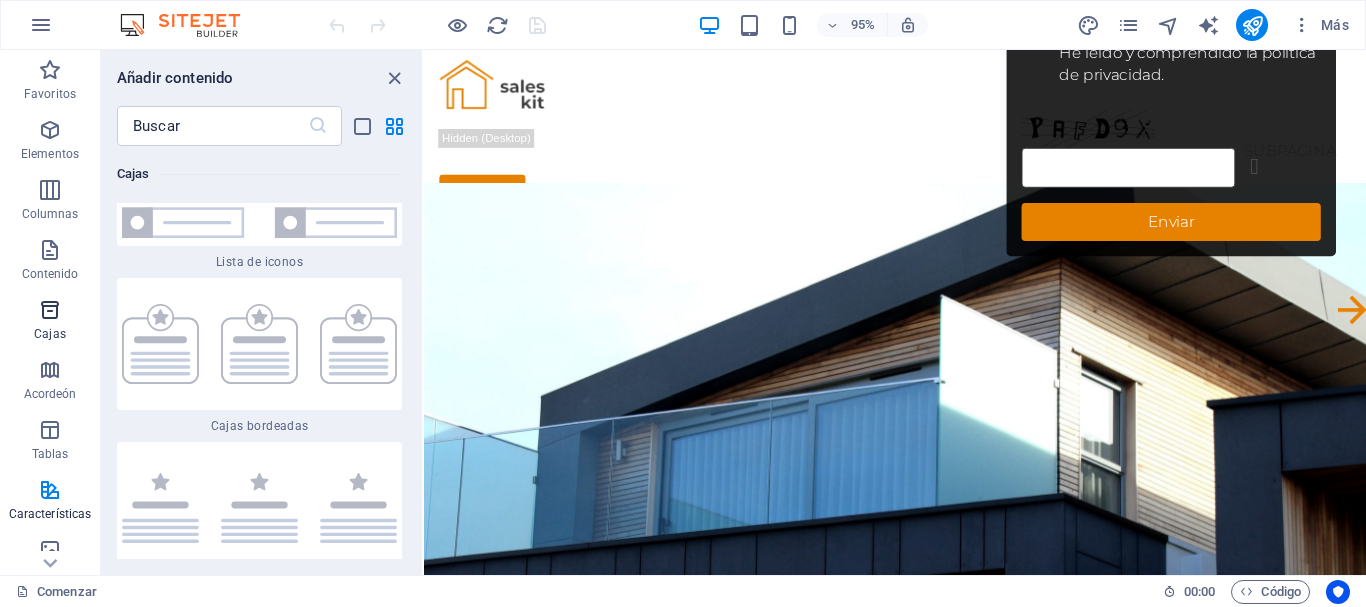 scroll, scrollTop: 10850, scrollLeft: 0, axis: vertical 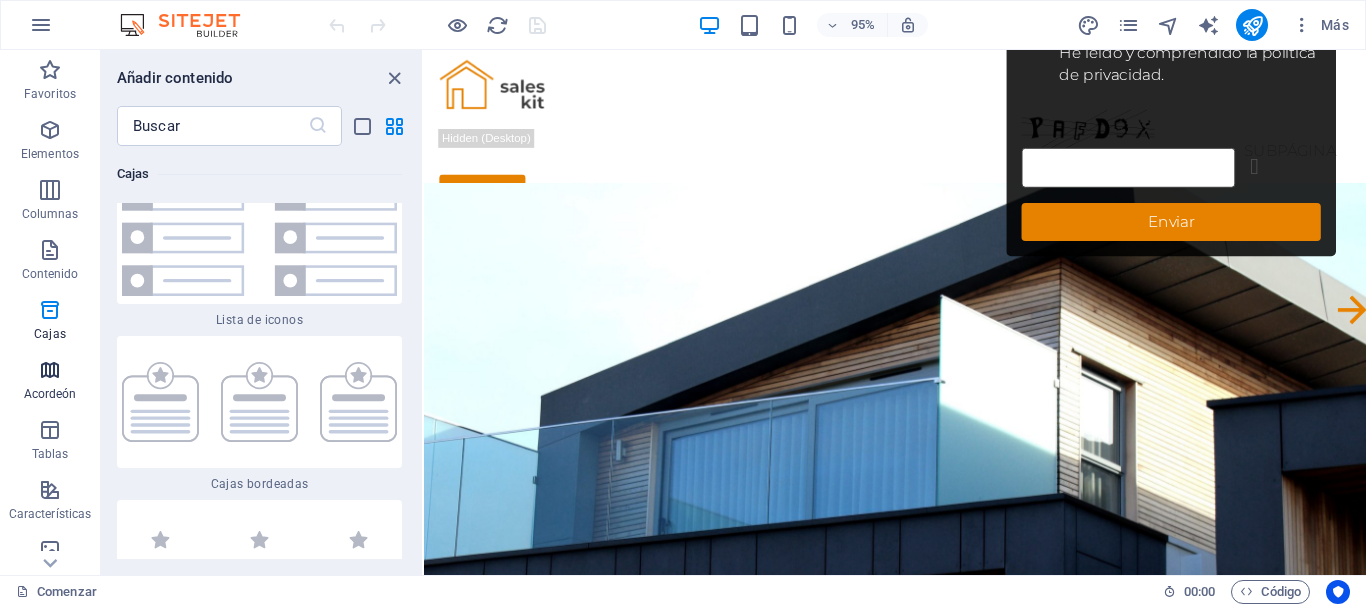 click at bounding box center [50, 370] 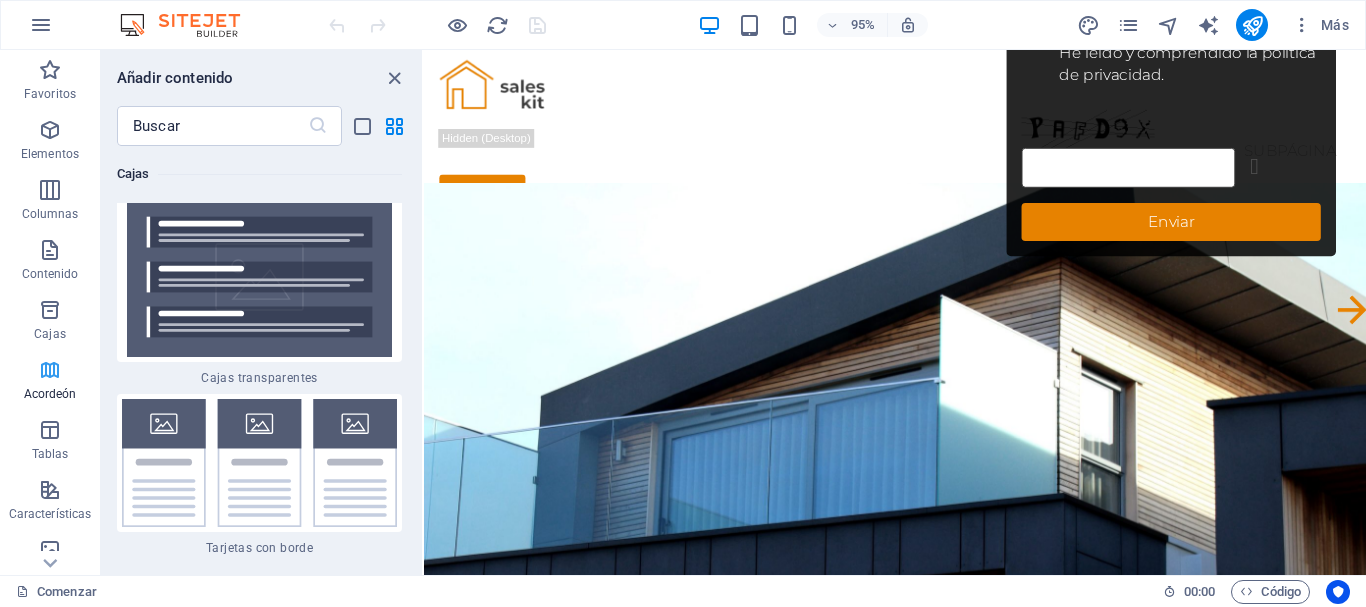 scroll, scrollTop: 12464, scrollLeft: 0, axis: vertical 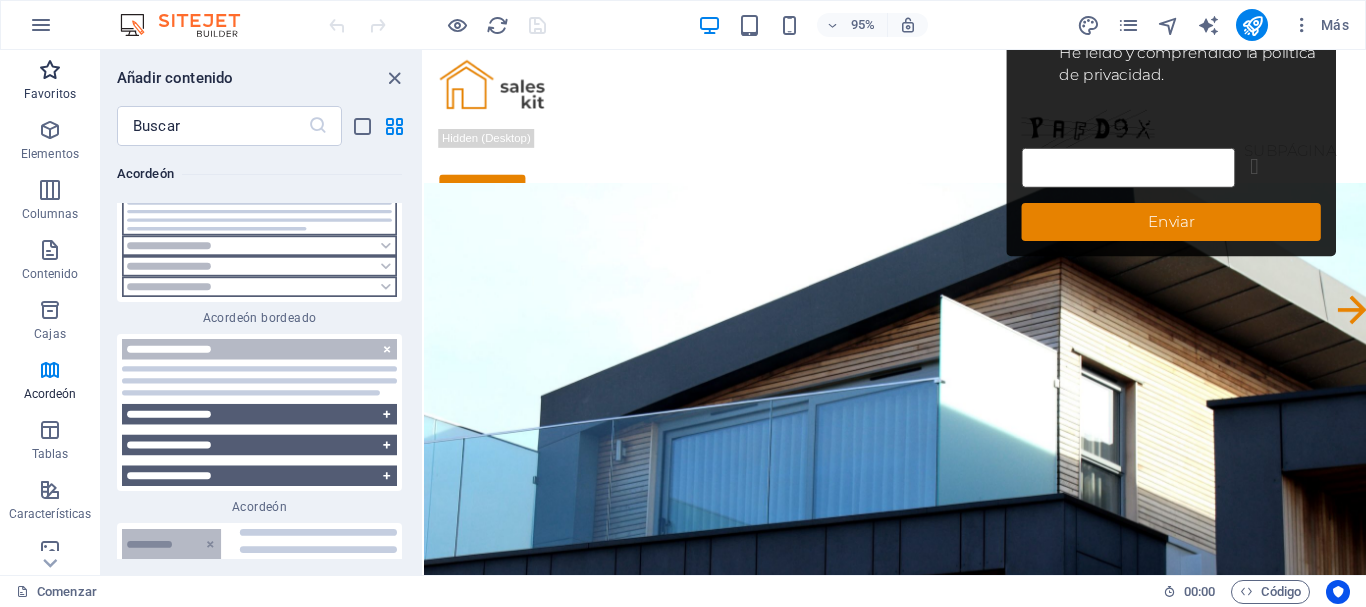 click at bounding box center (50, 70) 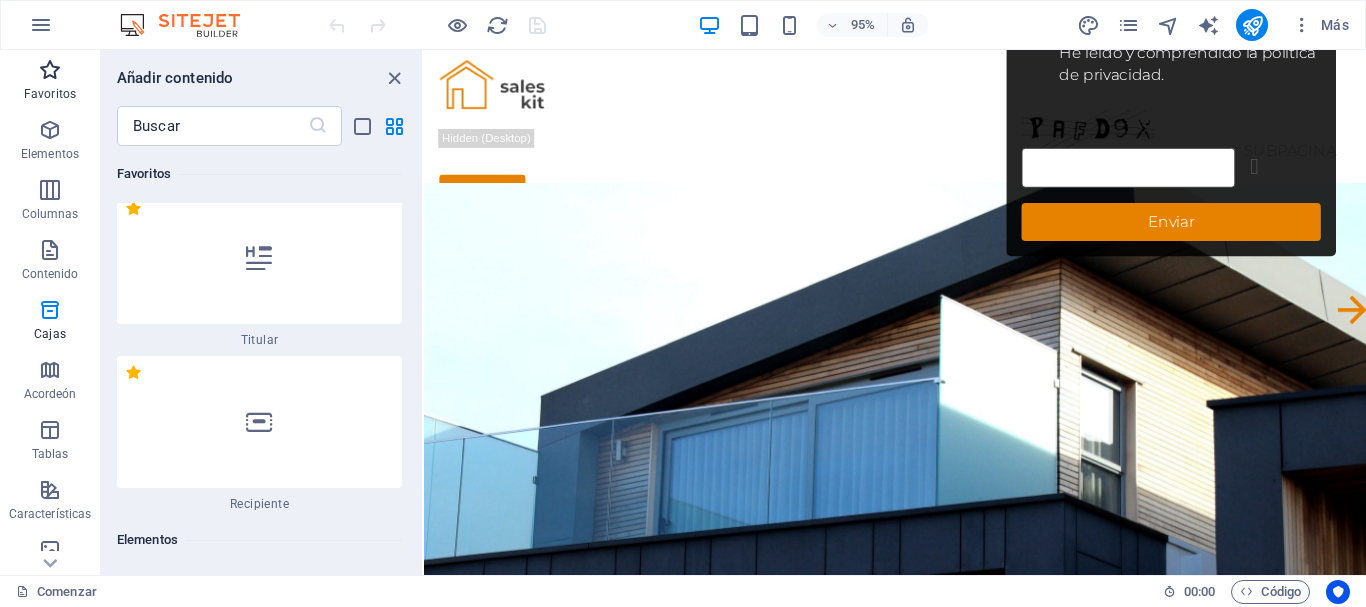 scroll, scrollTop: 0, scrollLeft: 0, axis: both 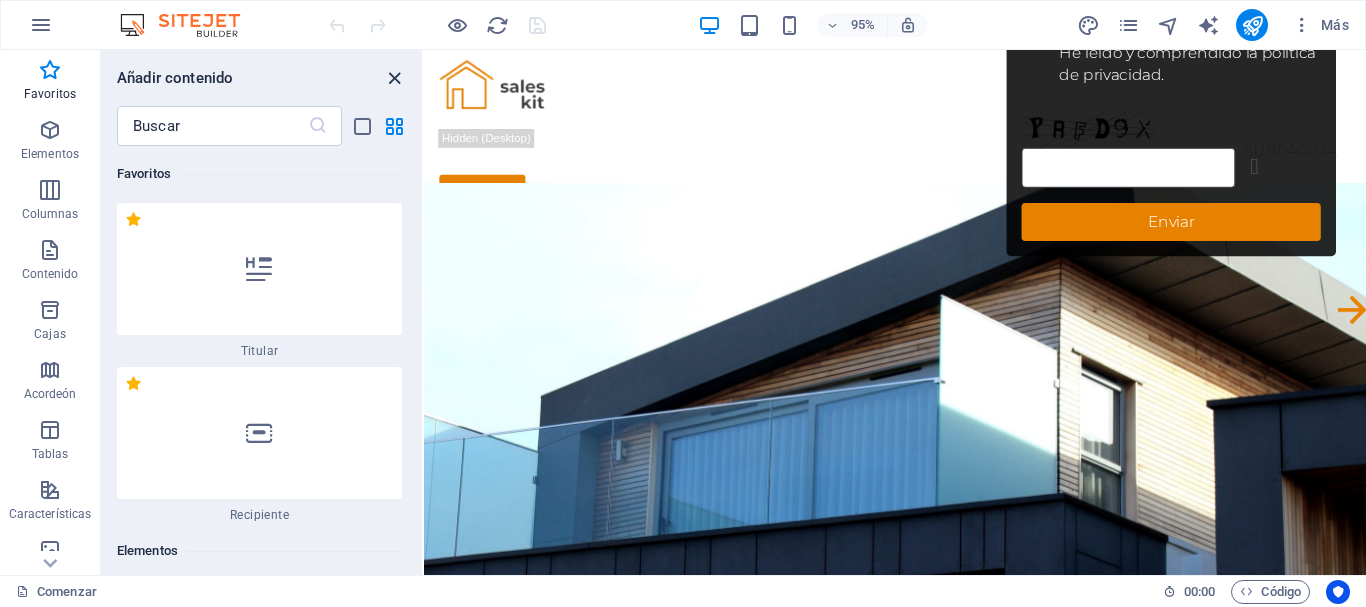 click at bounding box center [394, 78] 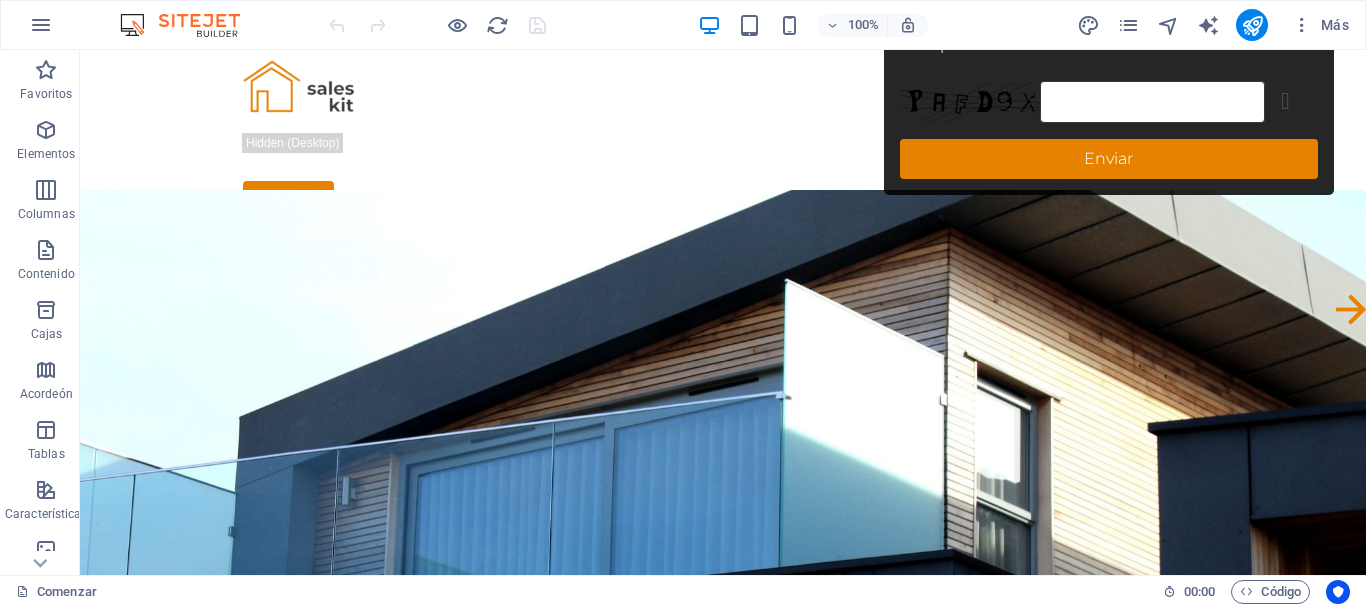 click at bounding box center [190, 25] 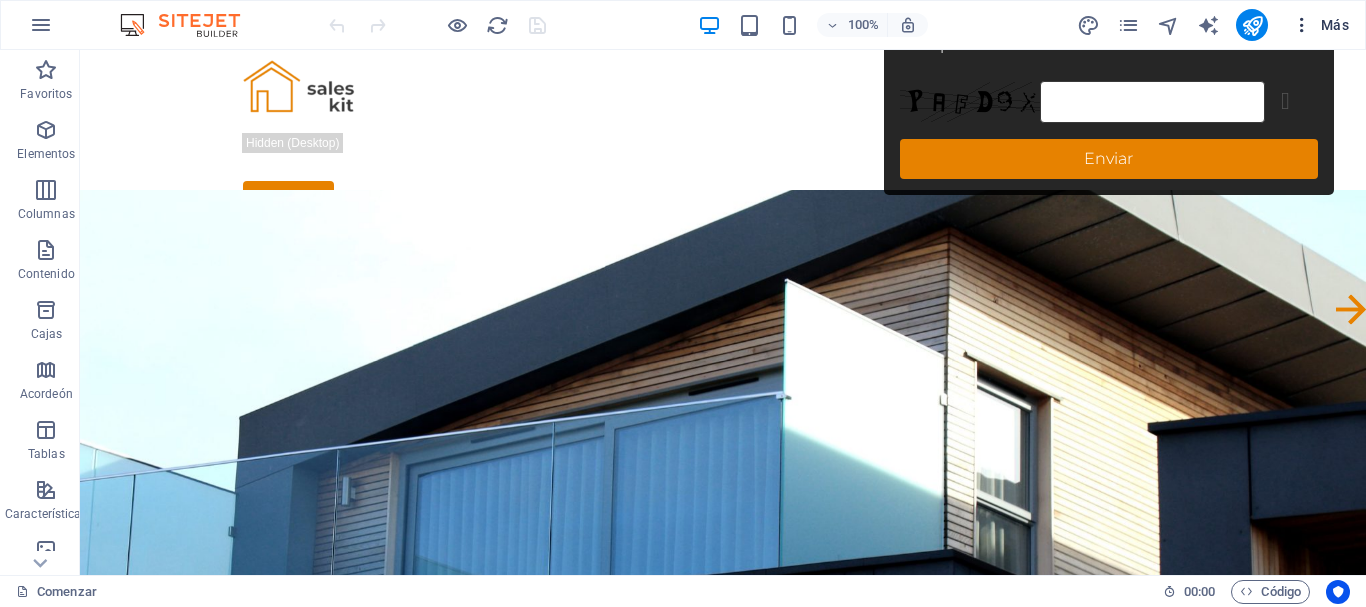 click on "Más" at bounding box center (1320, 25) 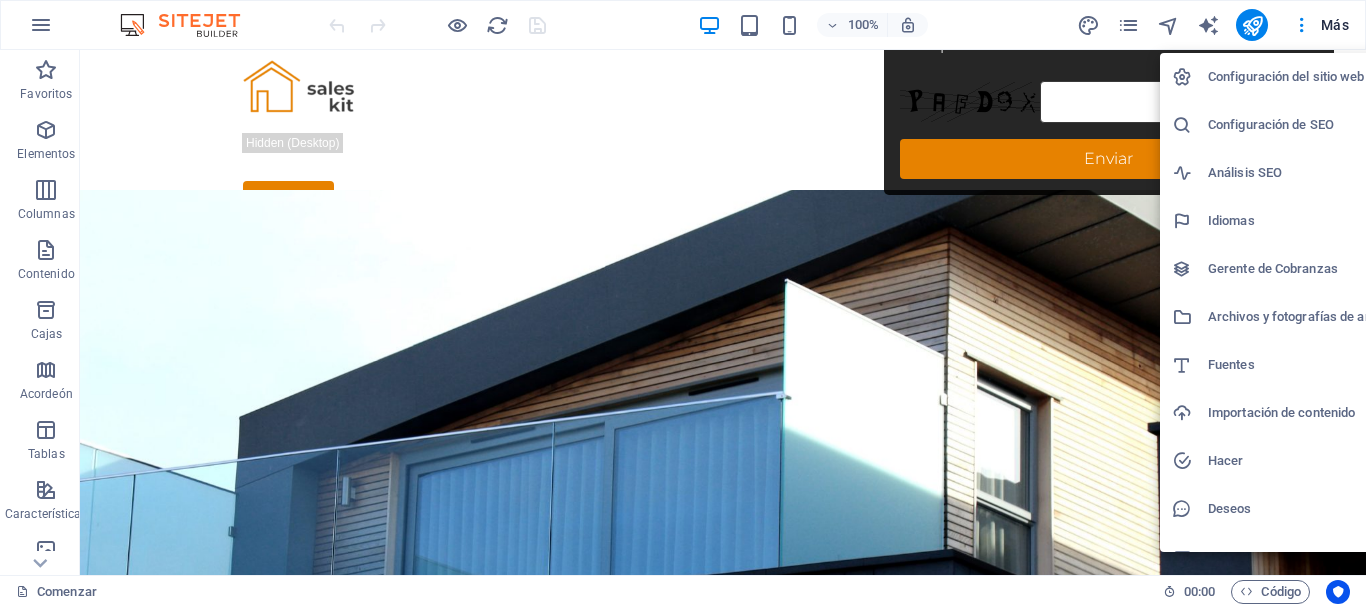 click at bounding box center (683, 303) 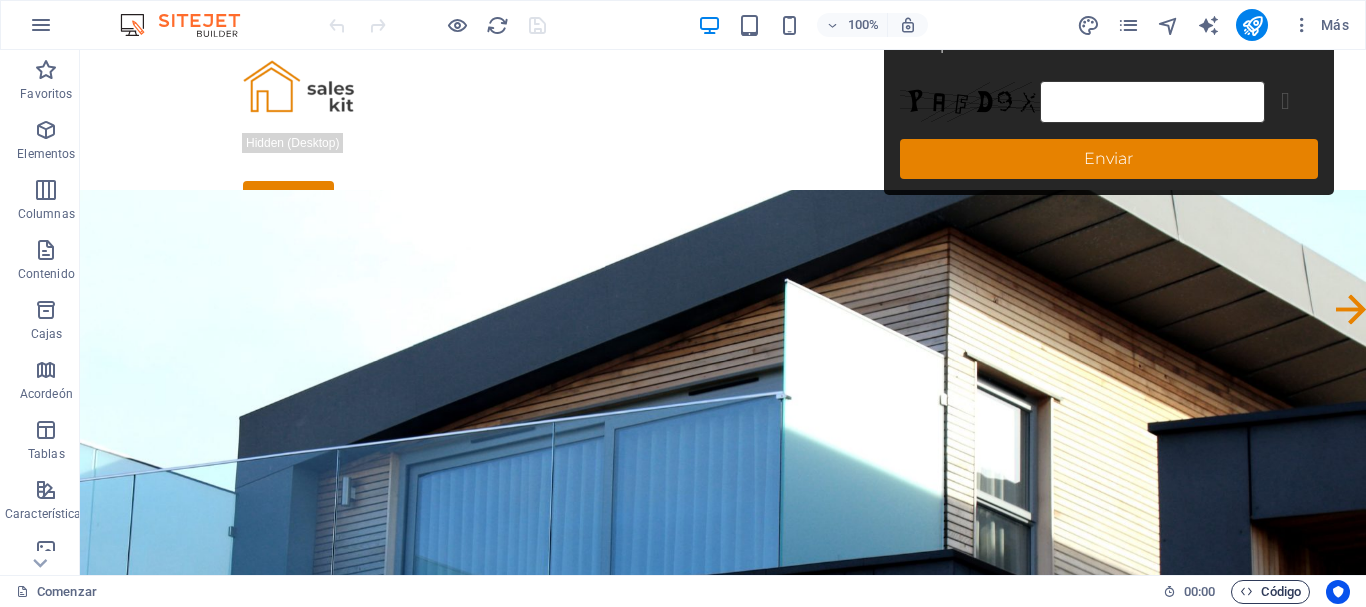 click on "Código" at bounding box center (1281, 591) 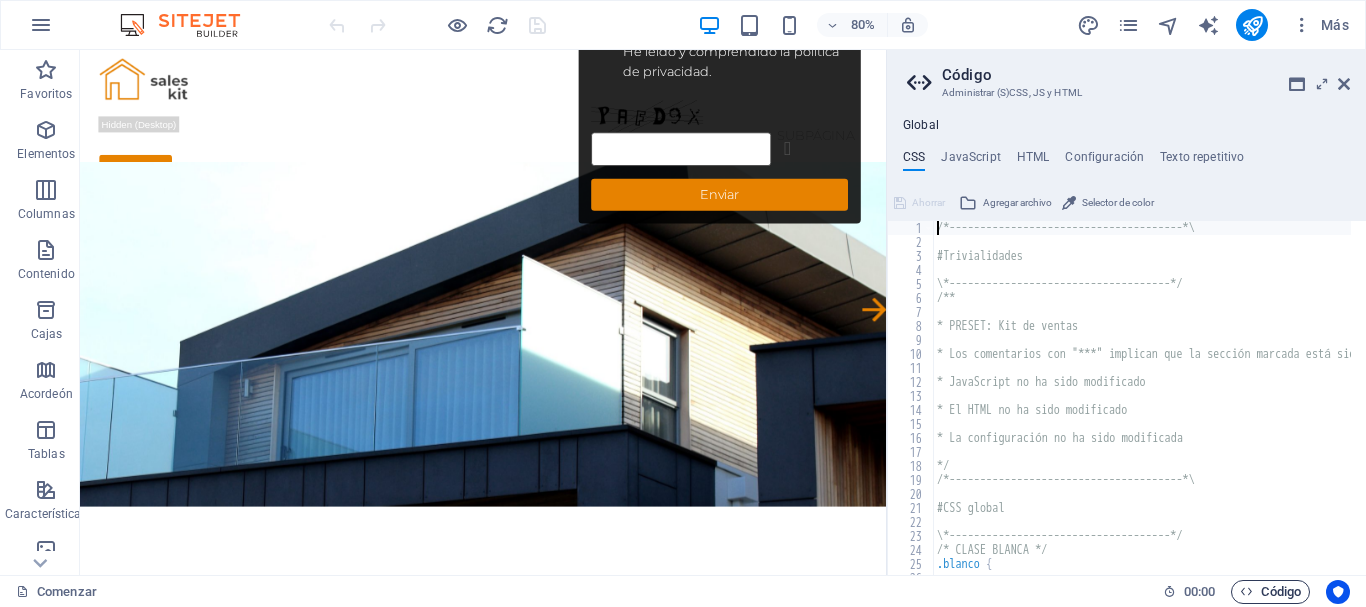 click on "Código" at bounding box center [1281, 591] 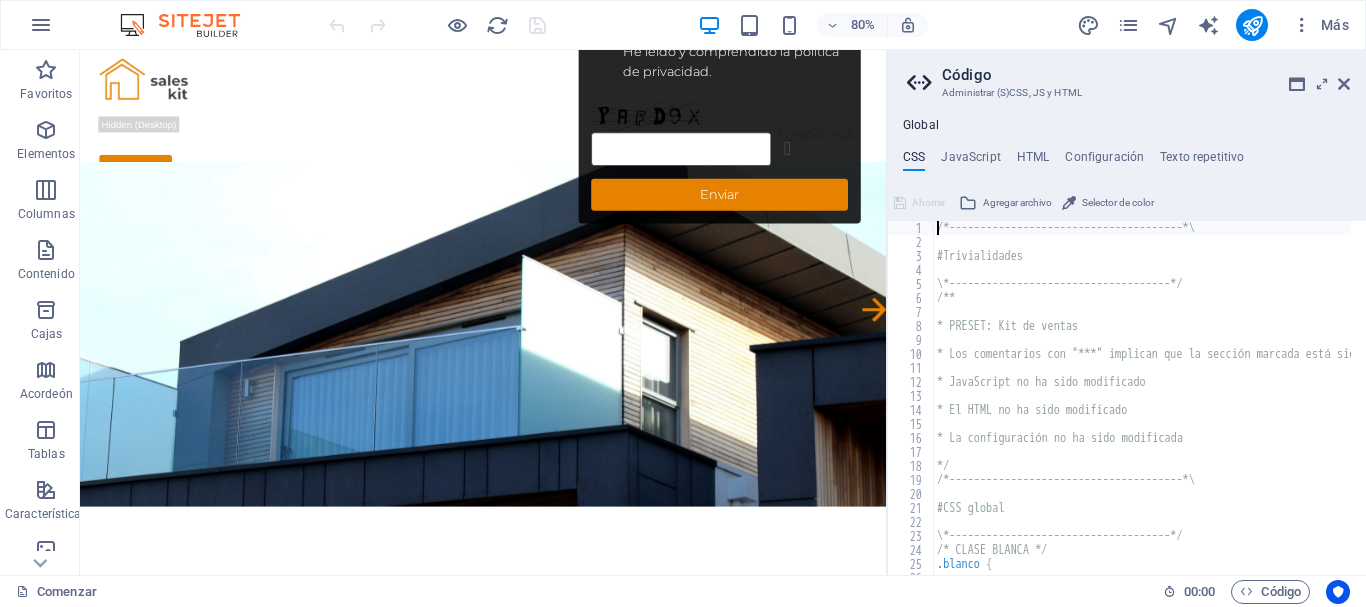 click on "Código Administrar (S)CSS, JS y HTML Global CSS JavaScript HTML Configuración Texto repetitivo /*------------------------------------*\ 1 2 3 4 5 6 7 8 9 10 11 12 13 14 15 16 17 18 19 20 21 22 23 24 25 26 27 28 /*--------------------------------------*\     #Trivialidades \*------------------------------------*/ /**   * PRESET: Kit de ventas   * Los comentarios con "***" implican que la sección marcada está siendo referenciada en otro lugar   * JavaScript no ha sido modificado   * El HTML no ha sido modificado   * La configuración no ha sido modificada   */ /*--------------------------------------*\     #CSS global \*------------------------------------*/ /* CLASE BLANCA */ .blanco    {      pag  ,     XXXXXXXXXXXXXXXXXXXXXXXXXXXXXXXXXXXXXXXXXXXXXXXXXXXXXXXXXXXXXXXXXXXXXXXXXXXXXXXXXXXXXXXXXXXXXXXXXXXXXXXXXXXXXXXXXXXXXXXXXXXXXXXXXXXXXXXXXXXXXXXXXXXXXXXXXXXXXXXXXXXXXXXXXXXXXXXXXXXXXXXXXXXXXXXXXXXXXXXXXXXXXXXXXXXXXXXXXXXXXXXXXXXXXXXXXXXXXXXXXXXXXXXXXXXXXXXX Ahorrar Agregar archivo Selector de color" at bounding box center [1126, 312] 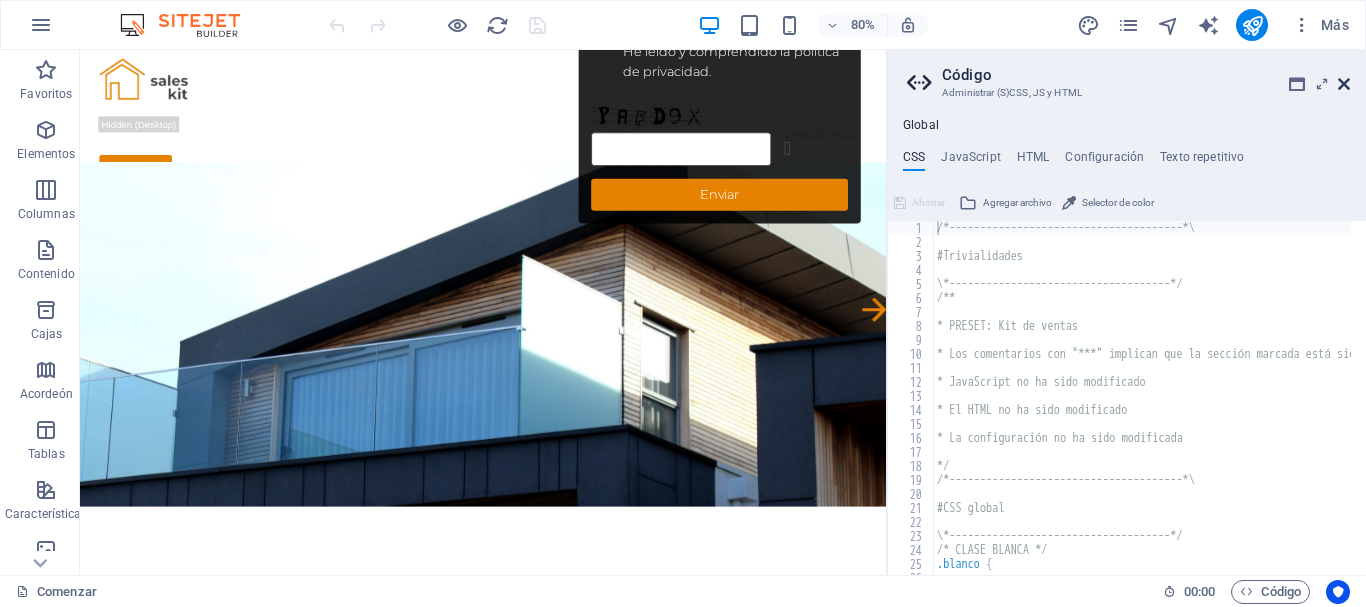 click at bounding box center [1344, 84] 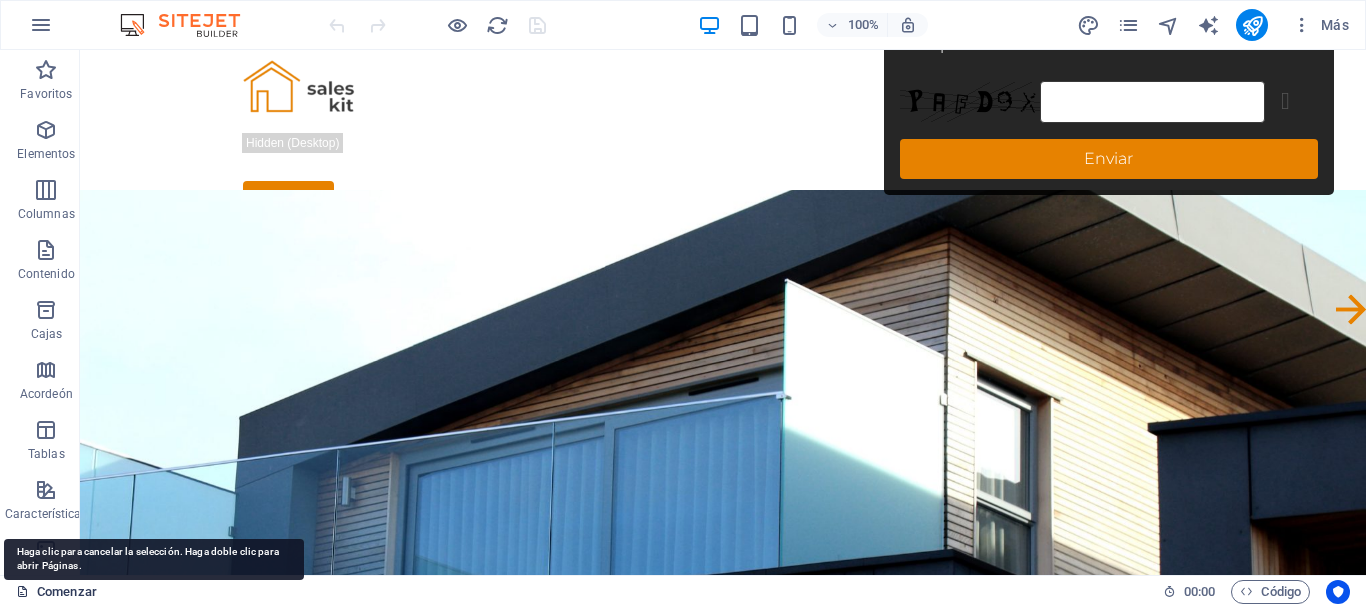 click on "Comenzar" at bounding box center [67, 591] 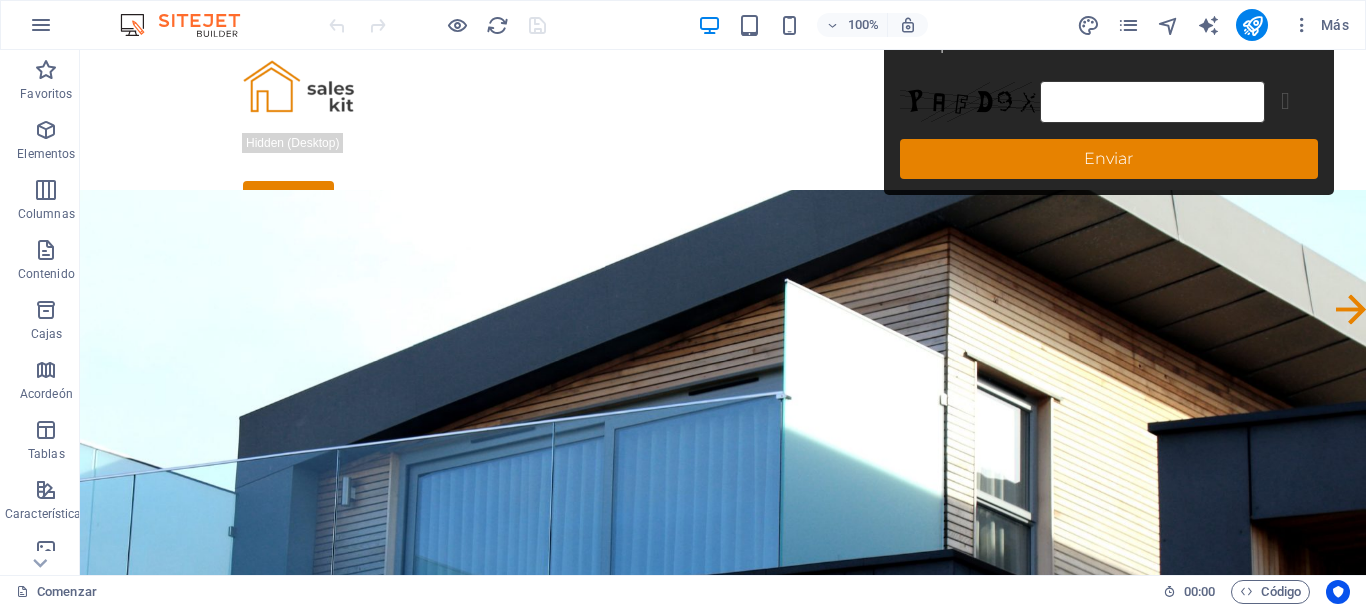 click on "Comenzar 00:00 ​ ​ Código" at bounding box center (683, 591) 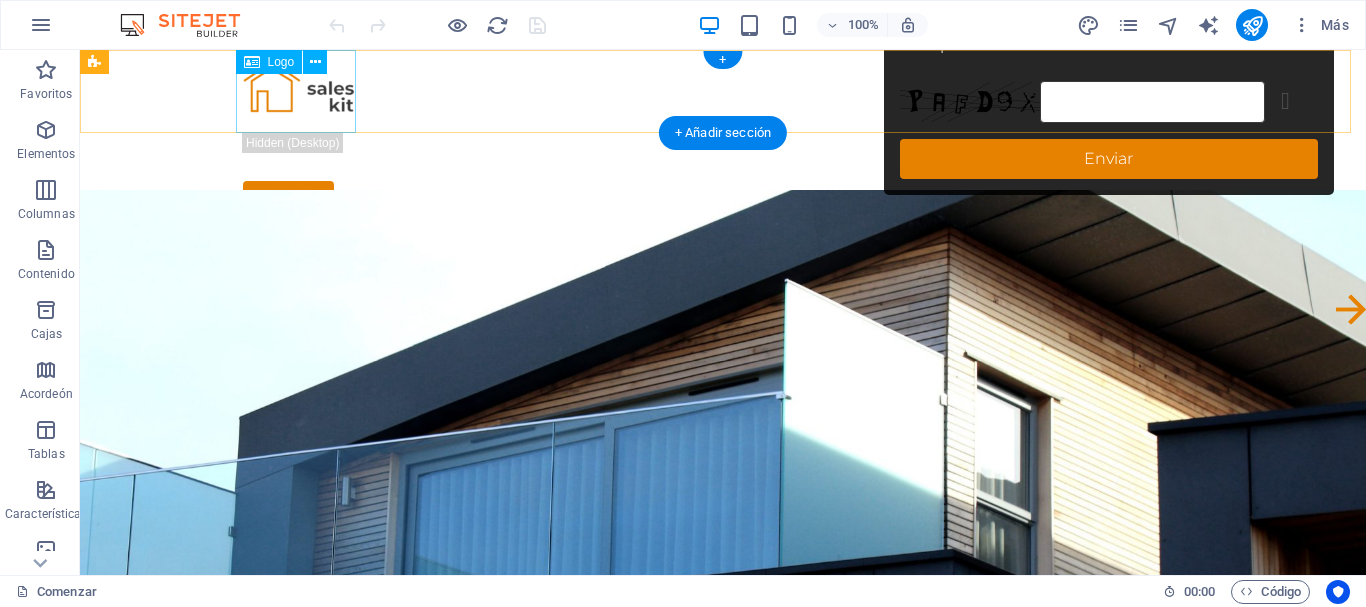 click at bounding box center (723, 91) 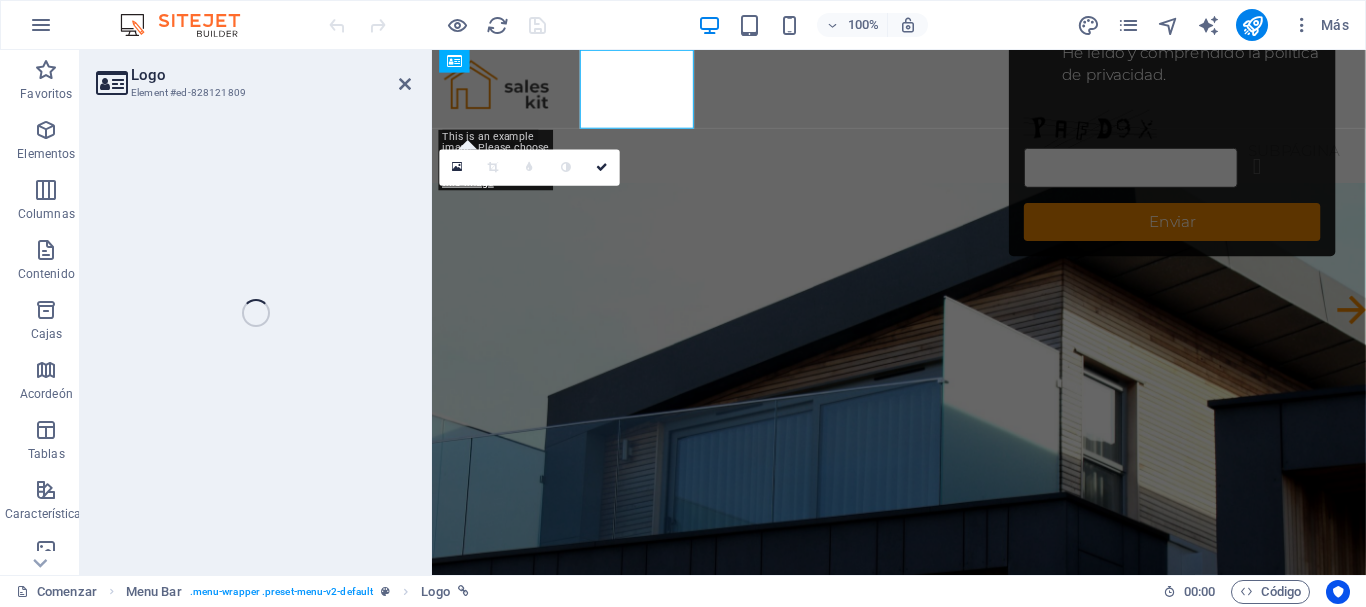 select on "px" 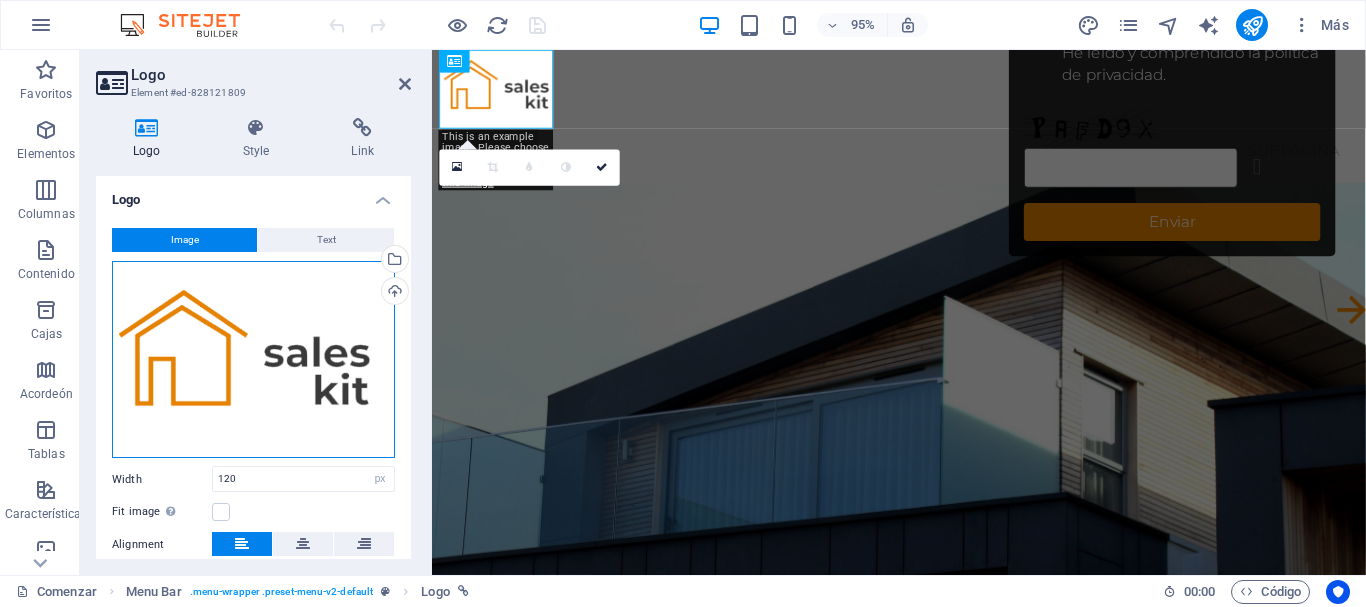 click on "Drag files here, click to choose files or select files from Files or our free stock photos & videos" at bounding box center (253, 360) 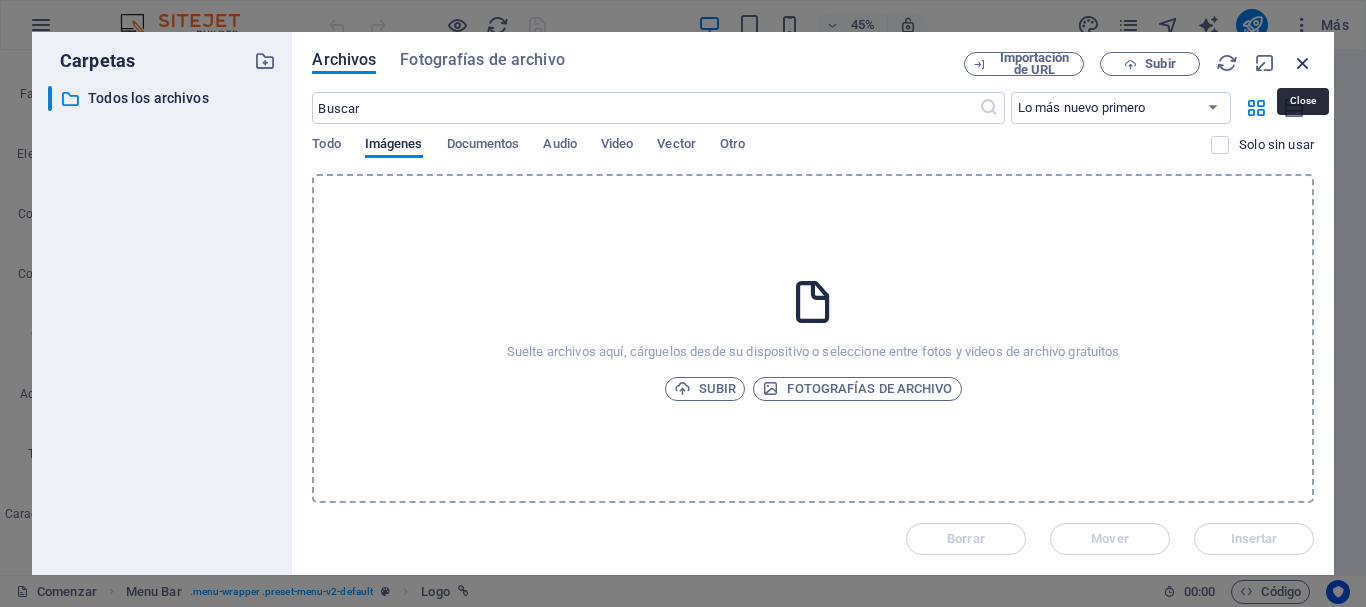 click at bounding box center [1303, 63] 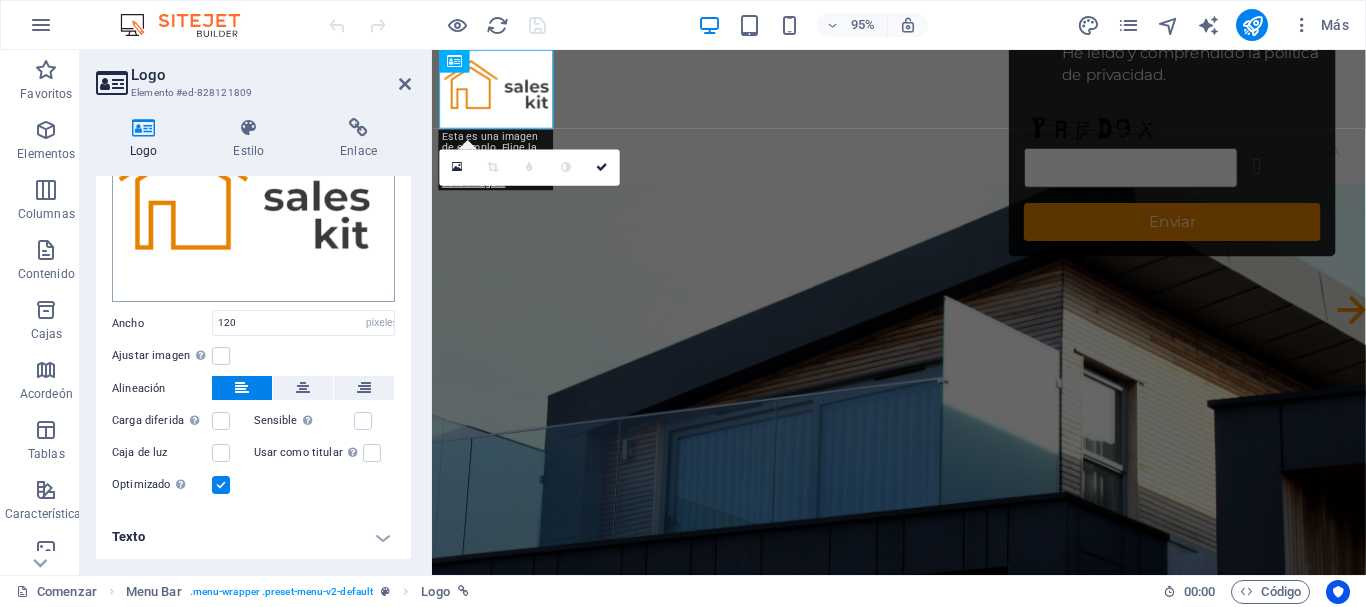 scroll, scrollTop: 0, scrollLeft: 0, axis: both 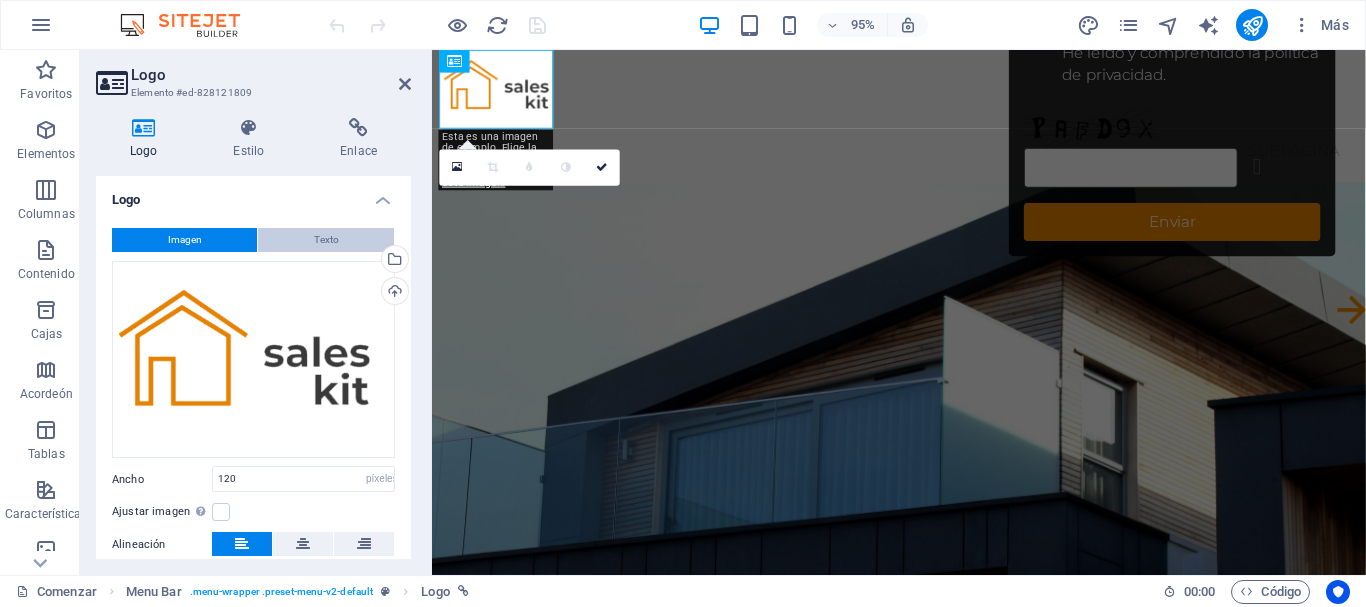 click on "Texto" at bounding box center [326, 240] 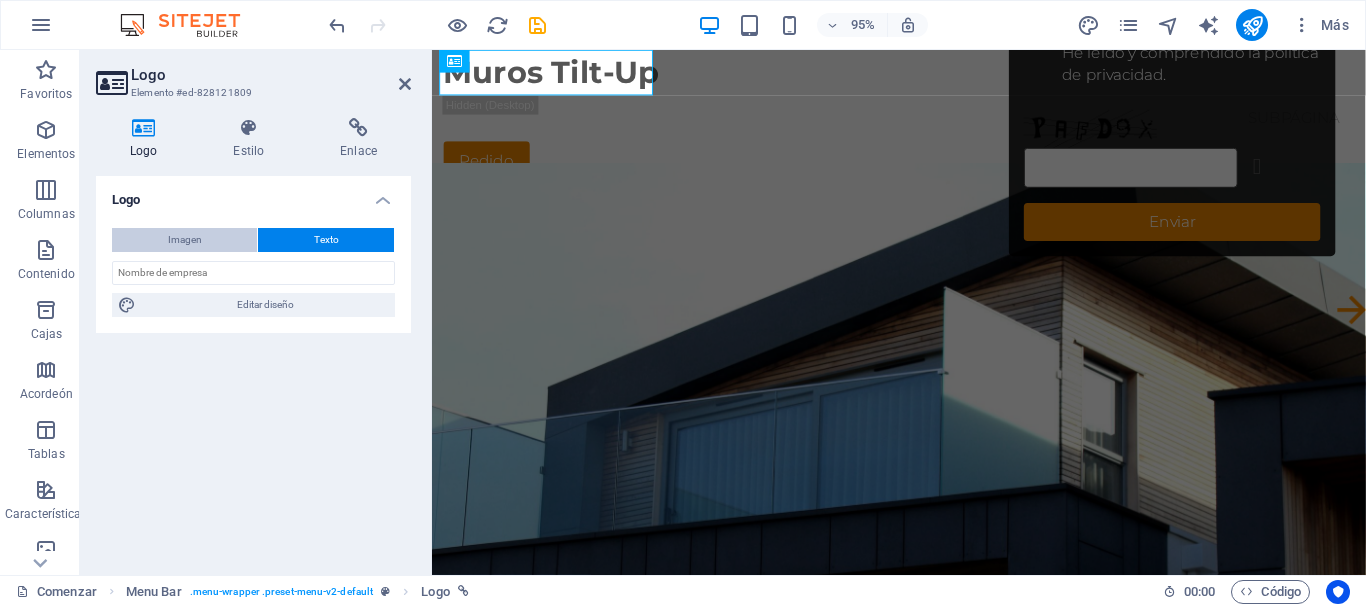 click on "Imagen" at bounding box center [184, 240] 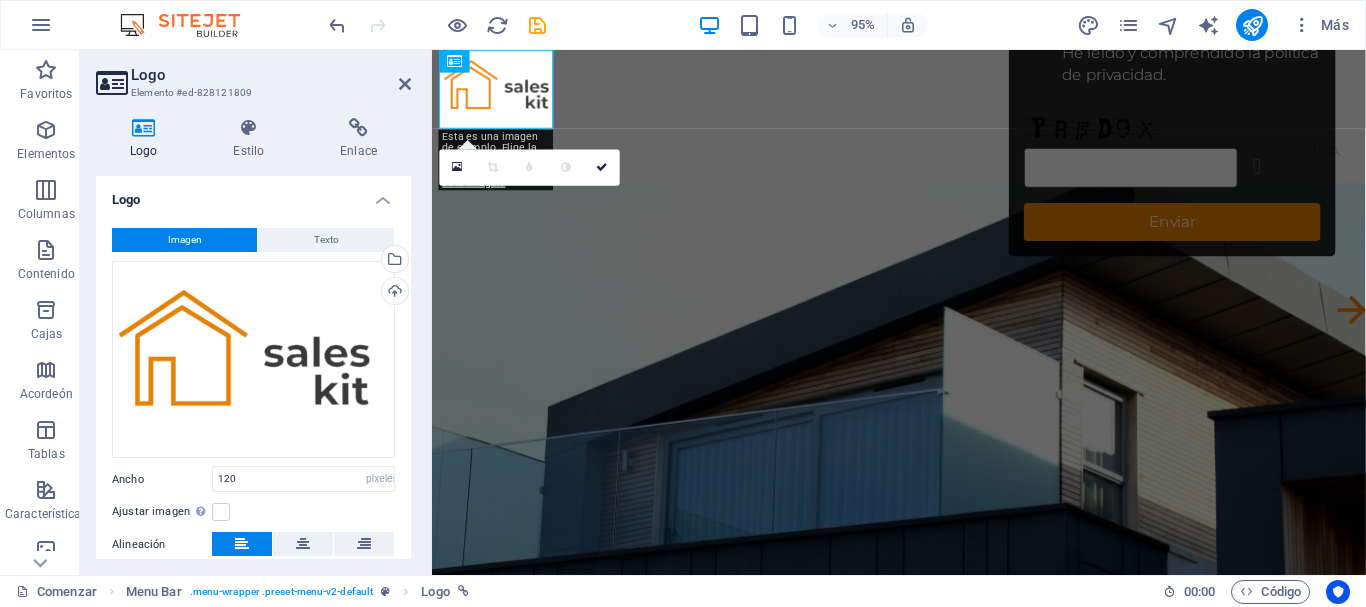 click on "Logo Estilo Enlace Logo Imagen Texto Arrastre los archivos aquí, haga clic para elegir archivos o  seleccione archivos de Archivos o de nuestras fotos y videos de archivo gratuitos Seleccione archivos del administrador de archivos, fotos de archivo o cargue archivo(s) Subir Ancho 120 Por defecto auto píxeles movimiento rápido del ojo % ellos vh Volkswagen Ajustar imagen Ajustar automáticamente la imagen a un ancho y alto fijos Altura Por defecto auto píxeles Alineación Carga diferida Cargar imágenes después de que se cargue la página mejora la velocidad de la página. Sensible Cargue automáticamente imágenes de retina y tamaños optimizados para teléfonos inteligentes. Caja de luz Usar como titular La imagen se envolverá en una etiqueta de encabezado H1. Útil para dar al texto alternativo el mismo peso que un encabezado H1, por ejemplo, para el logotipo. Si no está seguro, deje esta opción sin marcar. Optimizado Las imágenes se comprimen para mejorar la velocidad de la página. Posición 50 %" at bounding box center (253, 338) 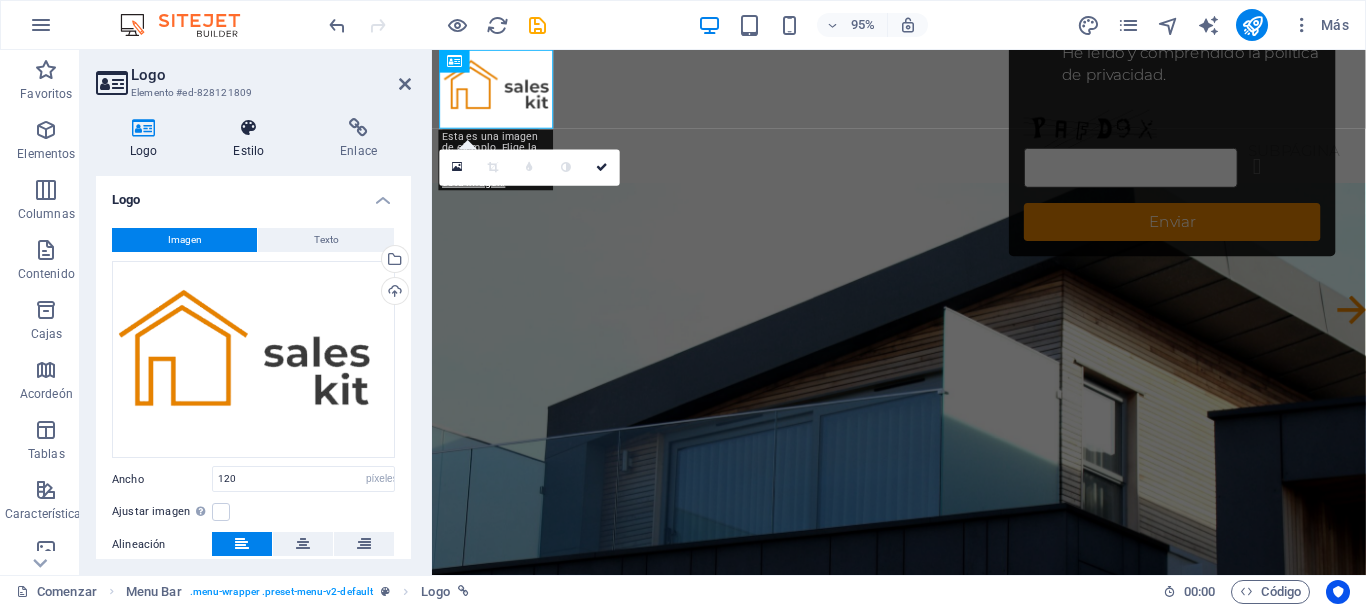 click on "Estilo" at bounding box center [252, 139] 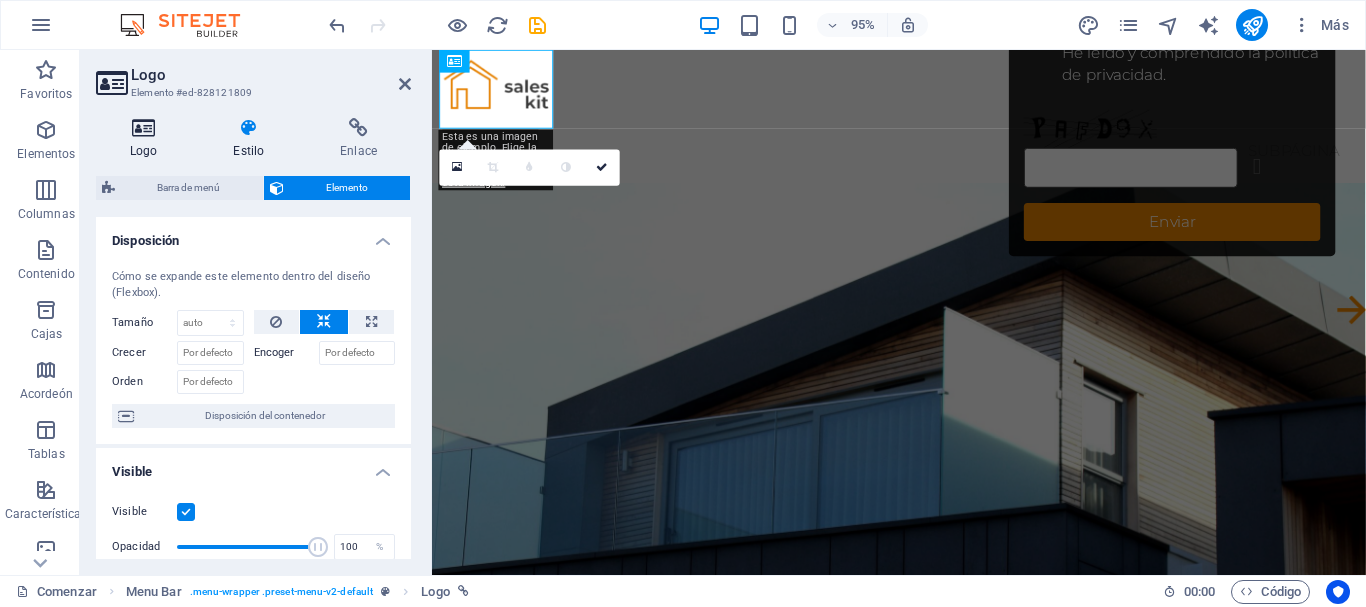 click at bounding box center [143, 128] 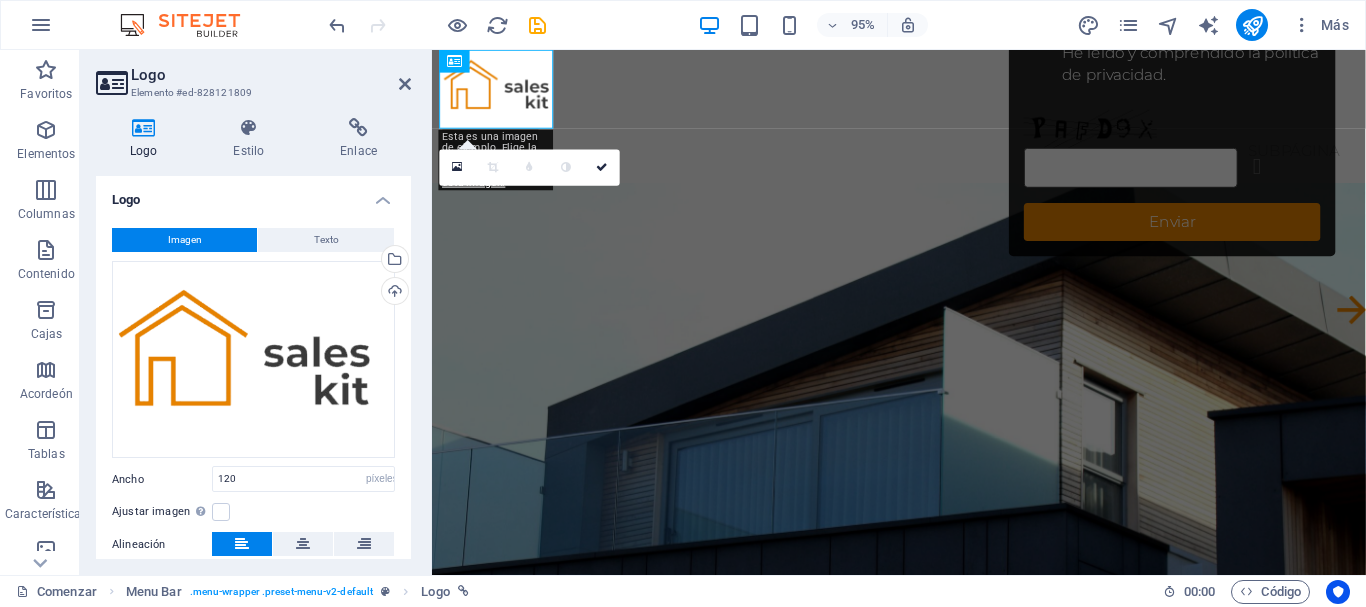 click at bounding box center (190, 25) 